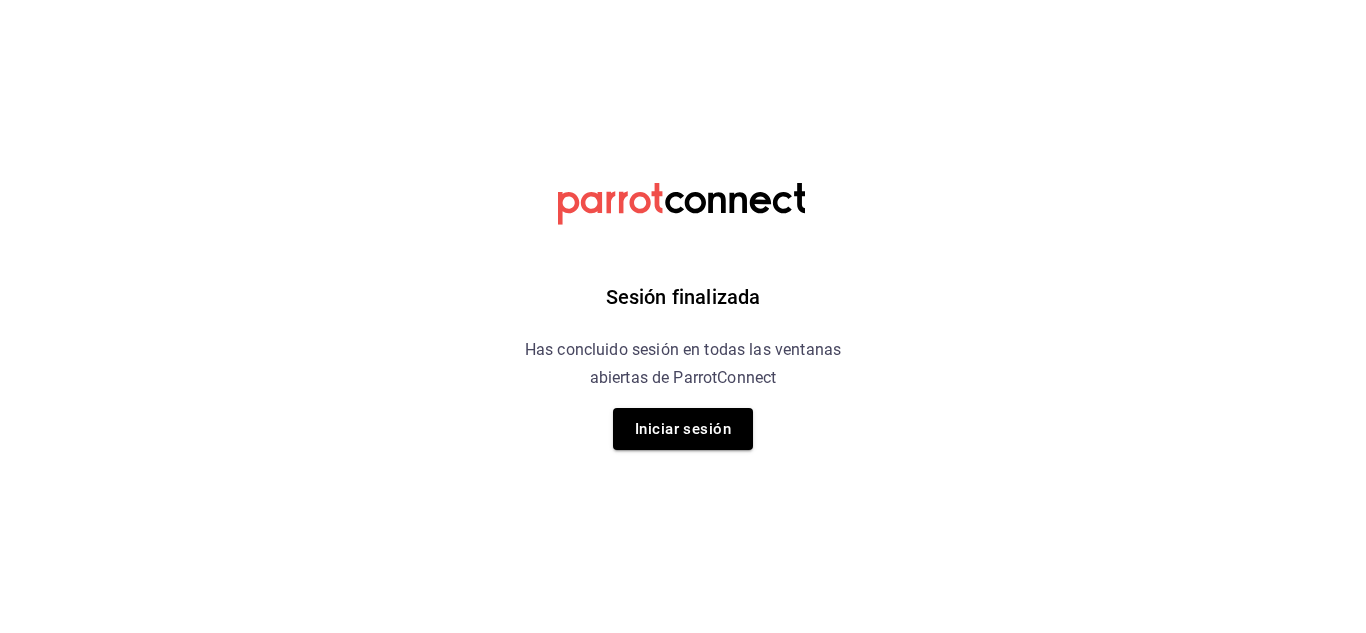scroll, scrollTop: 0, scrollLeft: 0, axis: both 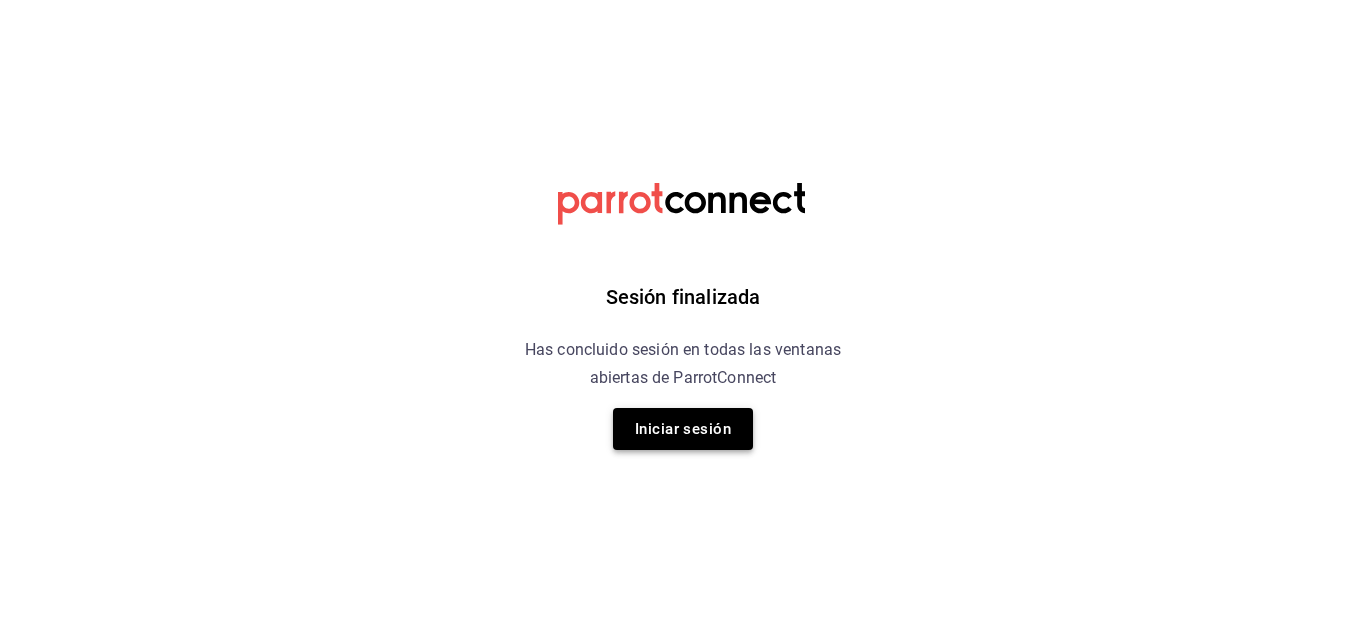 click on "Iniciar sesión" at bounding box center (683, 429) 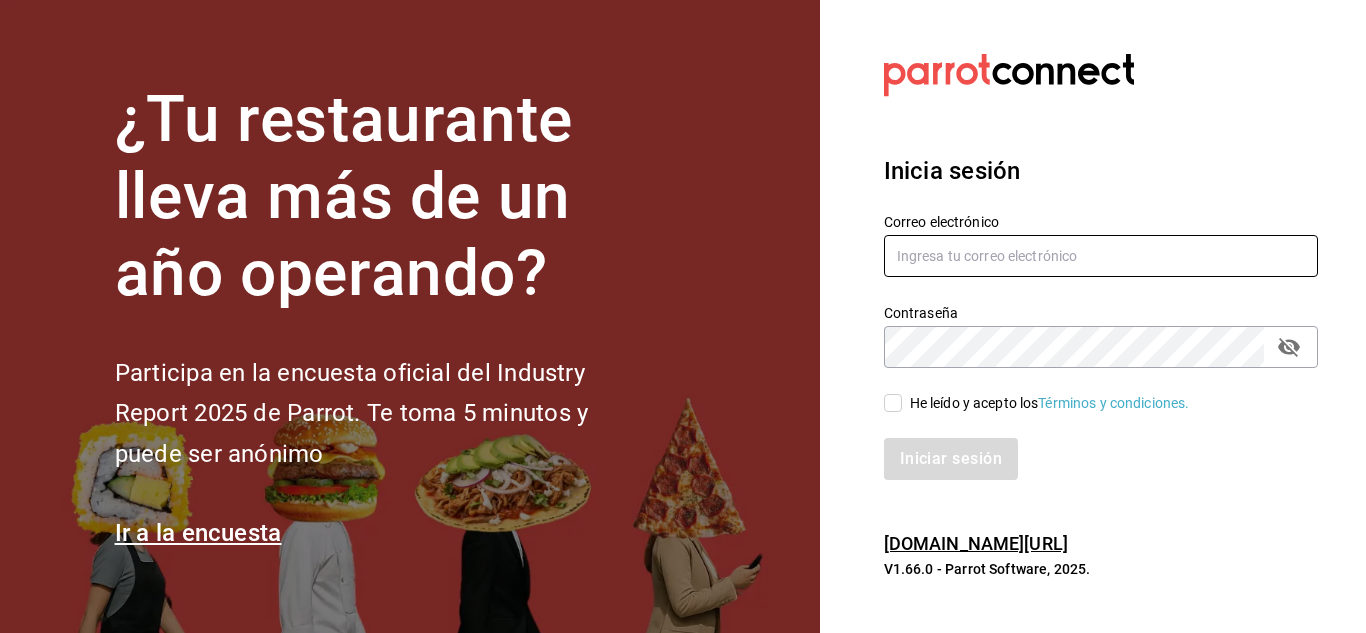 type on "[EMAIL_ADDRESS][DOMAIN_NAME]" 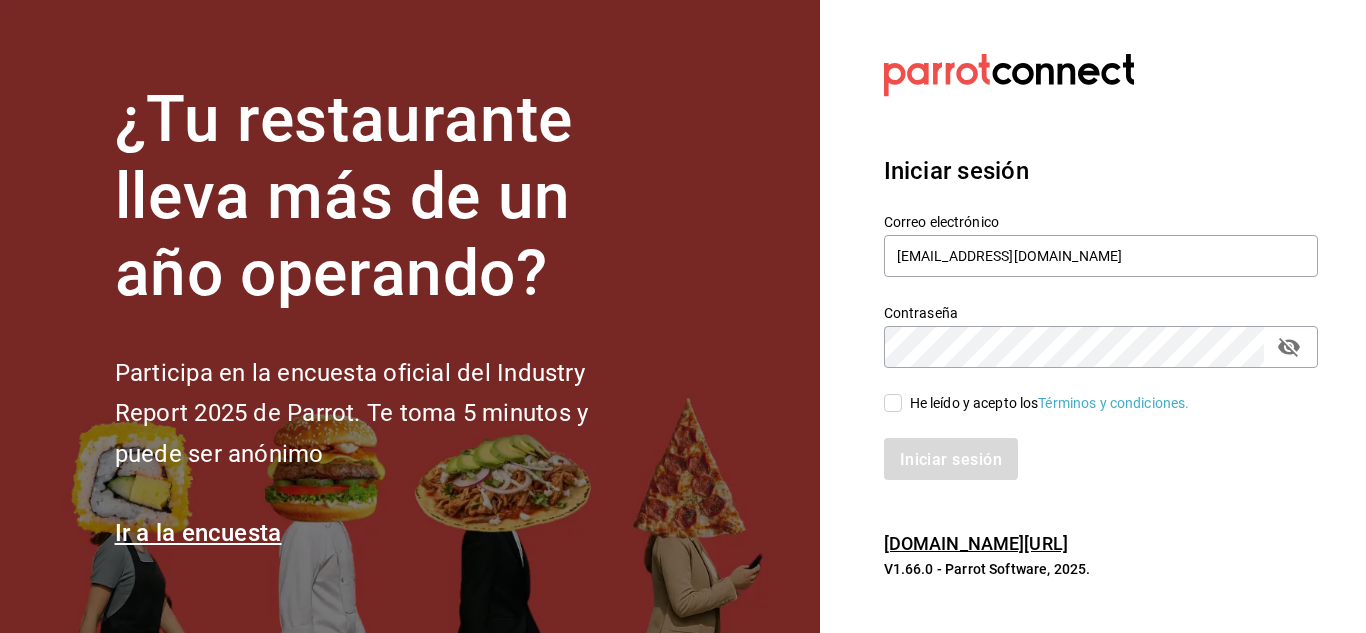 click on "He leído y acepto los  Términos y condiciones." at bounding box center (893, 403) 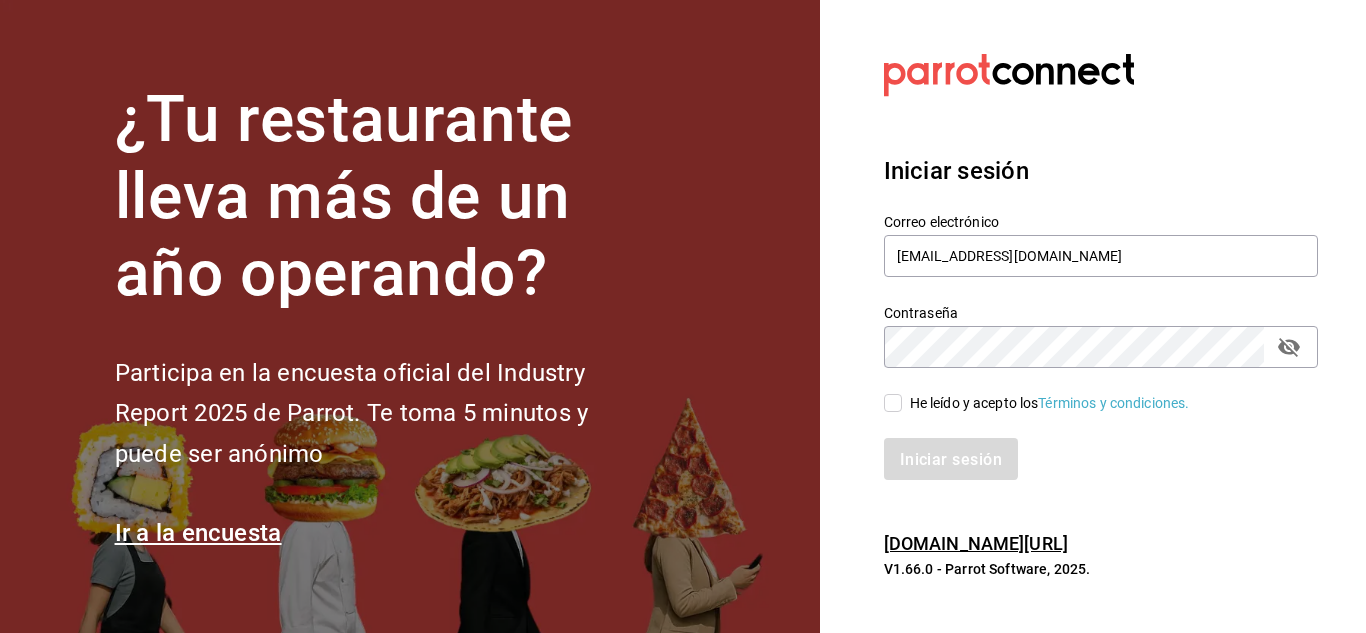checkbox on "true" 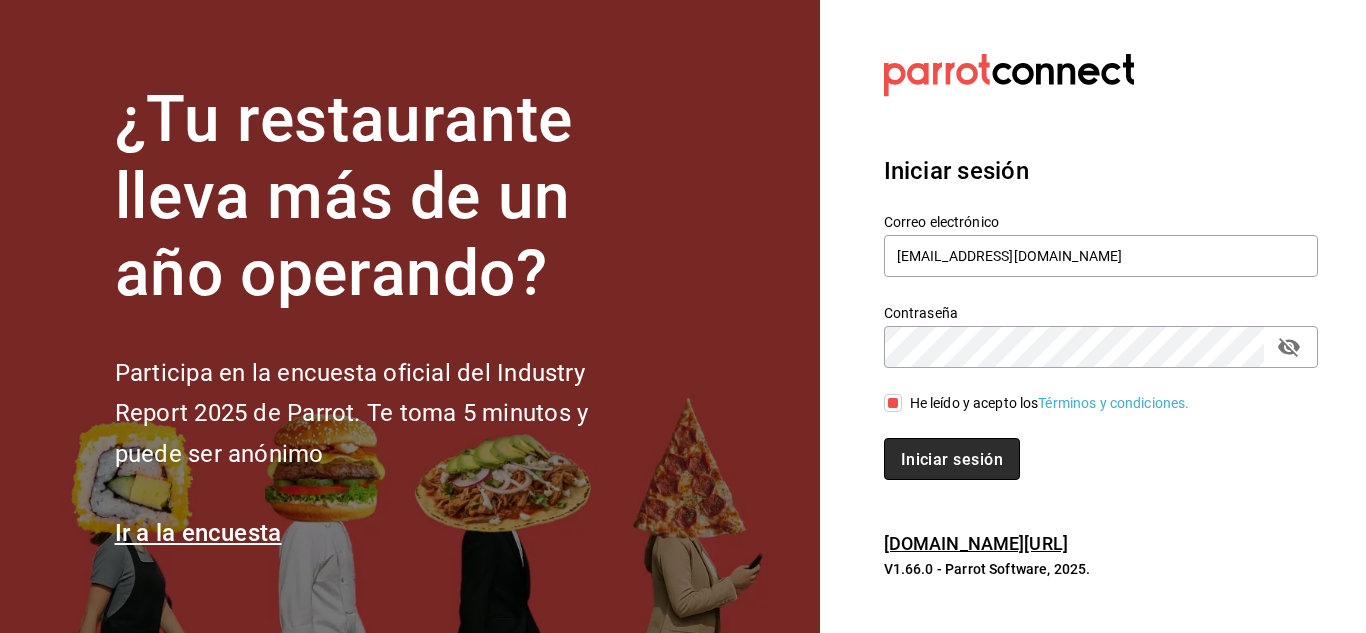click on "Iniciar sesión" at bounding box center (952, 458) 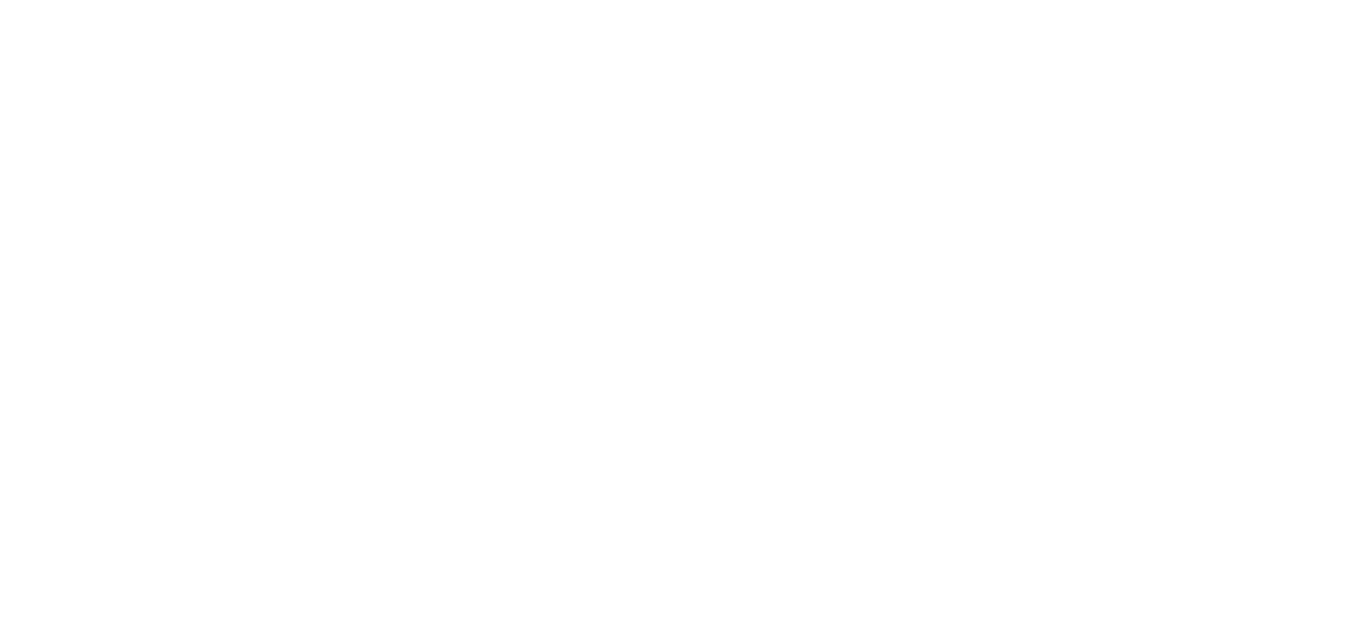 scroll, scrollTop: 0, scrollLeft: 0, axis: both 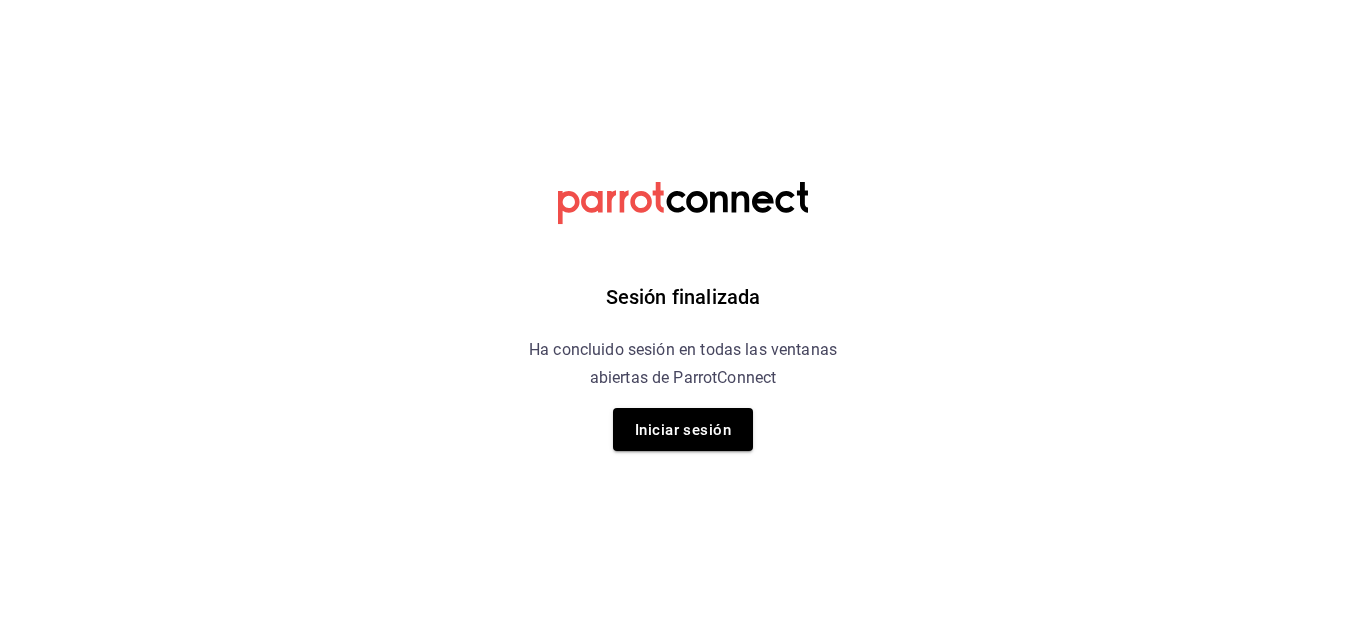 click on "Sesión finalizada Ha concluido sesión en todas las ventanas abiertas de ParrotConnect Iniciar sesión" at bounding box center [683, 316] 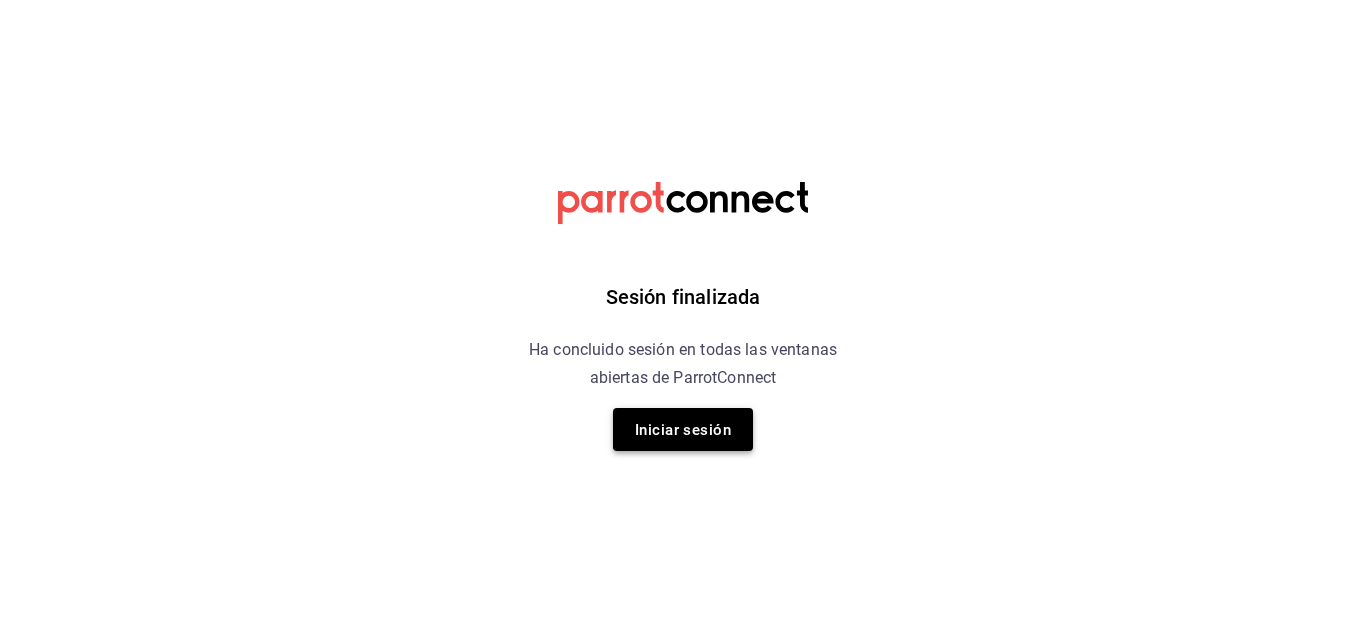 click on "Iniciar sesión" at bounding box center (683, 430) 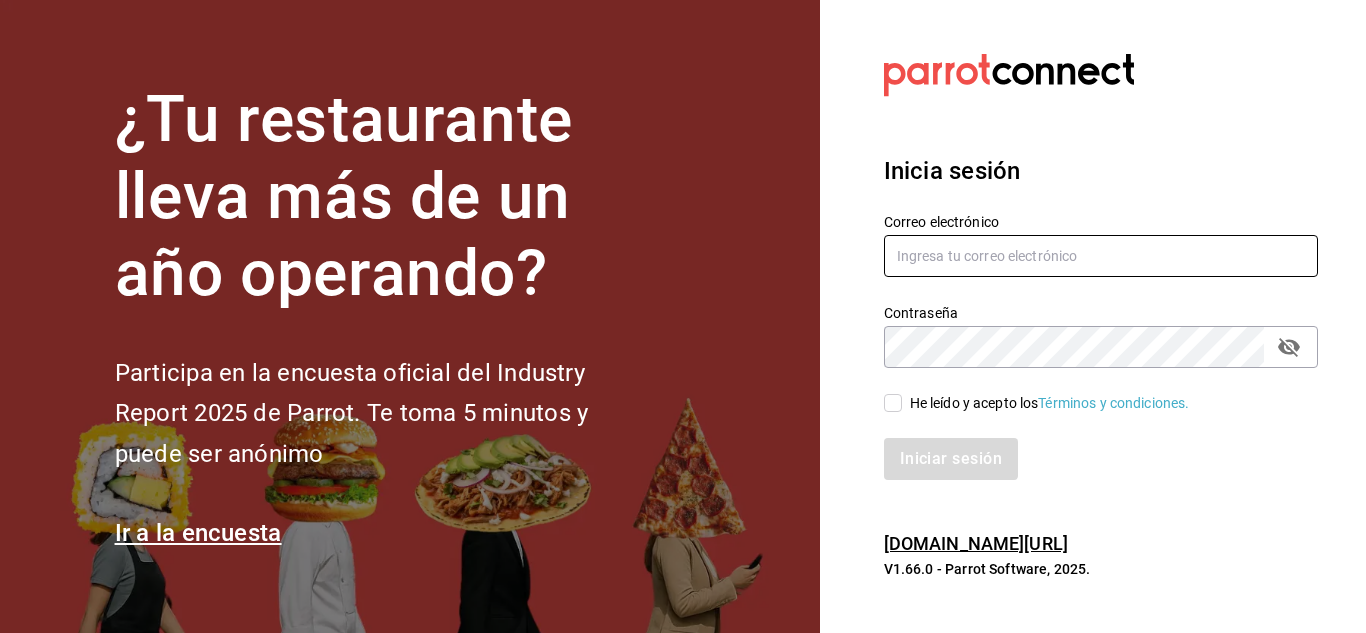 type on "multiuser@sushiexpress.com" 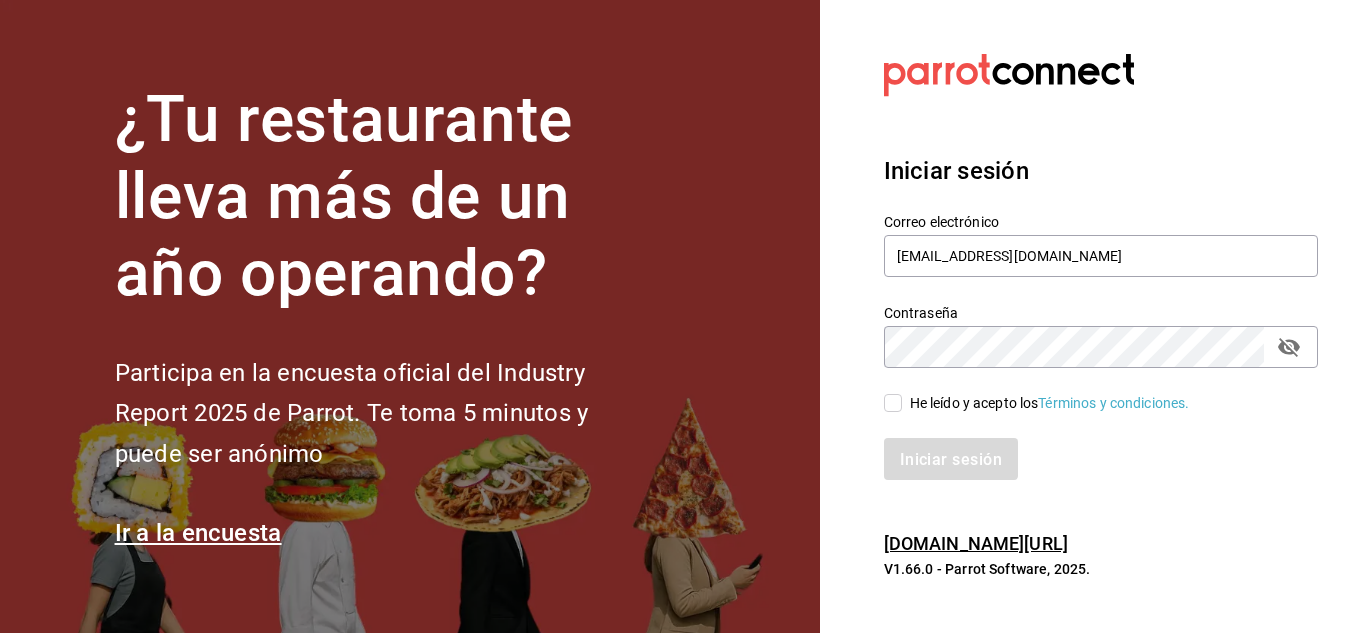 click on "He leído y acepto los  Términos y condiciones." at bounding box center (1089, 391) 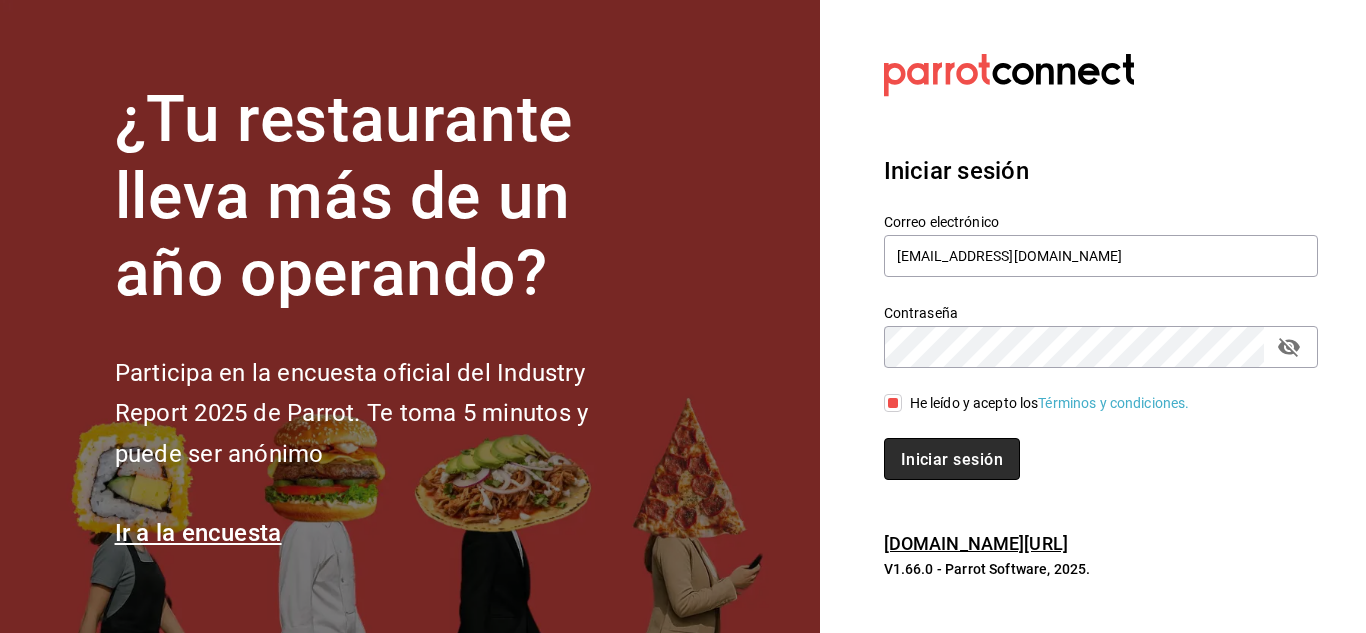 click on "Iniciar sesión" at bounding box center (952, 458) 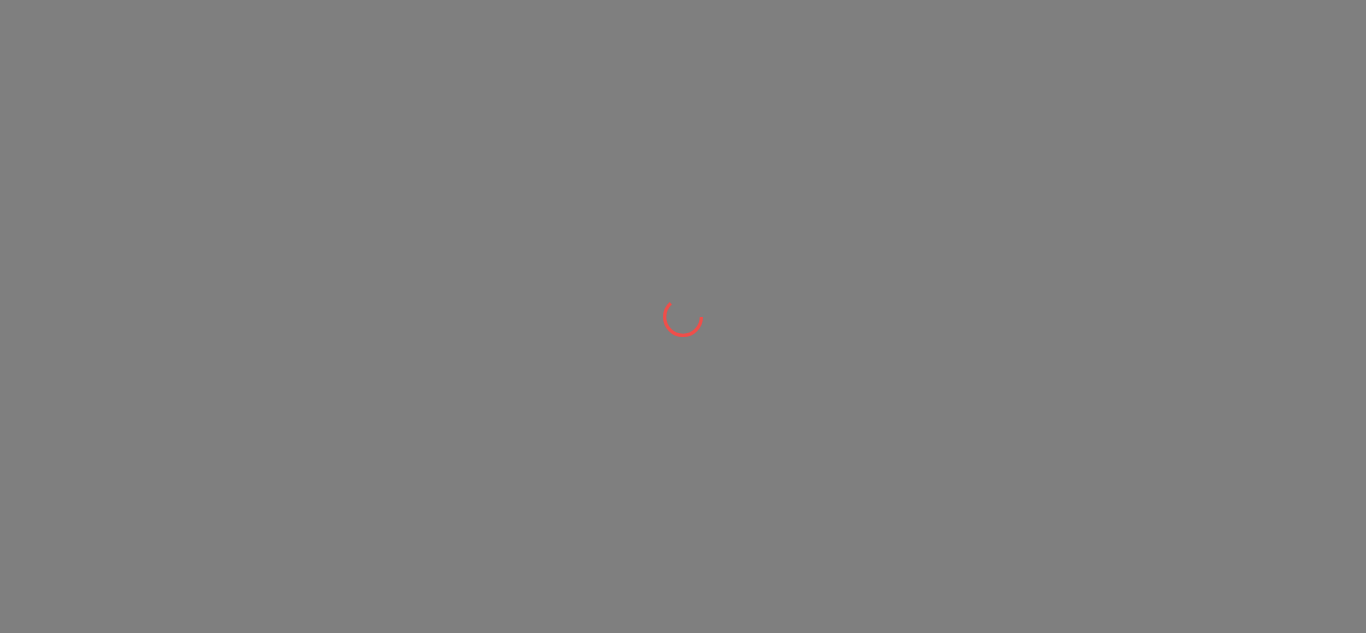 scroll, scrollTop: 0, scrollLeft: 0, axis: both 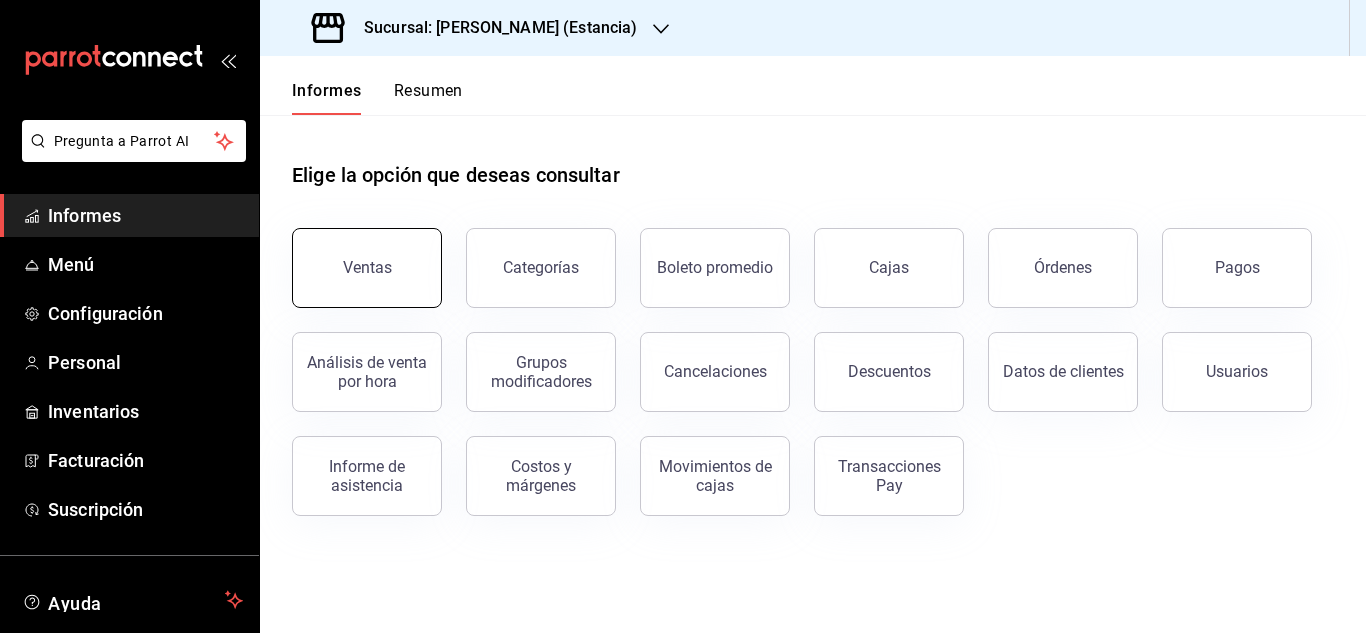 click on "Ventas Categorías Boleto promedio Cajas Órdenes Pagos Análisis de venta por hora Grupos modificadores Cancelaciones Descuentos Datos de clientes Usuarios Informe de asistencia Costos y márgenes Movimientos [PERSON_NAME] Transacciones Pay" at bounding box center [801, 360] 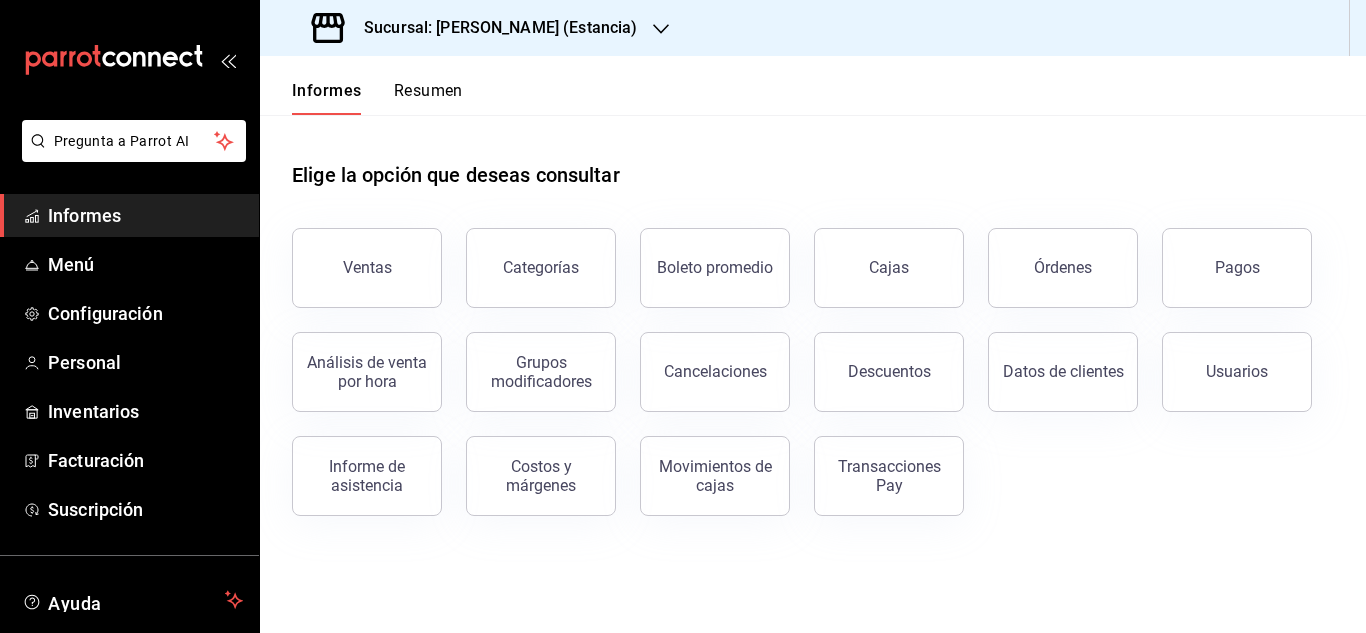 click on "Sucursal: [PERSON_NAME] (Estancia)" at bounding box center [500, 27] 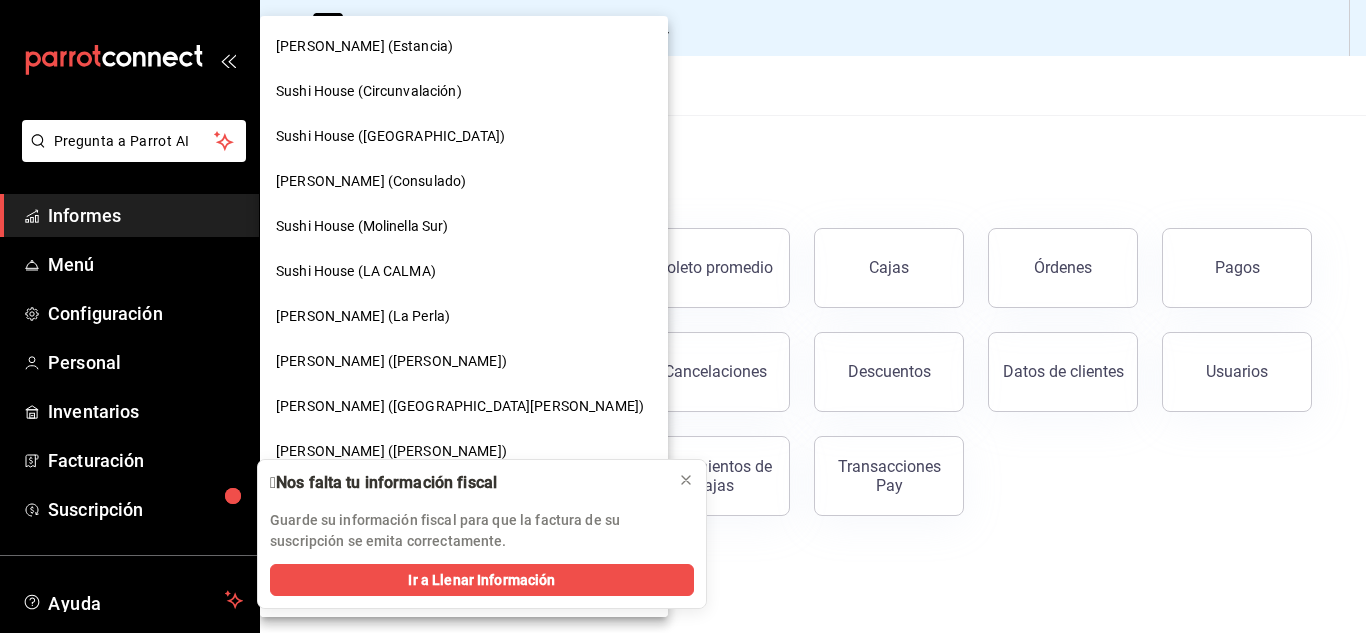 click on "[PERSON_NAME] (La Perla)" at bounding box center [464, 316] 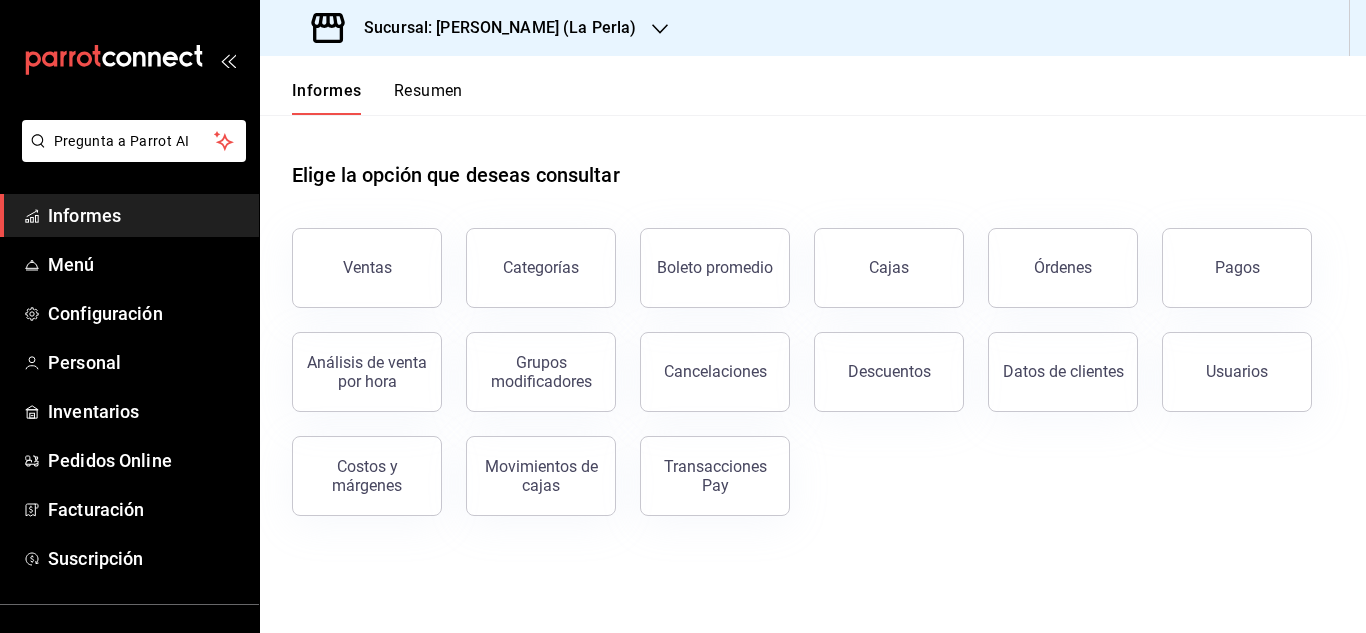click on "Ventas" at bounding box center [355, 256] 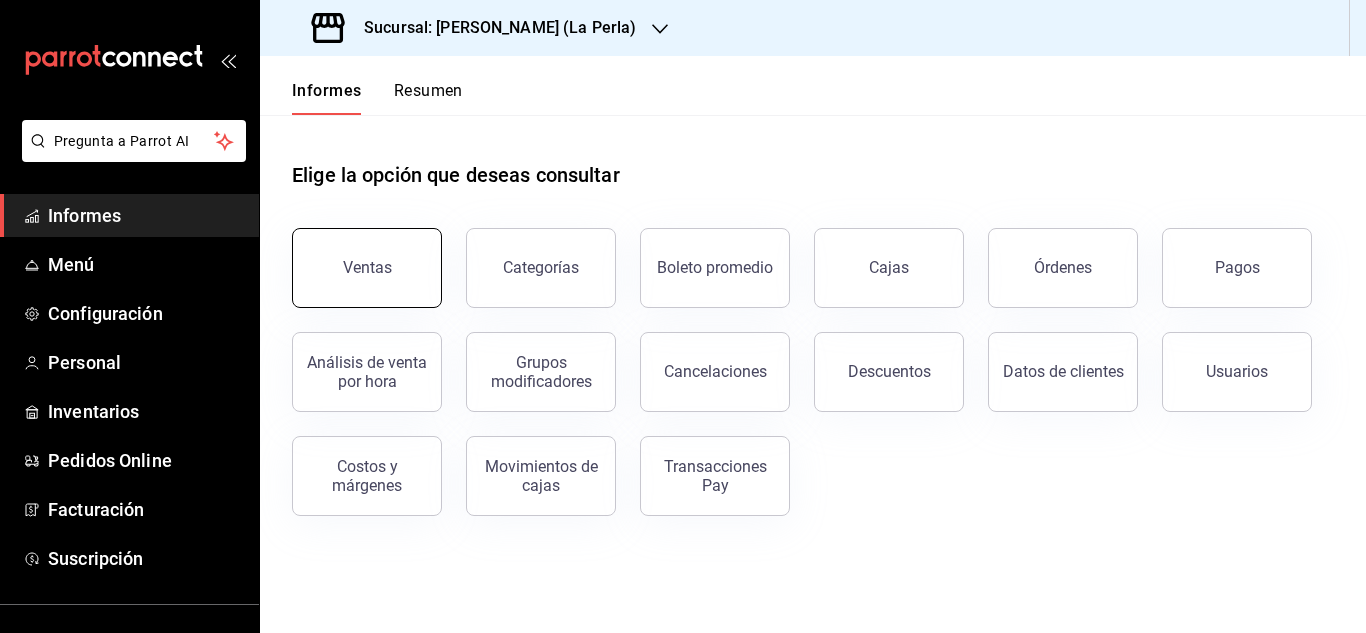 click on "Ventas" at bounding box center [367, 268] 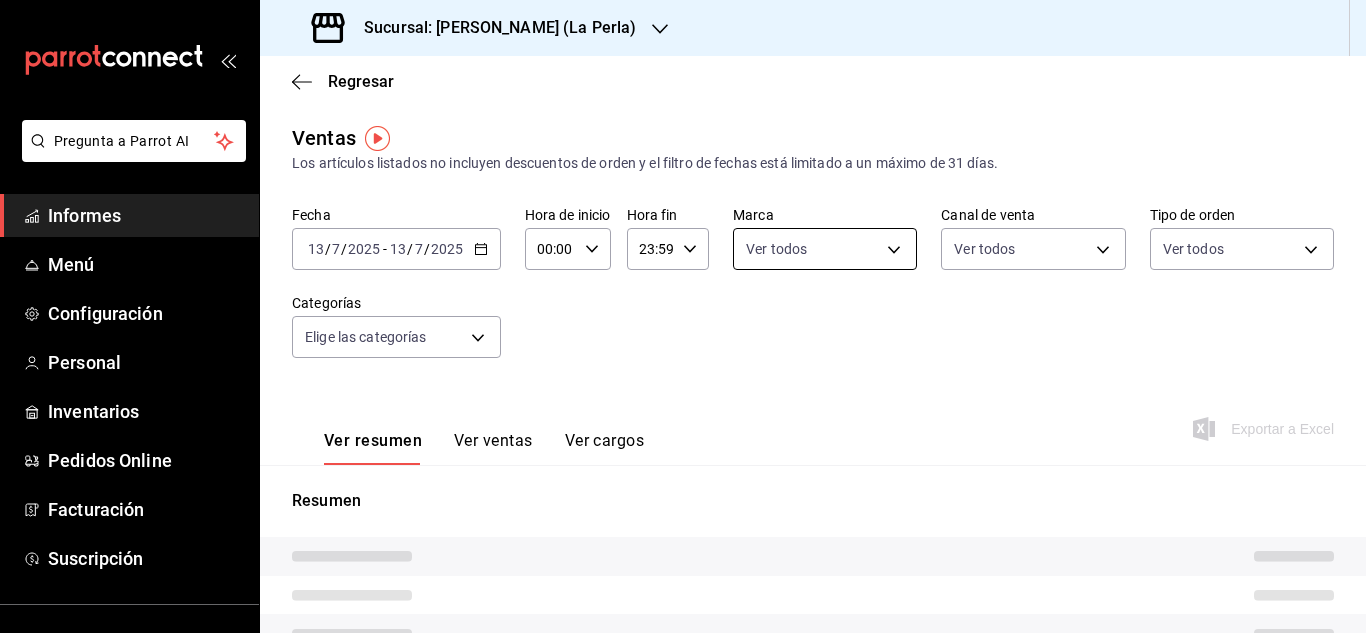 click on "Ver todos" at bounding box center [825, 249] 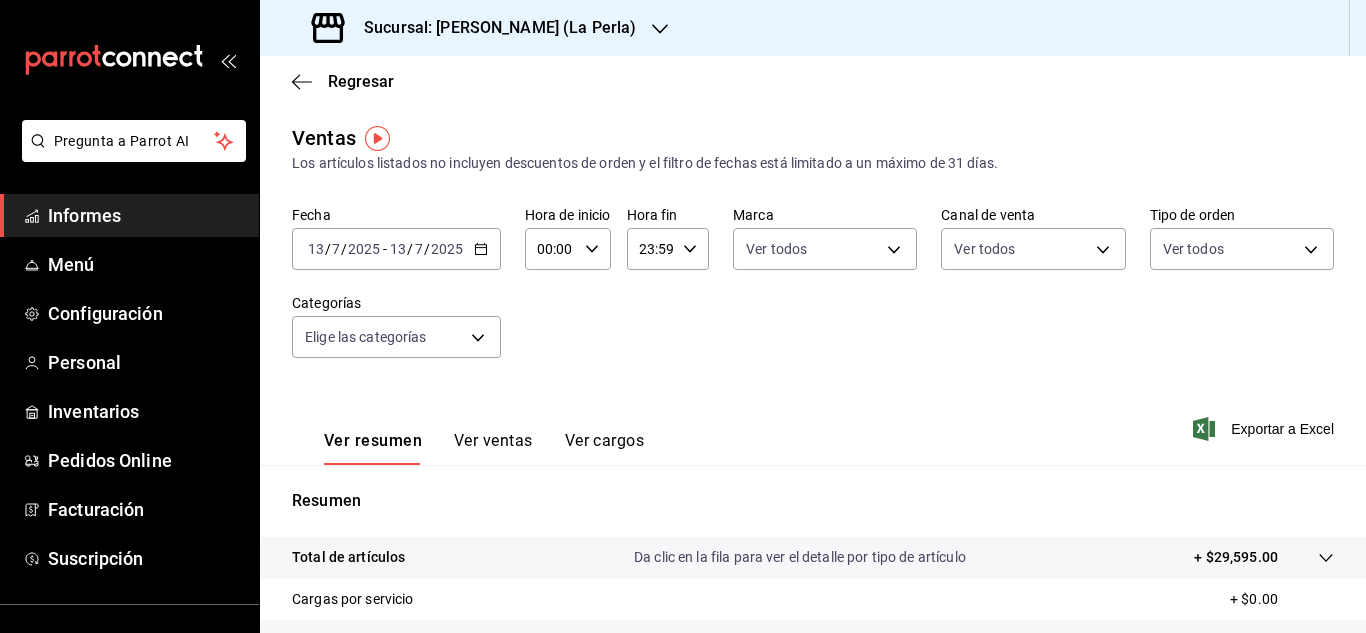 click on "2025-07-13 13 / 7 / 2025 - 2025-07-13 13 / 7 / 2025" at bounding box center [396, 249] 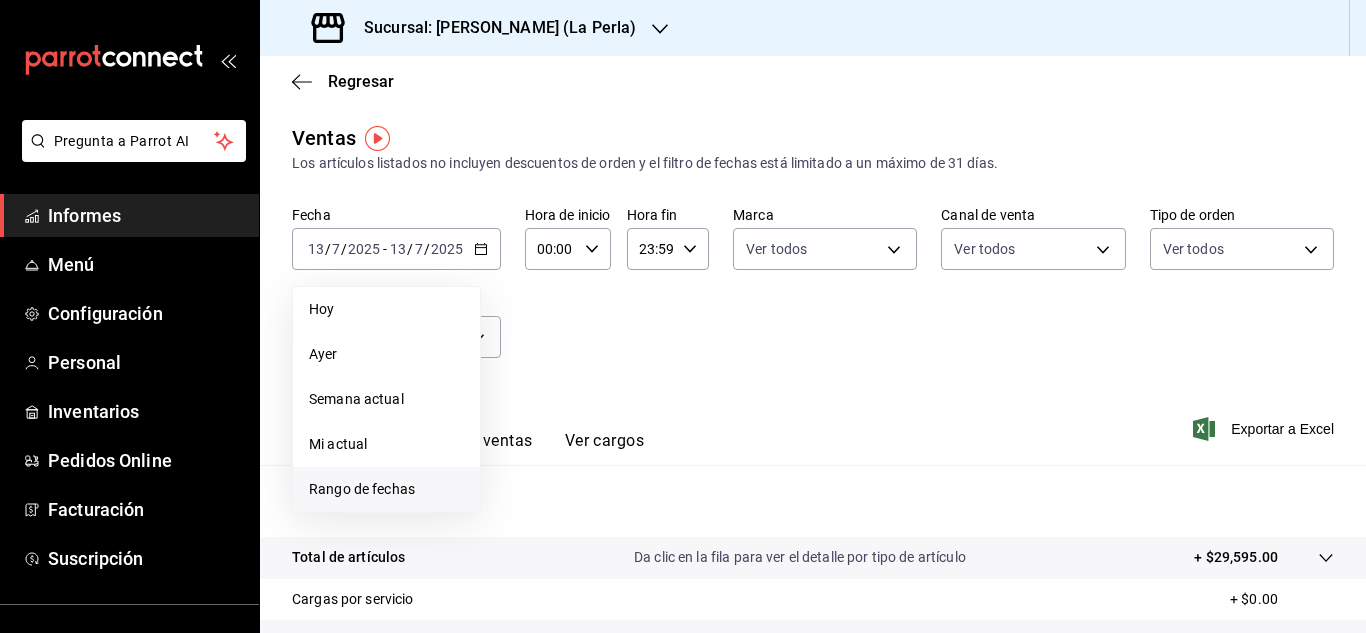 click on "Rango de fechas" at bounding box center [386, 489] 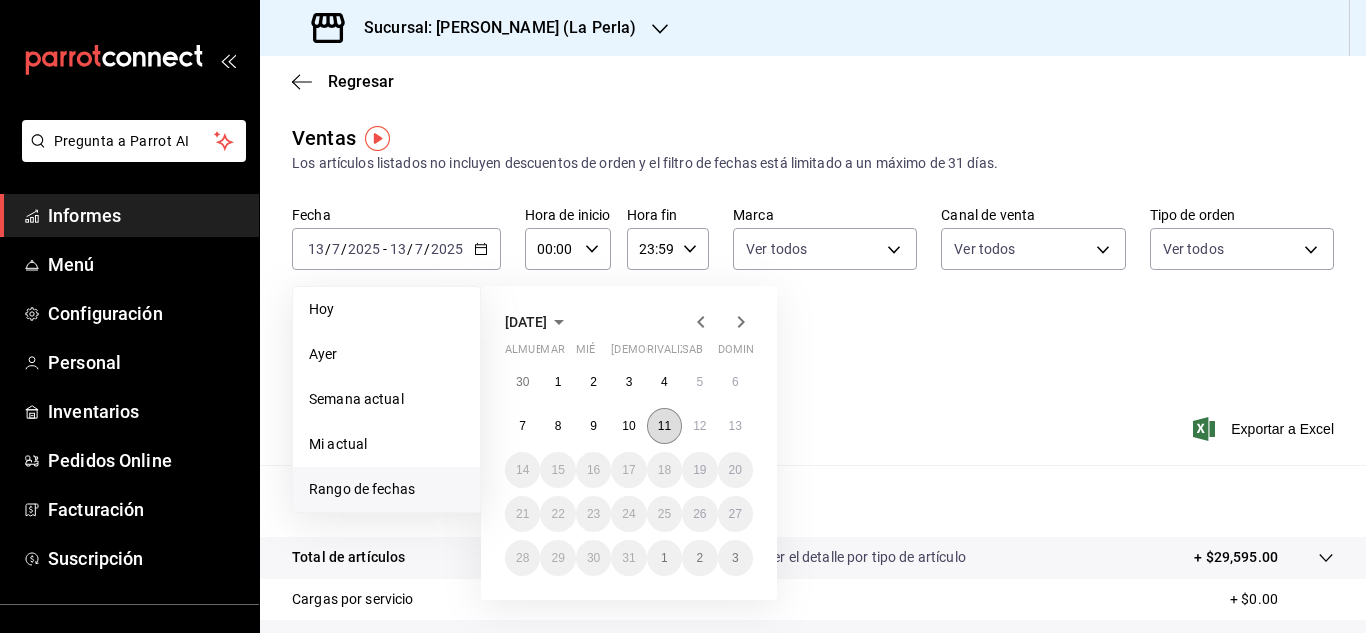 click on "11" at bounding box center [664, 426] 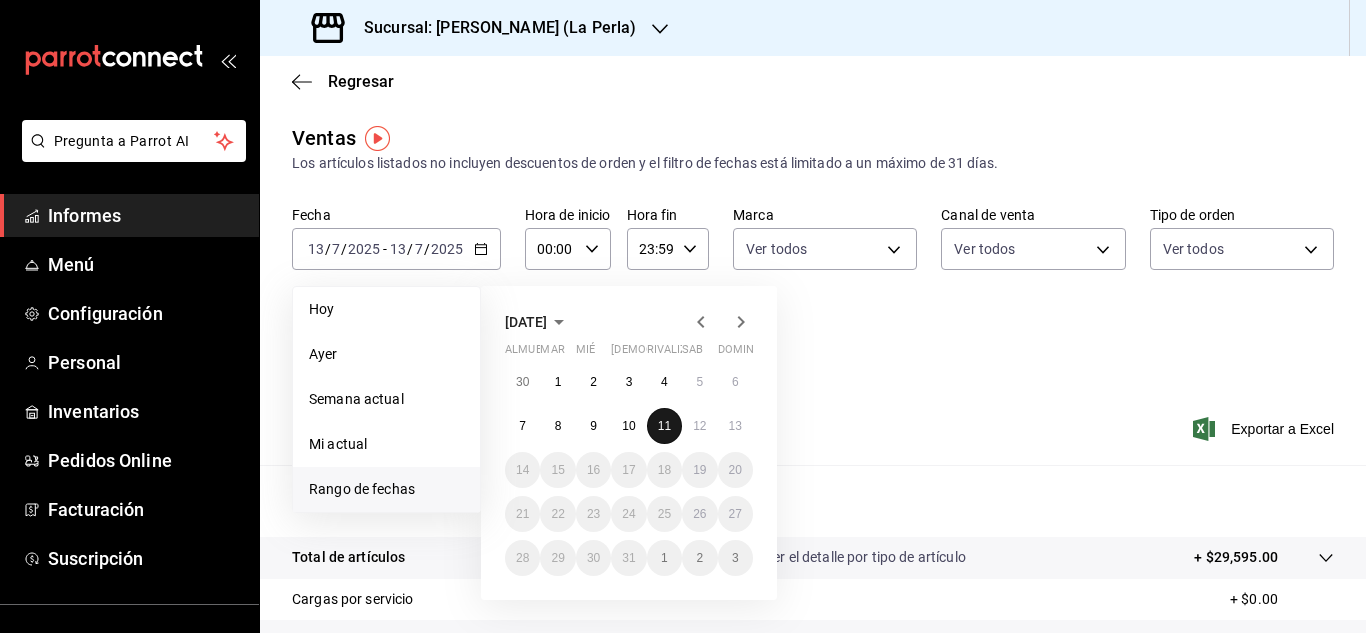 click on "11" at bounding box center [664, 426] 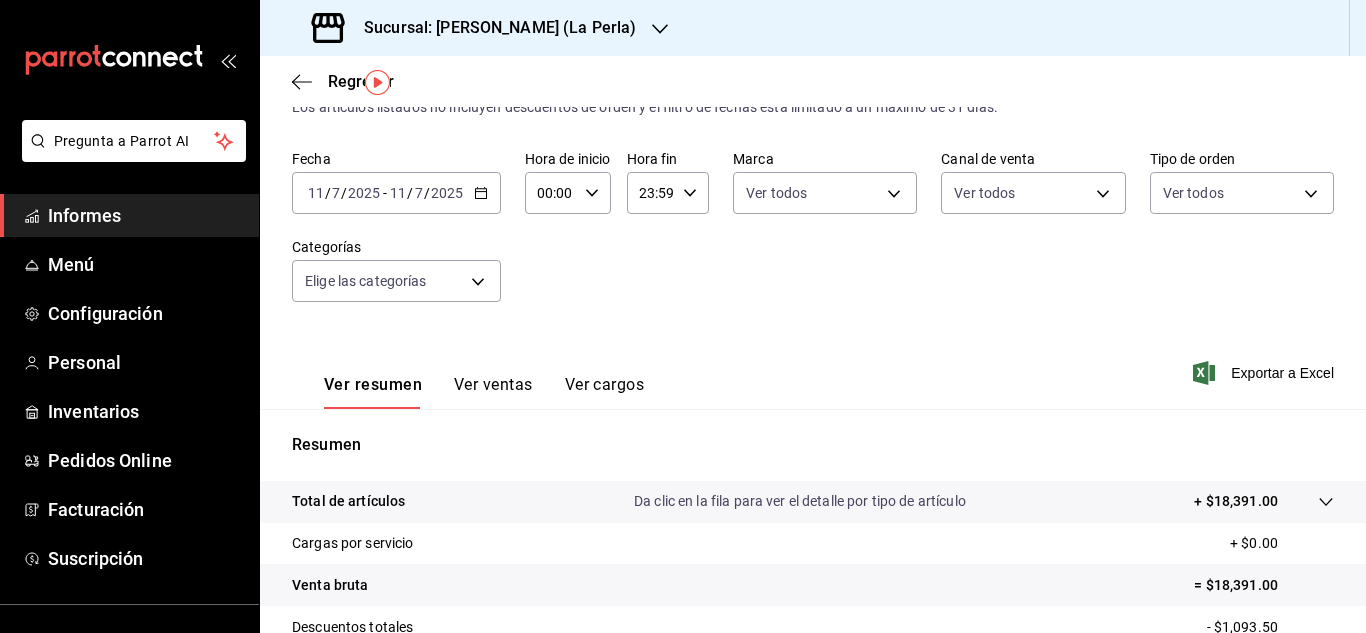 scroll, scrollTop: 55, scrollLeft: 0, axis: vertical 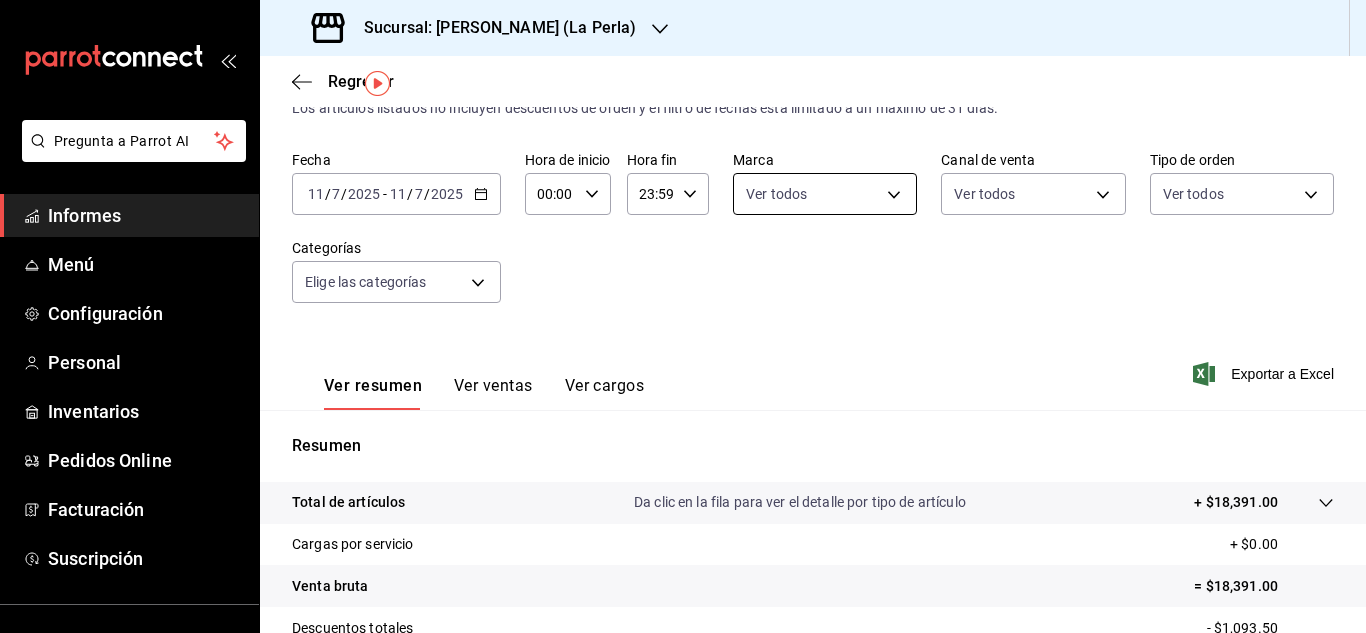 click on "Pregunta a Parrot AI Informes   Menú   Configuración   Personal   Inventarios   Pedidos Online   Facturación   Suscripción   Ayuda Recomendar loro   Sushi Express multiusuario   Sugerir nueva función   Sucursal: Genki Poke (La Perla) Regresar Ventas Los artículos listados no incluyen descuentos de orden y el filtro de fechas está limitado a un máximo de 31 días. Fecha 2025-07-11 11 / 7 / 2025 - 2025-07-11 11 / 7 / 2025 Hora de inicio 00:00 Hora de inicio Hora fin 23:59 Hora fin Marca Ver todos Canal de venta Ver todos Tipo de orden Ver todos Categorías Elige las categorías Ver resumen Ver ventas Ver cargos Exportar a Excel Resumen Total de artículos Da clic en la fila para ver el detalle por tipo de artículo + $18,391.00 Cargas por servicio + $0.00 Venta bruta = $18,391.00 Descuentos totales - $1,093.50 Certificados de regalo - $0.00 Venta total = $17,297.50 Impuestos - $2,385.86 Venta neta = $14,911.64 Texto original Valora esta traducción GANA 1 MES GRATIS EN TU SUSCRIPCIÓN AQUÍ Informes" at bounding box center (683, 316) 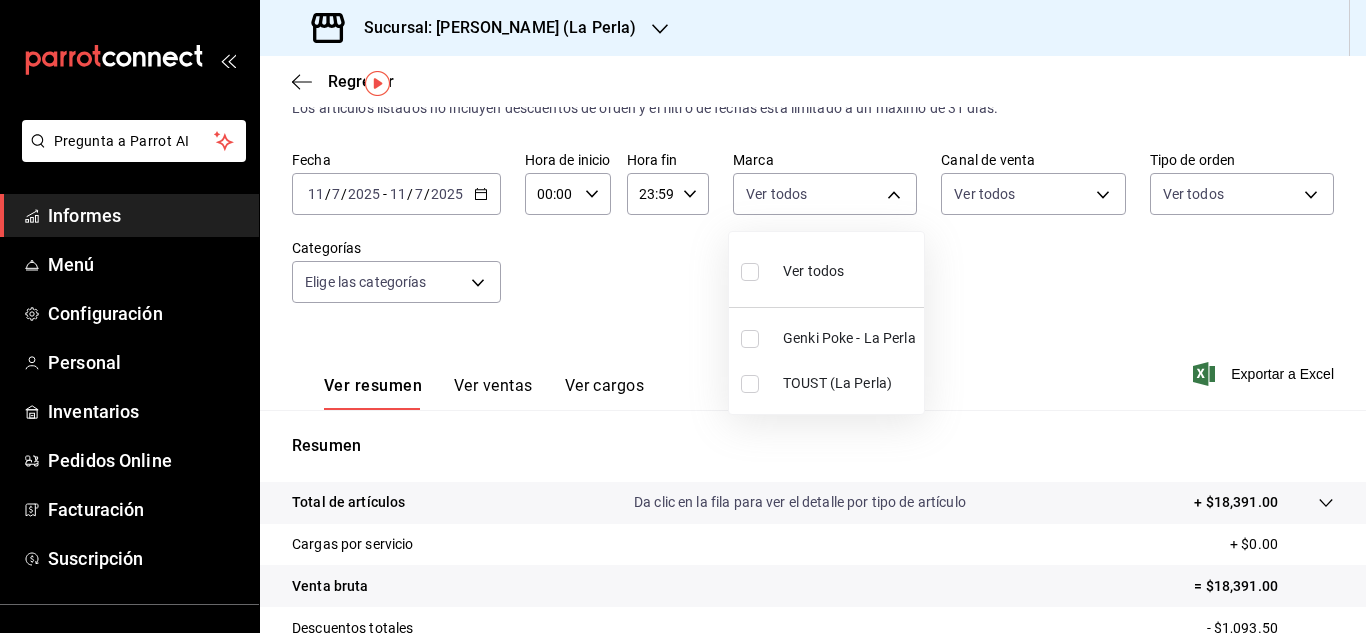 click on "Genki Poke - La Perla" at bounding box center (826, 338) 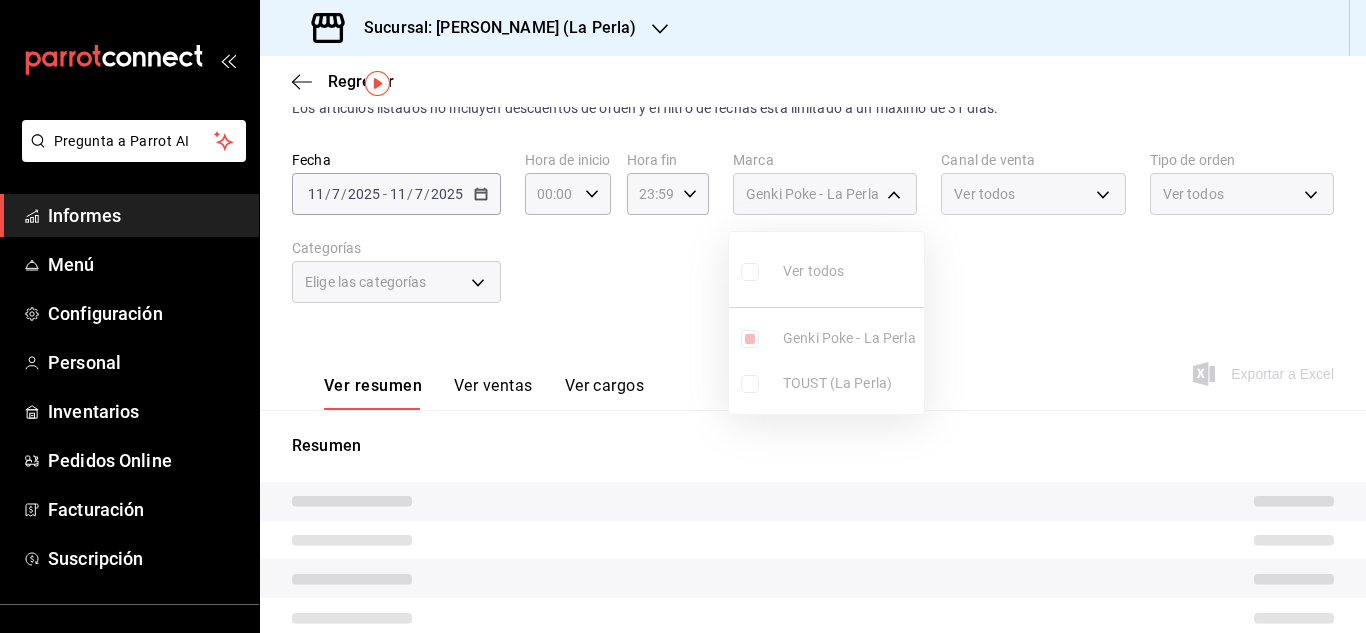 click at bounding box center [683, 316] 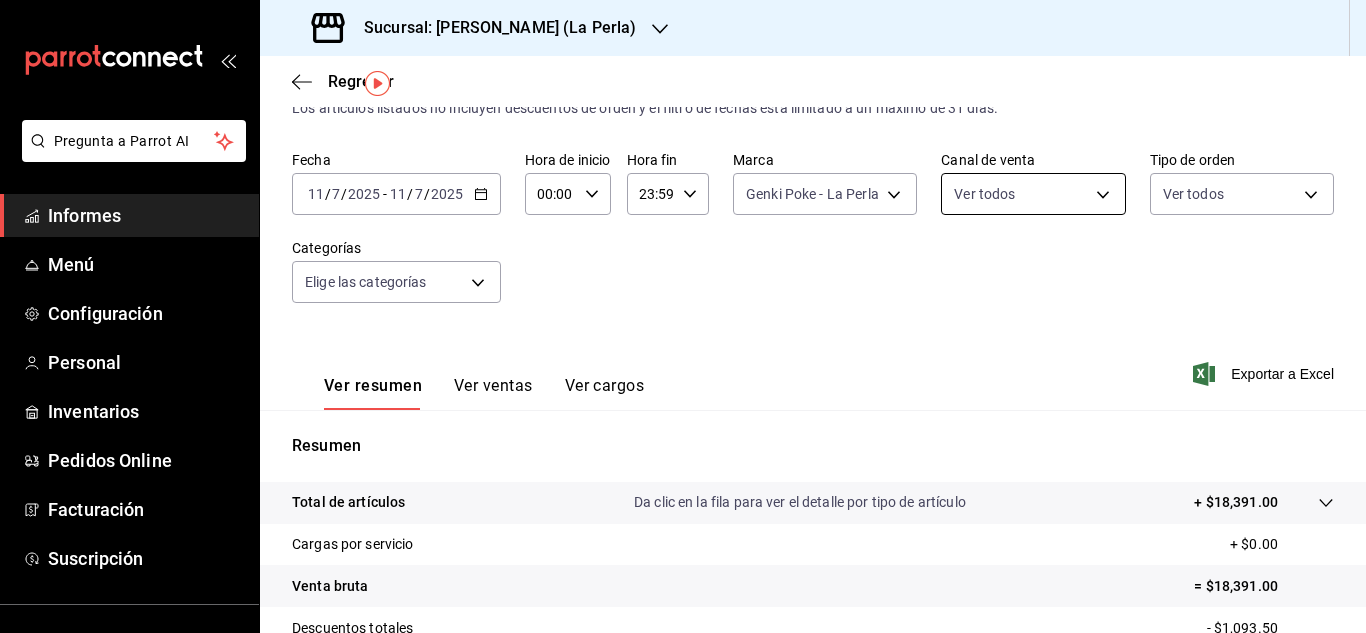 click on "Pregunta a Parrot AI Informes   Menú   Configuración   Personal   Inventarios   Pedidos Online   Facturación   Suscripción   Ayuda Recomendar loro   Sushi Express multiusuario   Sugerir nueva función   Sucursal: Genki Poke (La Perla) Regresar Ventas Los artículos listados no incluyen descuentos de orden y el filtro de fechas está limitado a un máximo de 31 días. Fecha 2025-07-11 11 / 7 / 2025 - 2025-07-11 11 / 7 / 2025 Hora de inicio 00:00 Hora de inicio Hora fin 23:59 Hora fin Marca Genki Poke - La Perla 63657dc0-0851-4c98-80e4-f8105bd6cb43 Canal de venta Ver todos Tipo de orden Ver todos Categorías Elige las categorías Ver resumen Ver ventas Ver cargos Exportar a Excel Resumen Total de artículos Da clic en la fila para ver el detalle por tipo de artículo + $18,391.00 Cargas por servicio + $0.00 Venta bruta = $18,391.00 Descuentos totales - $1,093.50 Certificados de regalo - $0.00 Venta total = $17,297.50 Impuestos - $2,385.86 Venta neta = $14,911.64 Texto original Valora esta traducción" at bounding box center (683, 316) 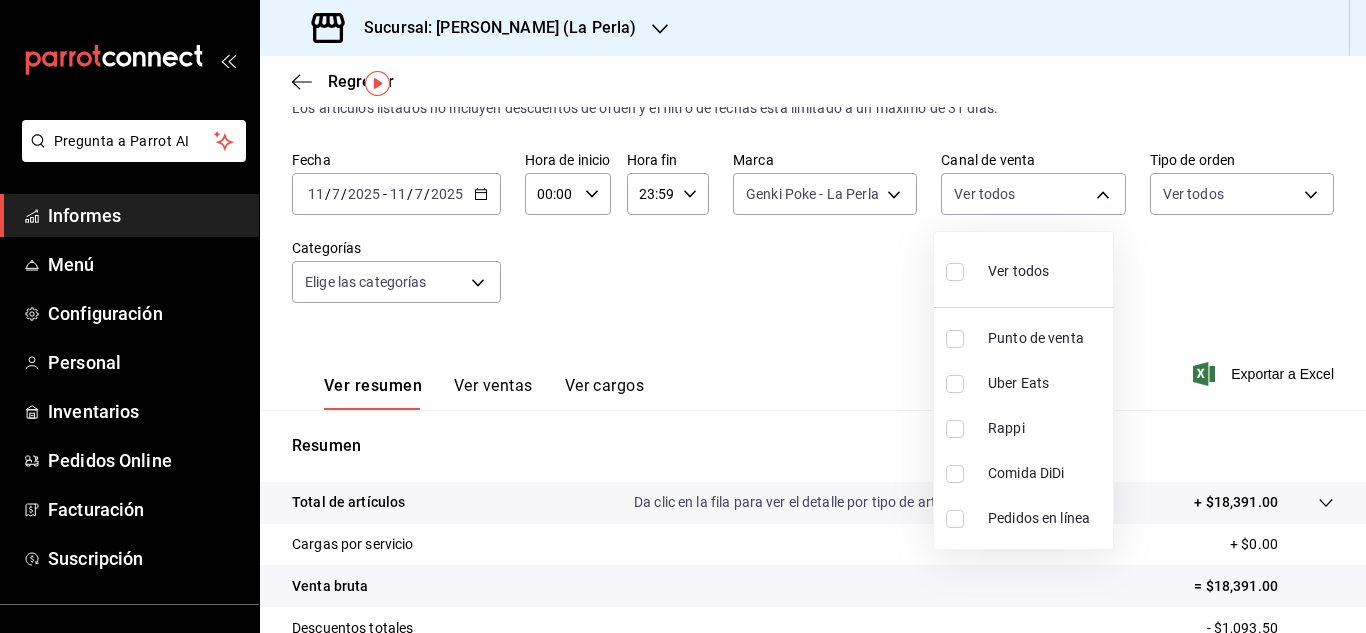 click at bounding box center (955, 384) 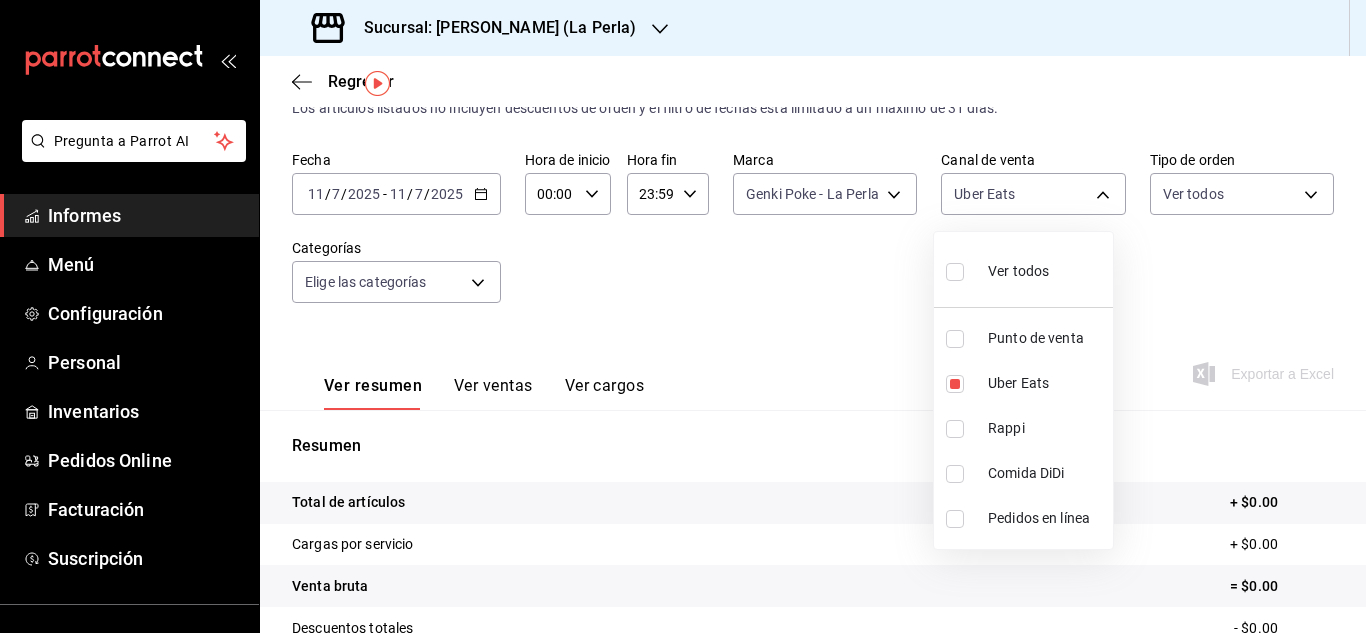 click at bounding box center (683, 316) 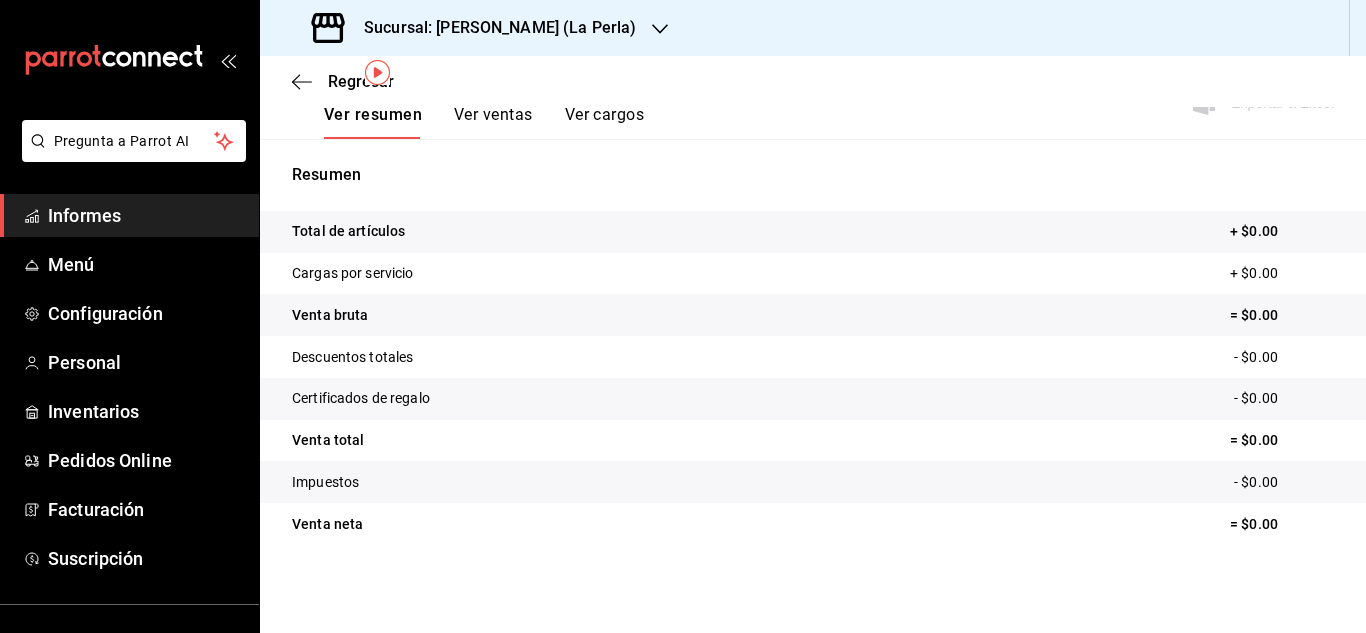 scroll, scrollTop: 0, scrollLeft: 0, axis: both 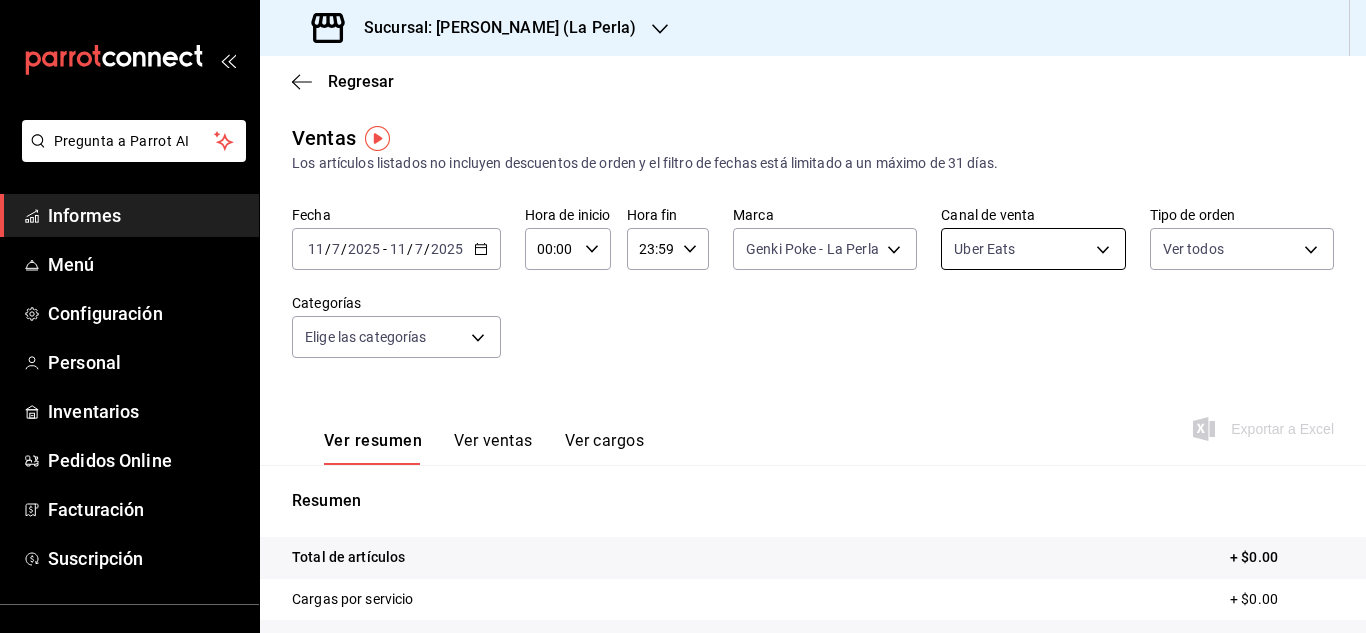 click on "Pregunta a Parrot AI Informes   Menú   Configuración   Personal   Inventarios   Pedidos Online   Facturación   Suscripción   Ayuda Recomendar loro   Sushi Express multiusuario   Sugerir nueva función   Sucursal: Genki Poke (La Perla) Regresar Ventas Los artículos listados no incluyen descuentos de orden y el filtro de fechas está limitado a un máximo de 31 días. Fecha 2025-07-11 11 / 7 / 2025 - 2025-07-11 11 / 7 / 2025 Hora de inicio 00:00 Hora de inicio Hora fin 23:59 Hora fin Marca Genki Poke - La Perla 63657dc0-0851-4c98-80e4-f8105bd6cb43 Canal de venta Uber Eats UBER_EATS Tipo de orden Ver todos Categorías Elige las categorías Ver resumen Ver ventas Ver cargos Exportar a Excel Resumen Total de artículos + $0.00 Cargas por servicio + $0.00 Venta bruta = $0.00 Descuentos totales - $0.00 Certificados de regalo - $0.00 Venta total = $0.00 Impuestos - $0.00 Venta neta = $0.00 Texto original Valora esta traducción Tu opinión servirá para ayudar a mejorar el Traductor de Google Ver video tutorial" at bounding box center [683, 316] 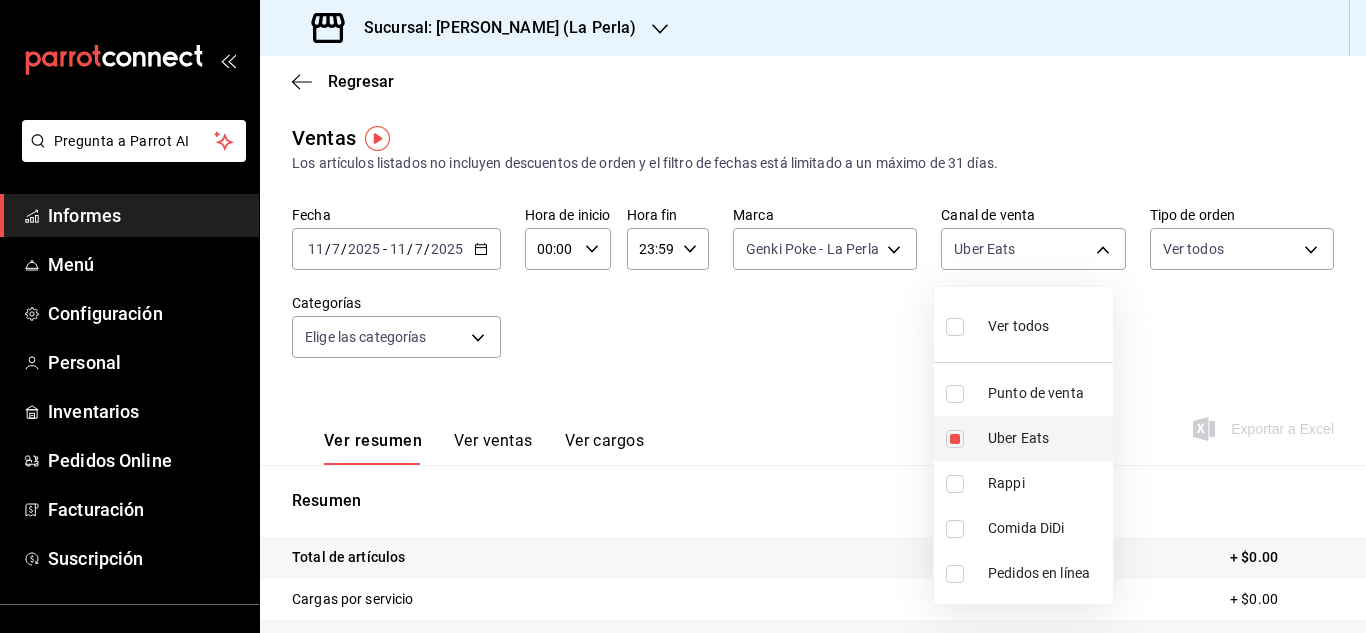 click at bounding box center (955, 439) 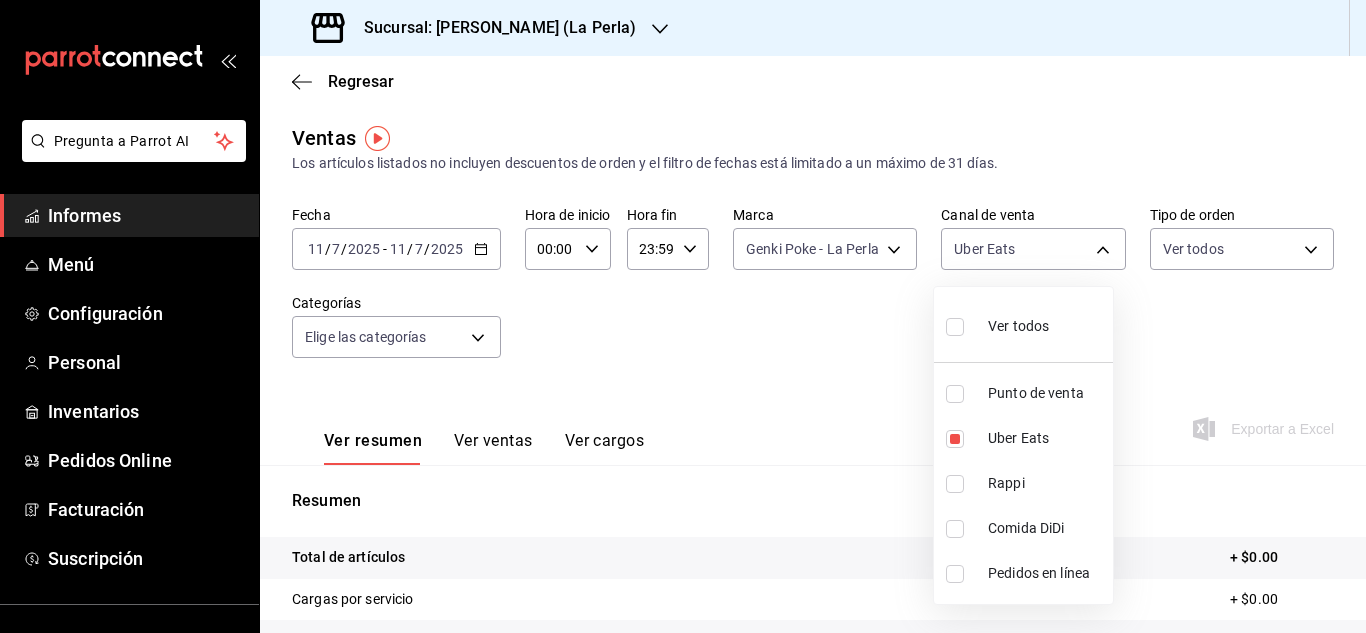 type 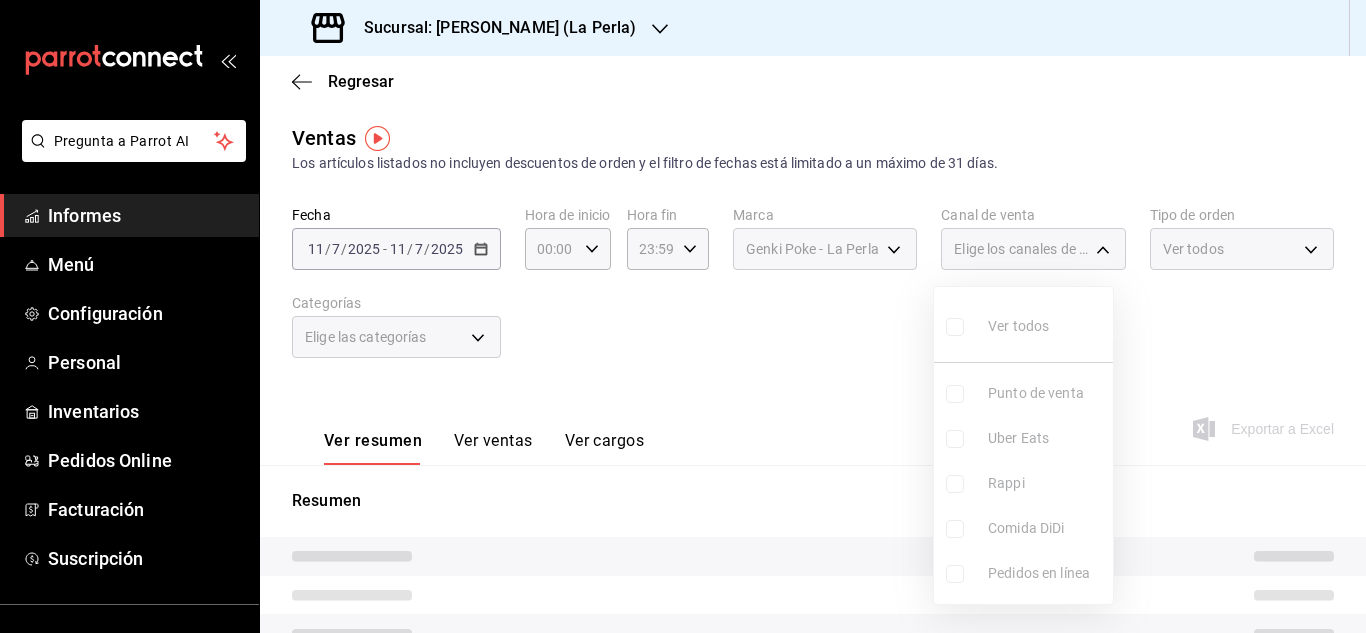 click on "Ver todos Punto de venta Uber Eats Rappi Comida DiDi Pedidos en línea" at bounding box center (1023, 445) 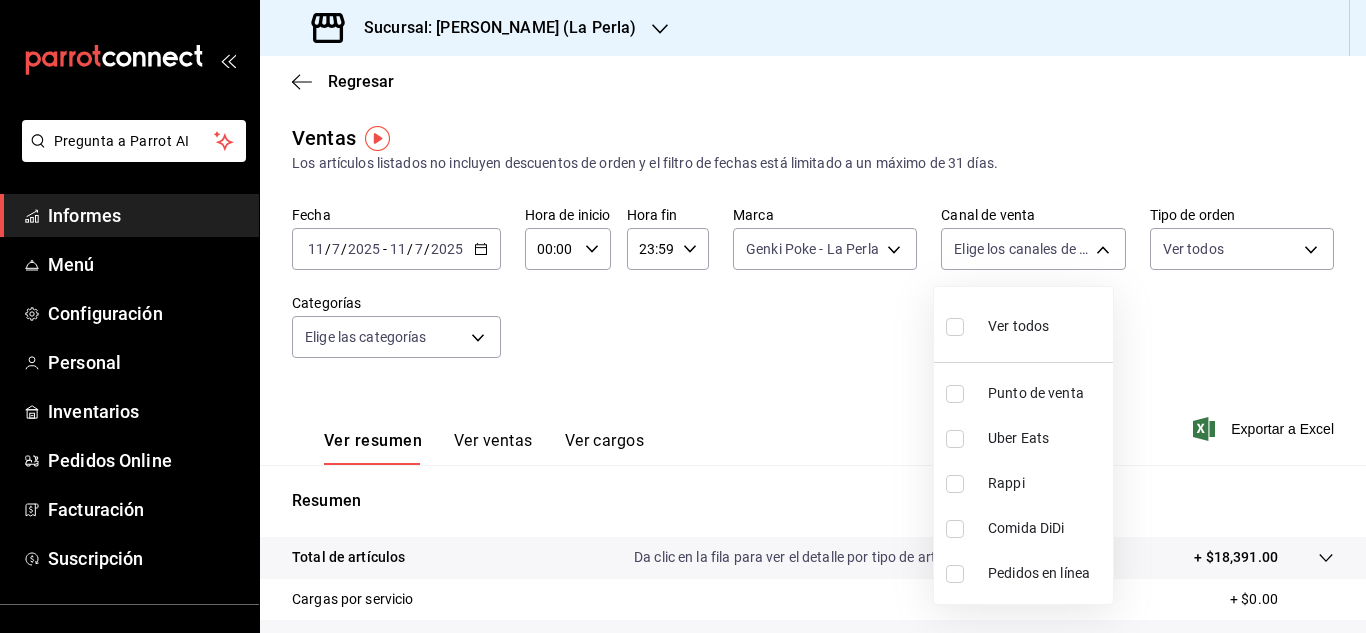 click at bounding box center (683, 316) 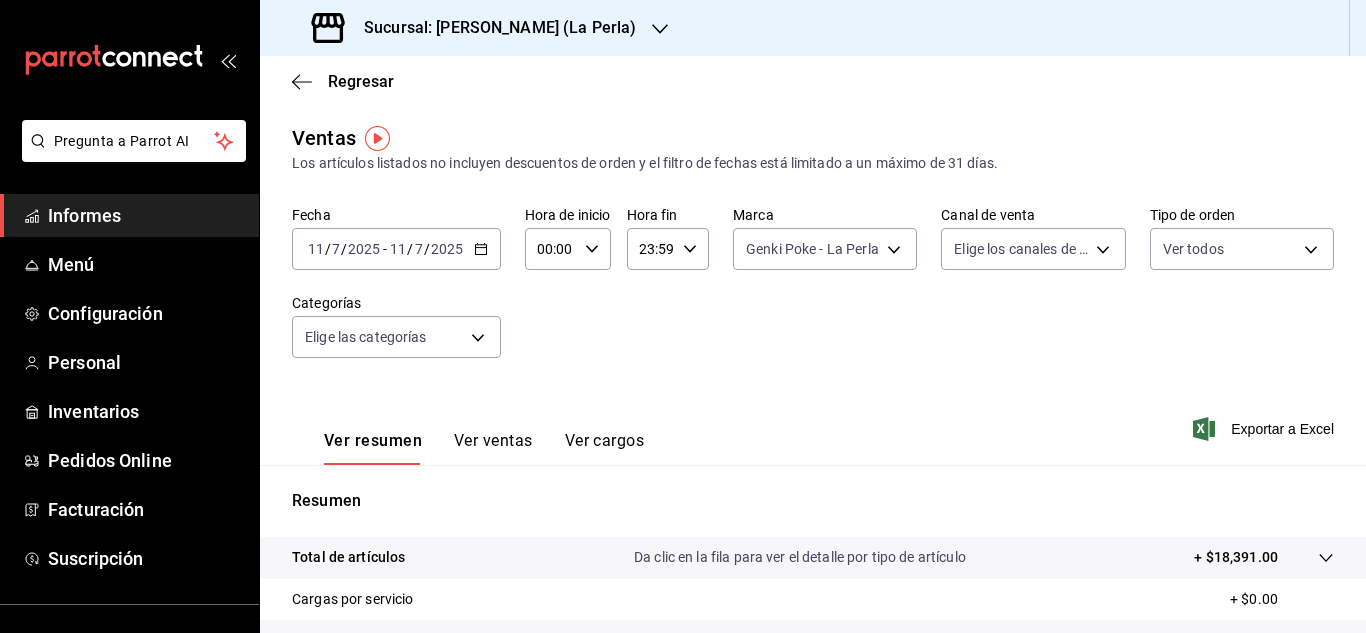 click 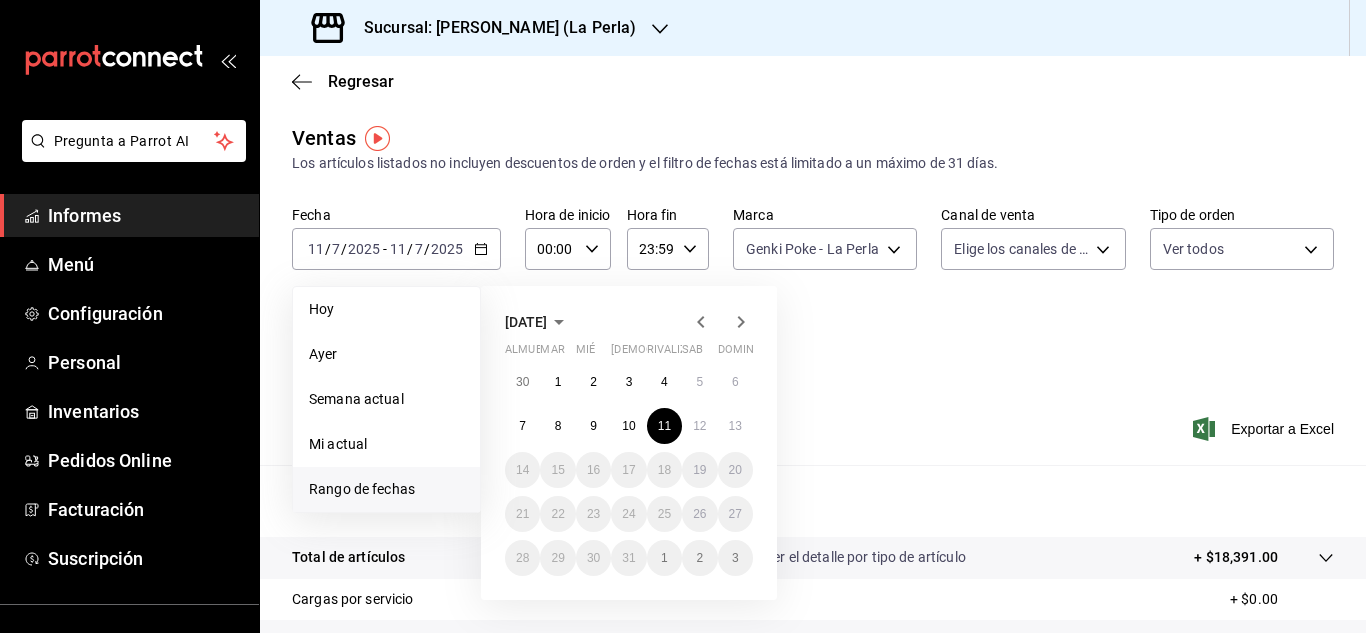 click on "Fecha 2025-07-11 11 / 7 / 2025 - 2025-07-11 11 / 7 / 2025 Hoy Ayer Semana actual Mi actual Rango de fechas julio de 2025 almuerzo mar mié Jue rivalizar sab dominio 30 1 2 3 4 5 6 7 8 9 10 11 12 13 14 15 16 17 18 19 20 21 22 23 24 25 26 27 28 29 30 31 1 2 3 Hora de inicio 00:00 Hora de inicio Hora fin 23:59 Hora fin Marca Genki Poke - La Perla 63657dc0-0851-4c98-80e4-f8105bd6cb43 Canal de venta Elige los canales de venta Tipo de orden Ver todos Categorías Elige las categorías" at bounding box center [813, 294] 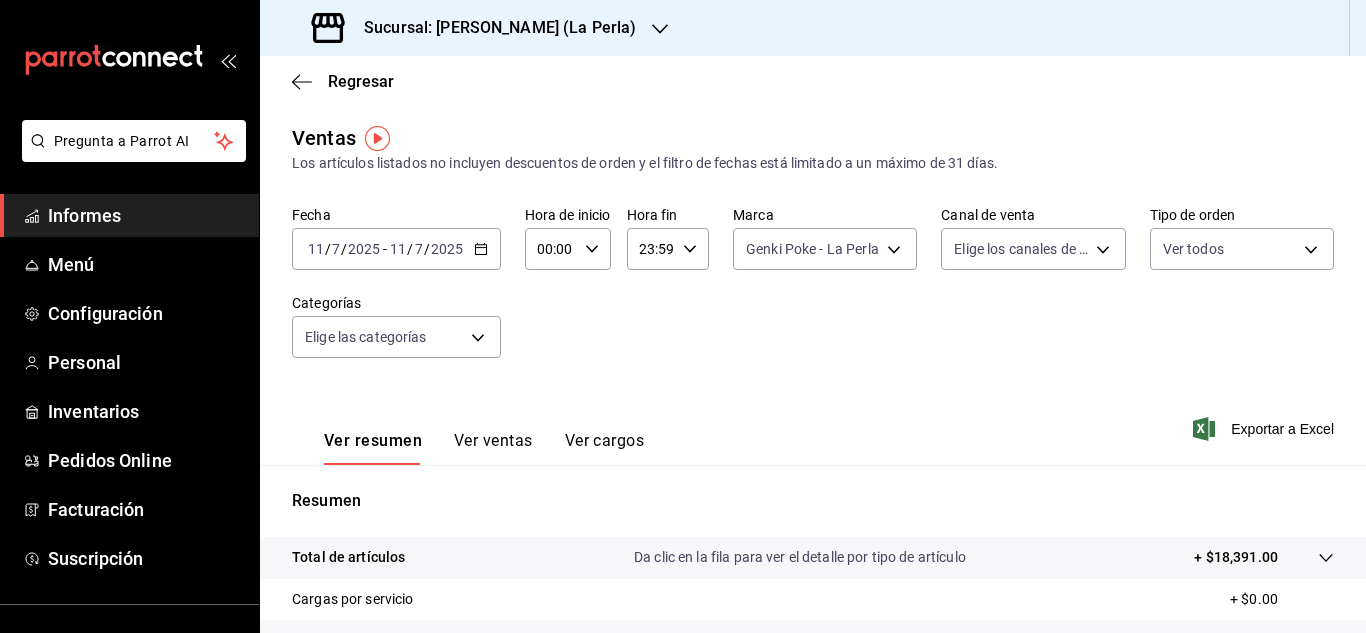 click on "Elige los canales de venta" at bounding box center (1033, 245) 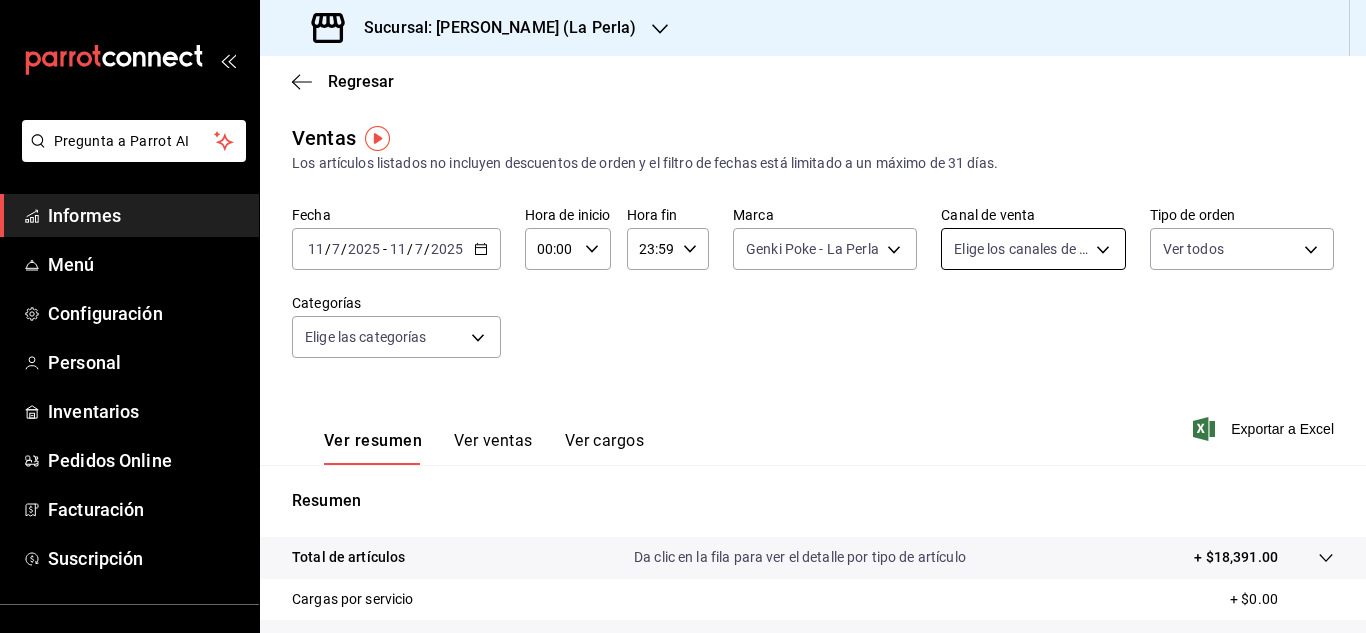 click on "Pregunta a Parrot AI Informes   Menú   Configuración   Personal   Inventarios   Pedidos Online   Facturación   Suscripción   Ayuda Recomendar loro   Sushi Express multiusuario   Sugerir nueva función   Sucursal: Genki Poke (La Perla) Regresar Ventas Los artículos listados no incluyen descuentos de orden y el filtro de fechas está limitado a un máximo de 31 días. Fecha 2025-07-11 11 / 7 / 2025 - 2025-07-11 11 / 7 / 2025 Hora de inicio 00:00 Hora de inicio Hora fin 23:59 Hora fin Marca Genki Poke - La Perla 63657dc0-0851-4c98-80e4-f8105bd6cb43 Canal de venta Elige los canales de venta Tipo de orden Ver todos Categorías Elige las categorías Ver resumen Ver ventas Ver cargos Exportar a Excel Resumen Total de artículos Da clic en la fila para ver el detalle por tipo de artículo + $18,391.00 Cargas por servicio + $0.00 Venta bruta = $18,391.00 Descuentos totales - $1,093.50 Certificados de regalo - $0.00 Venta total = $17,297.50 Impuestos - $2,385.86 Venta neta = $14,911.64 Texto original Ir a un video" at bounding box center (683, 316) 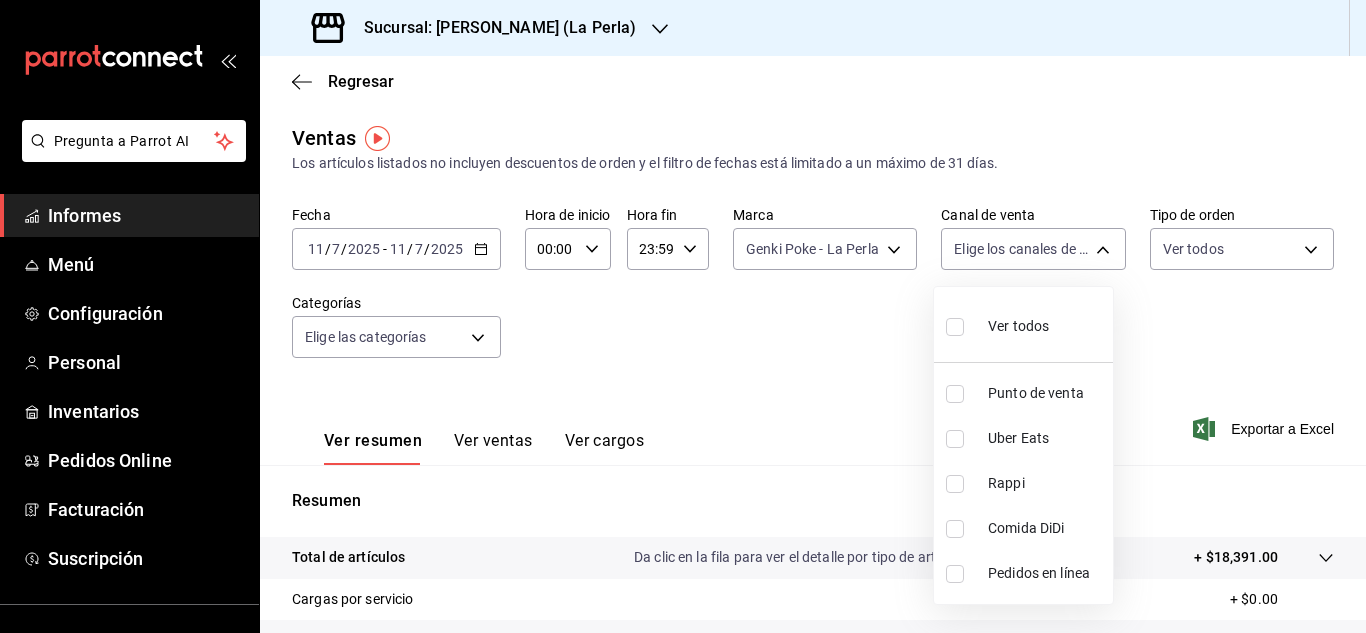 click at bounding box center [955, 484] 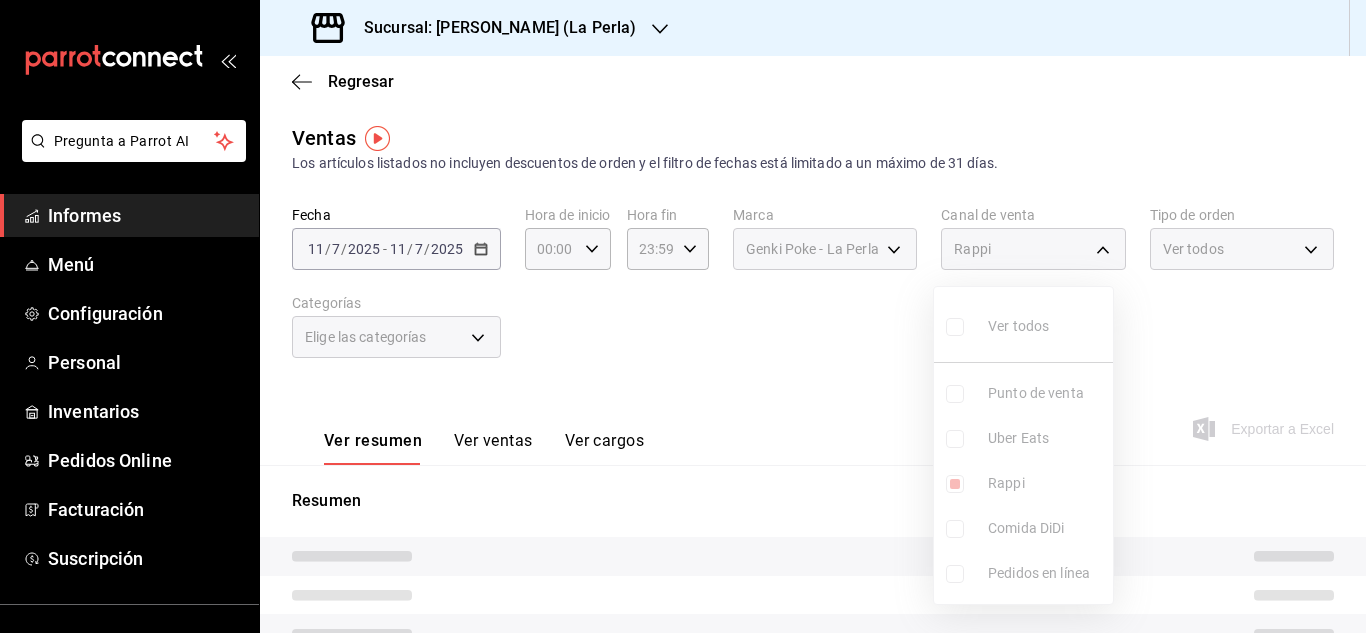 click at bounding box center (683, 316) 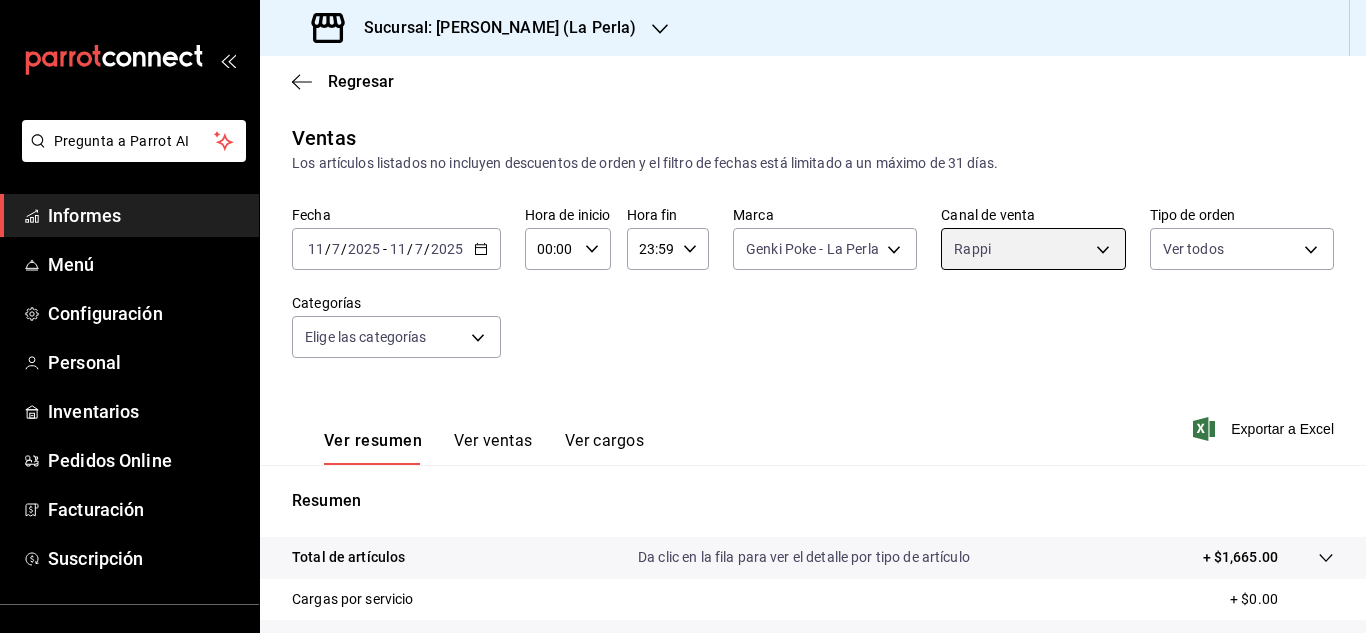 scroll, scrollTop: 326, scrollLeft: 0, axis: vertical 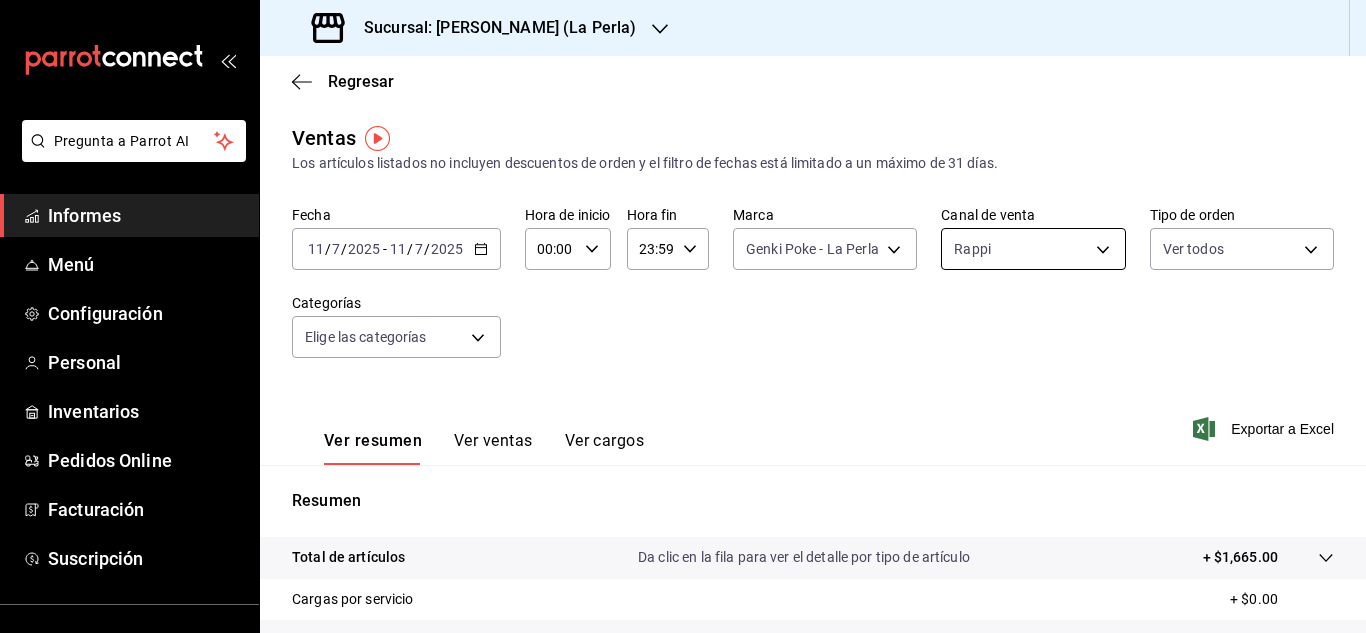 click on "Pregunta a Parrot AI Informes   Menú   Configuración   Personal   Inventarios   Pedidos Online   Facturación   Suscripción   Ayuda Recomendar loro   Sushi Express multiusuario   Sugerir nueva función   Sucursal: Genki Poke (La Perla) Regresar Ventas Los artículos listados no incluyen descuentos de orden y el filtro de fechas está limitado a un máximo de 31 días. Fecha 2025-07-11 11 / 7 / 2025 - 2025-07-11 11 / 7 / 2025 Hora de inicio 00:00 Hora de inicio Hora fin 23:59 Hora fin Marca Genki Poke - La Perla 63657dc0-0851-4c98-80e4-f8105bd6cb43 Canal de venta Rappi RAPPI Tipo de orden Ver todos Categorías Elige las categorías Ver resumen Ver ventas Ver cargos Exportar a Excel Resumen Total de artículos Da clic en la fila para ver el detalle por tipo de artículo + $1,665.00 Cargas por servicio + $0.00 Venta bruta = $1,665.00 Descuentos totales - $409.50 Certificados de regalo - $0.00 Venta total = $1,255.50 Impuestos - $173.17 Venta neta = $1,082.33 Texto original Valora esta traducción Informes" at bounding box center (683, 316) 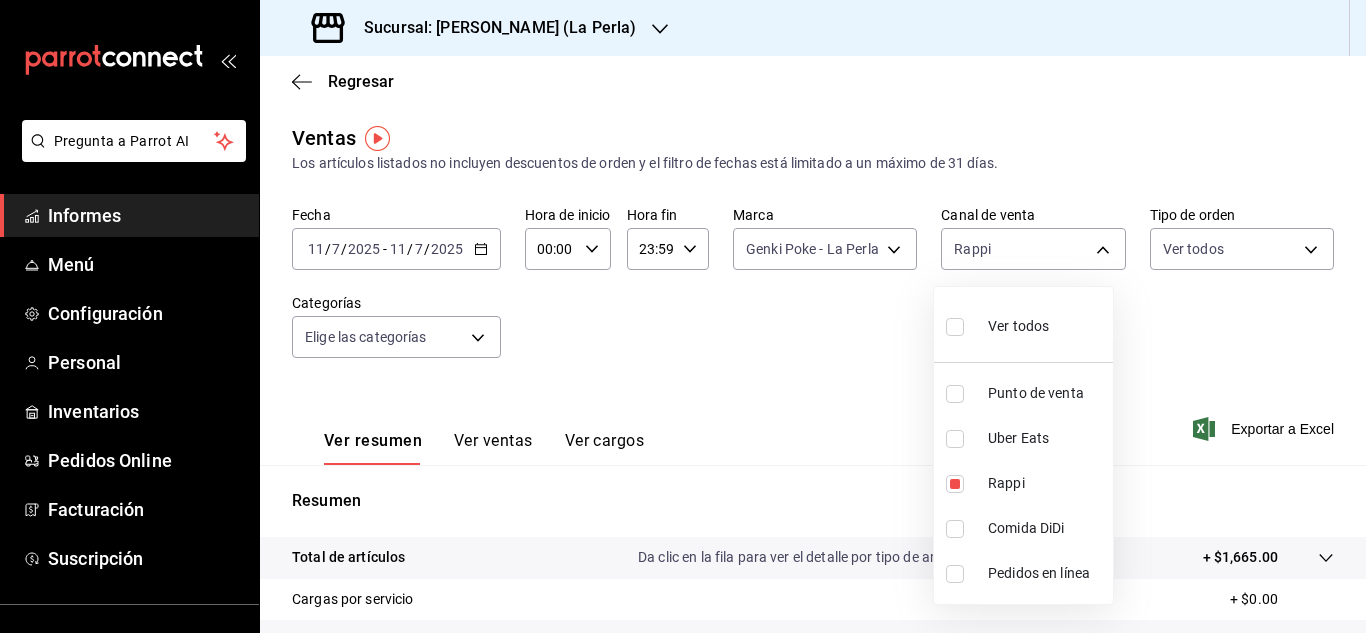 click at bounding box center [955, 529] 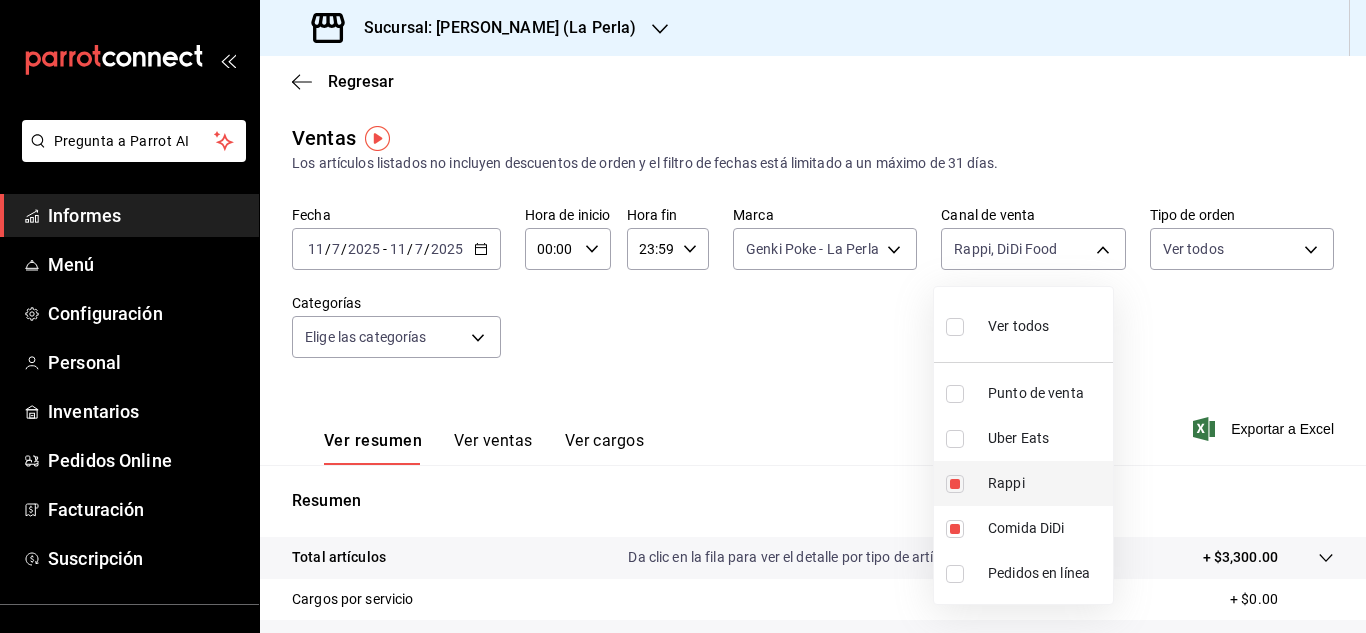 click on "Rappi" at bounding box center (1023, 483) 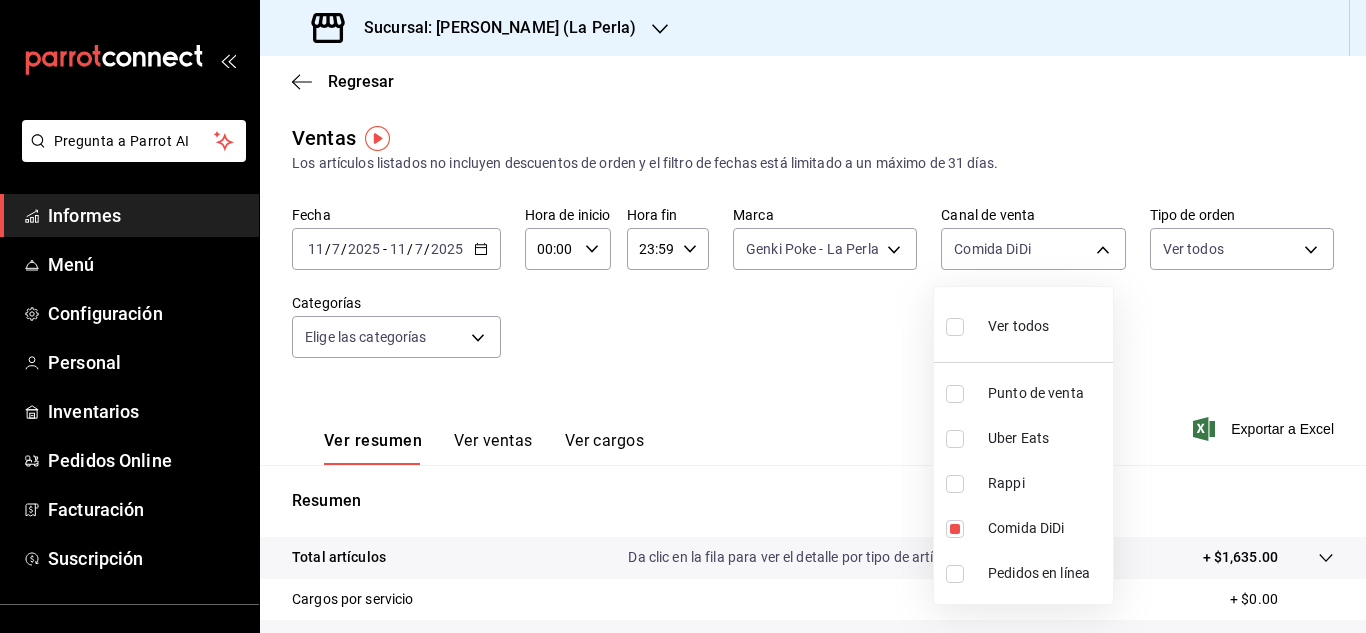 click at bounding box center (683, 316) 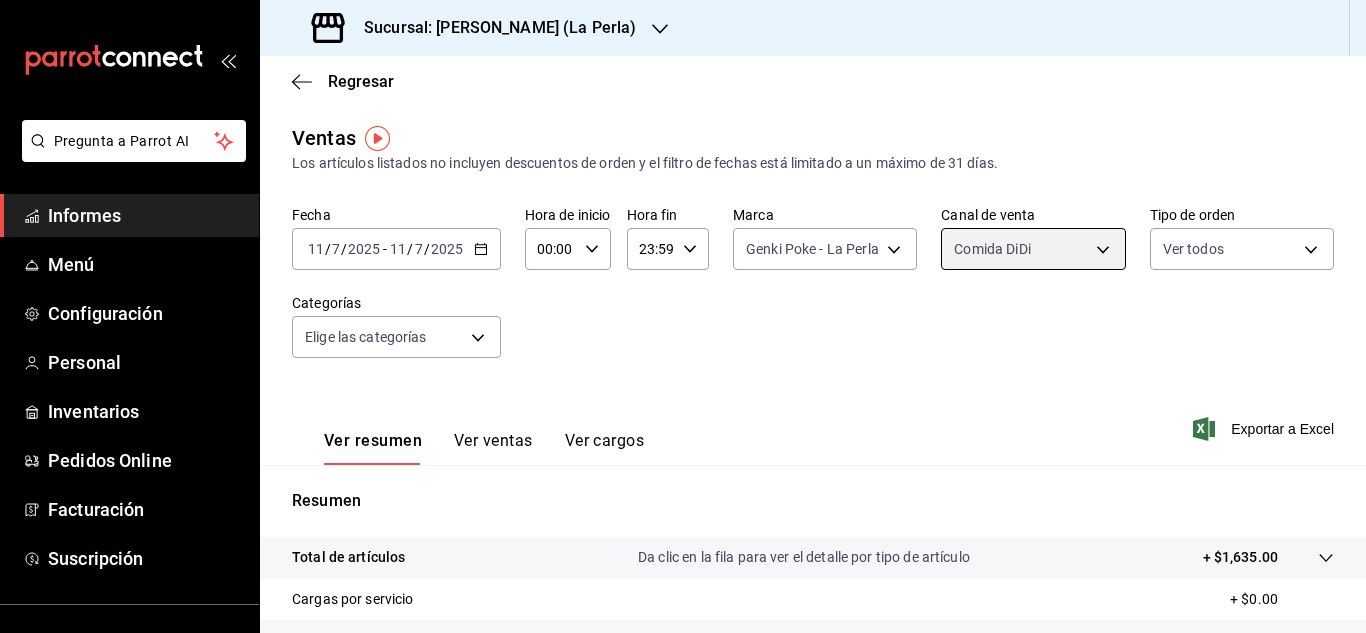 scroll, scrollTop: 326, scrollLeft: 0, axis: vertical 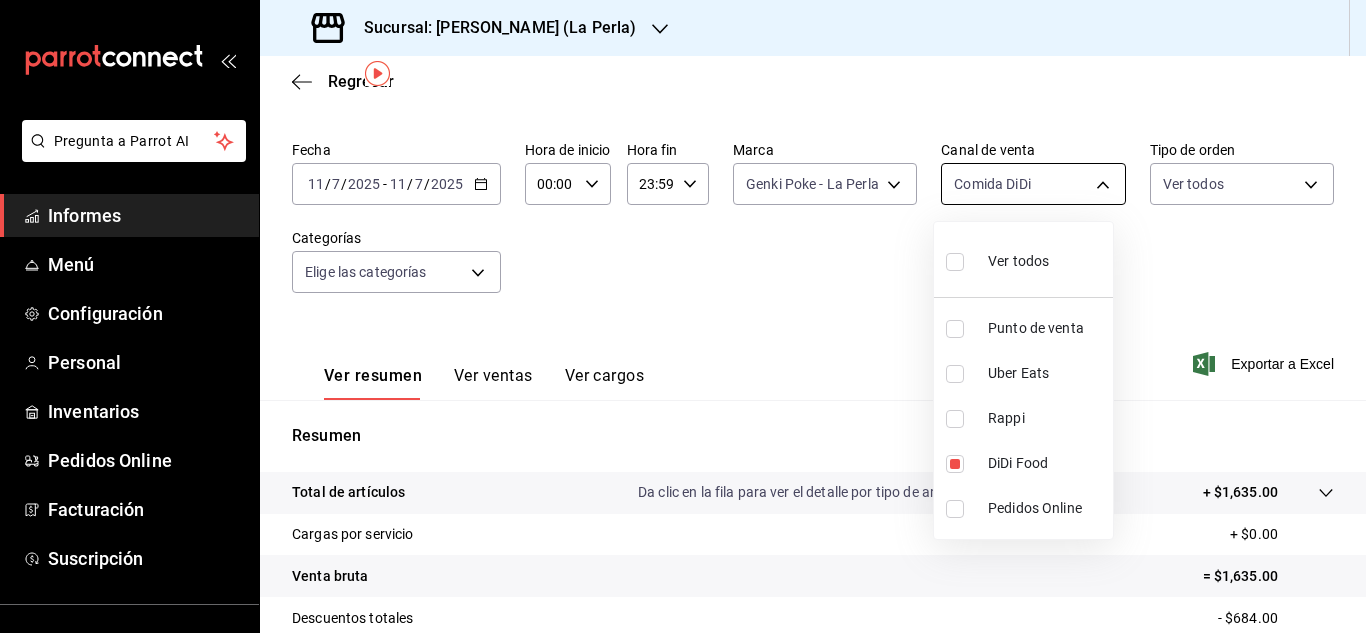 click on "Pregunta a Parrot AI Informes   Menú   Configuración   Personal   Inventarios   Pedidos Online   Facturación   Suscripción   Ayuda Recomendar loro   Sushi Express multiusuario   Sugerir nueva función   Sucursal: Genki Poke (La Perla) Regresar Ventas Los artículos listados no incluyen descuentos de orden y el filtro de fechas está limitado a un máximo de 31 días. Fecha 2025-07-11 11 / 7 / 2025 - 2025-07-11 11 / 7 / 2025 Hora de inicio 00:00 Hora de inicio Hora fin 23:59 Hora fin Marca Genki Poke - La Perla 63657dc0-0851-4c98-80e4-f8105bd6cb43 Canal de venta Comida DiDi DIDI_FOOD Tipo de orden Ver todos Categorías Elige las categorías Ver resumen Ver ventas Ver cargos Exportar a Excel Resumen Total de artículos Da clic en la fila para ver el detalle por tipo de artículo + $1,635.00 Cargas por servicio + $0.00 Venta bruta = $1,635.00 Descuentos totales - $684.00 Certificados de regalo - $0.00 Venta total = $951.00 Impuestos - $131.17 Venta neta = $819.83 Texto original Valora esta traducción" at bounding box center [683, 316] 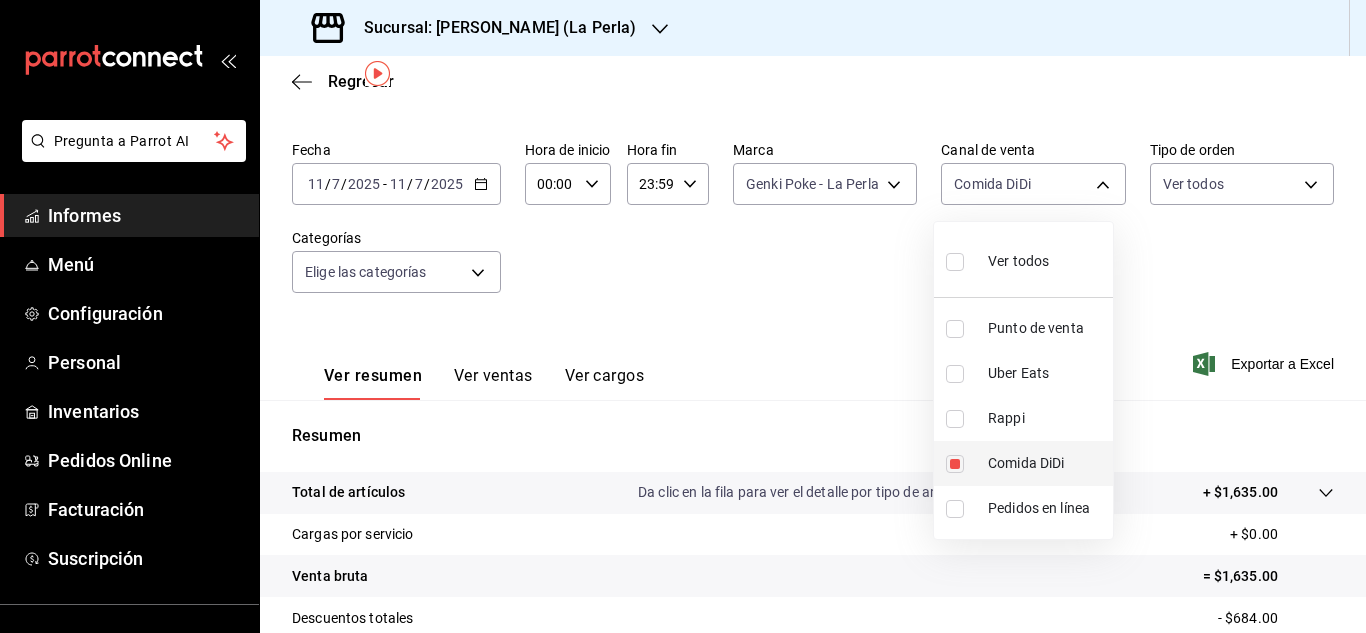 click at bounding box center [955, 464] 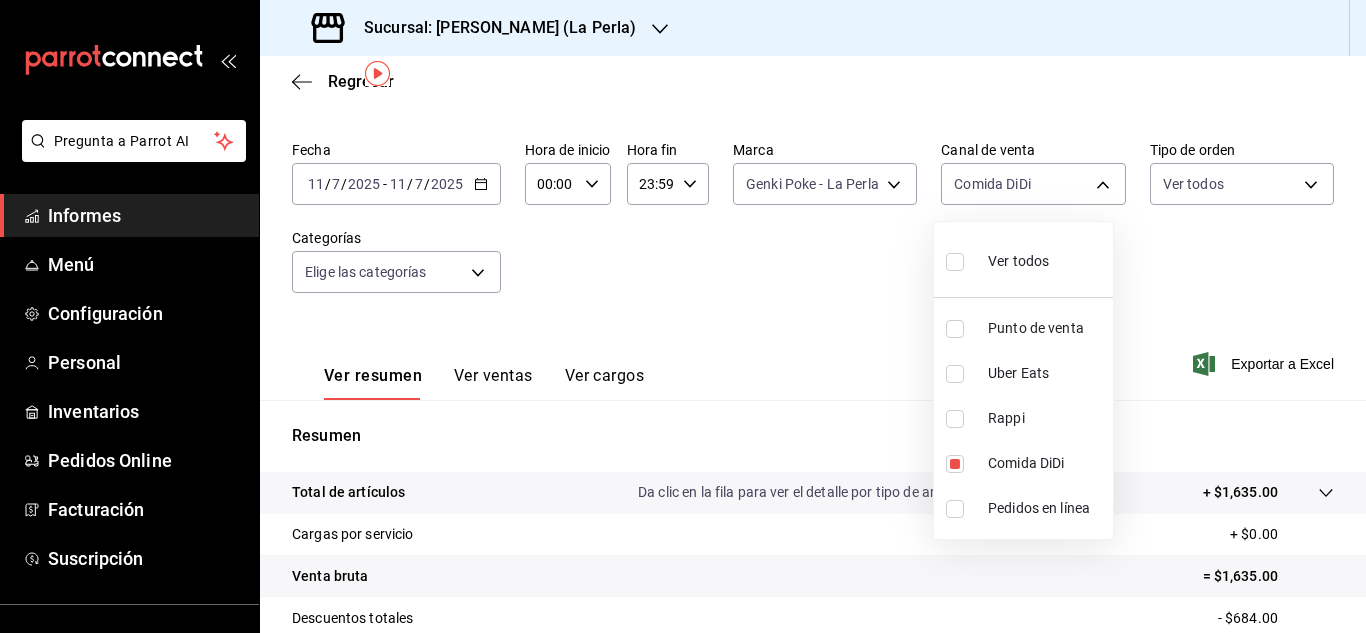 type 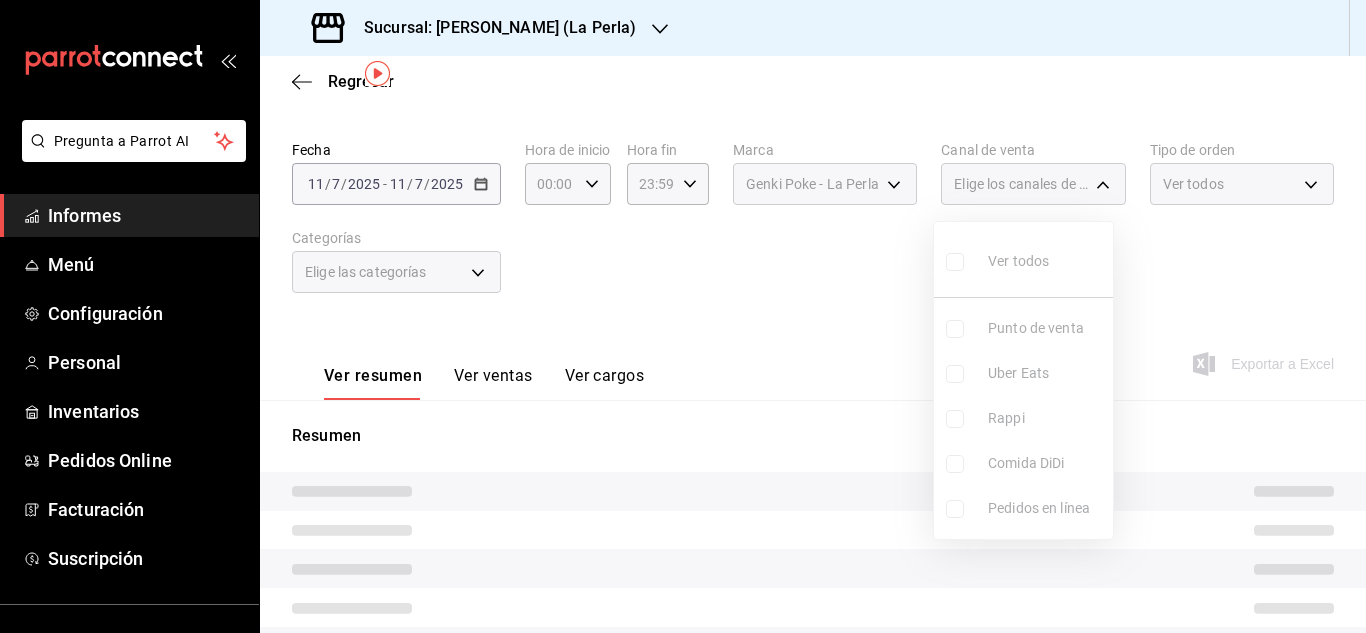 click on "Ver todos Punto de venta Uber Eats Rappi Comida DiDi Pedidos en línea" at bounding box center [1023, 380] 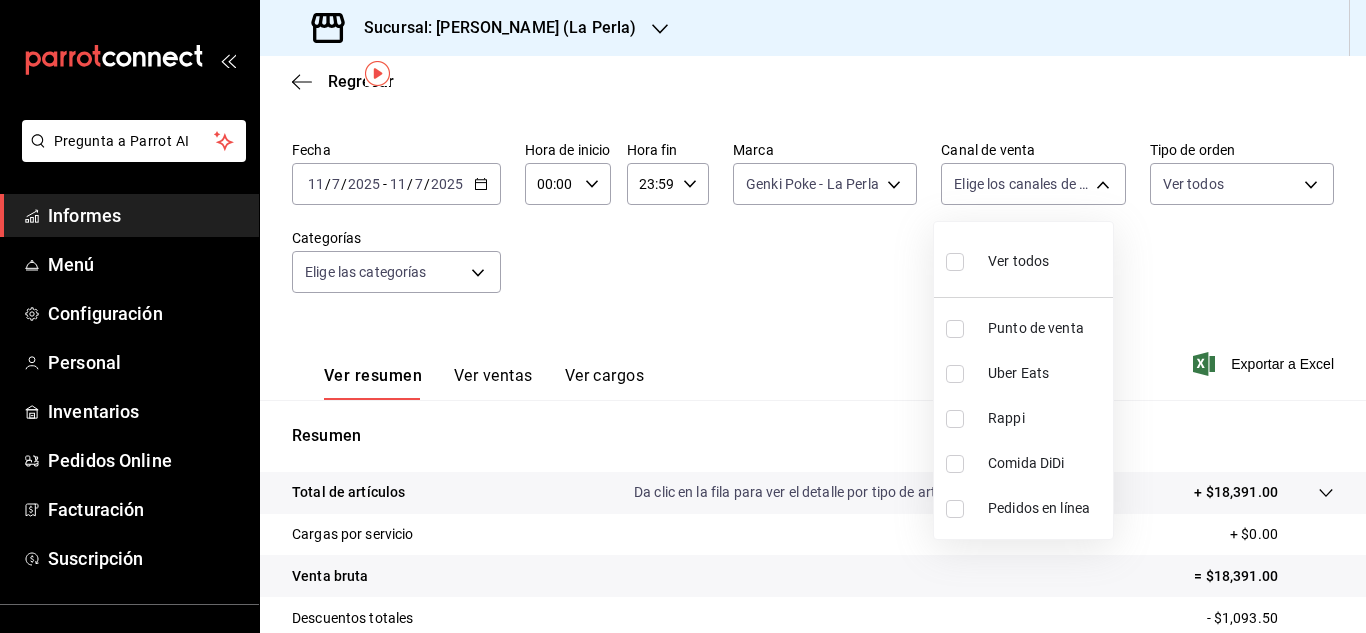 click at bounding box center [955, 374] 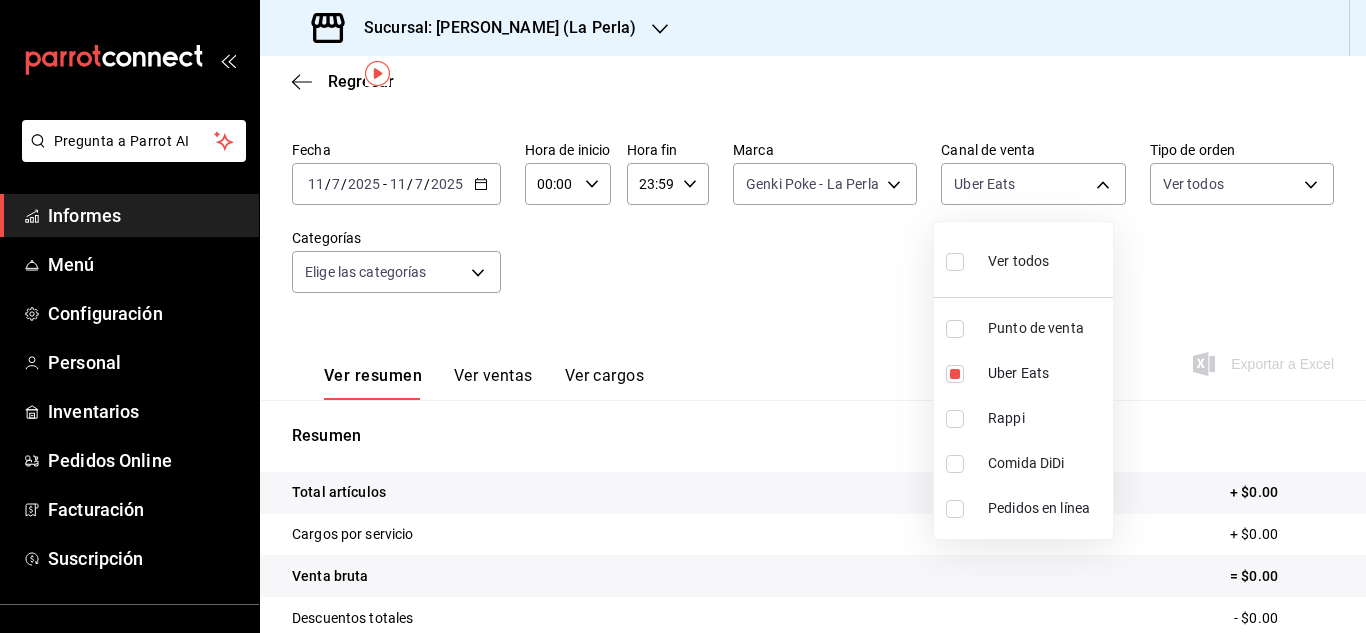 click at bounding box center (683, 316) 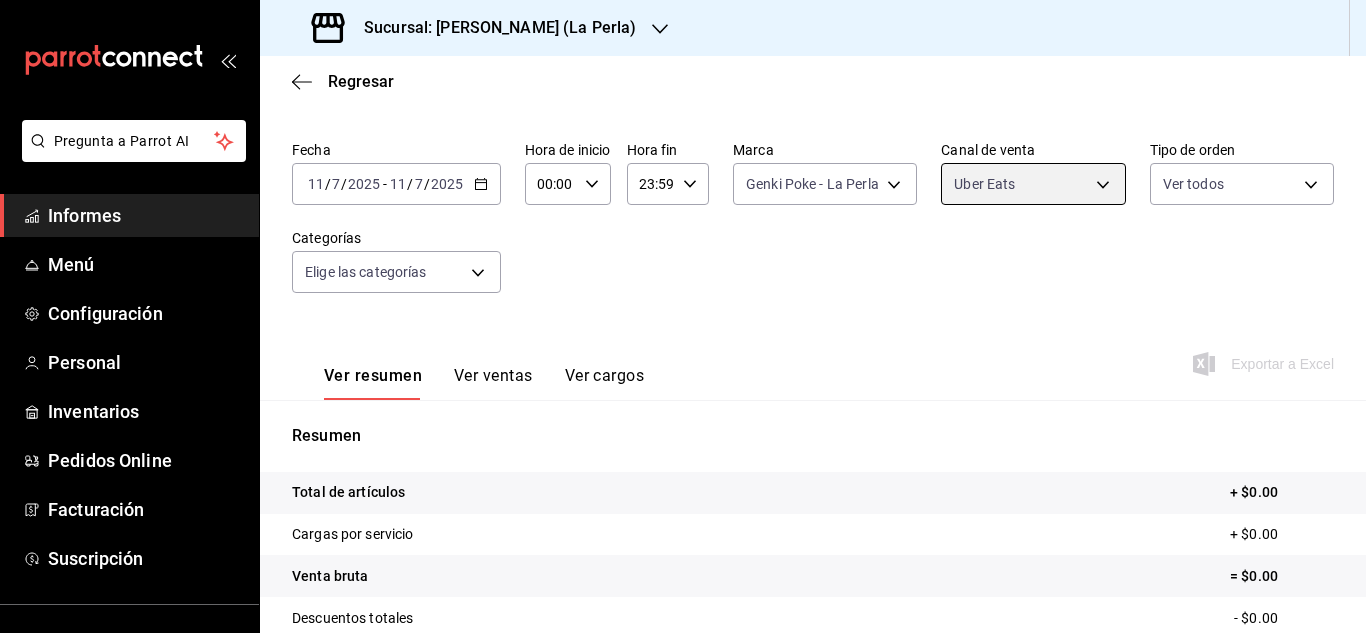 scroll, scrollTop: 326, scrollLeft: 0, axis: vertical 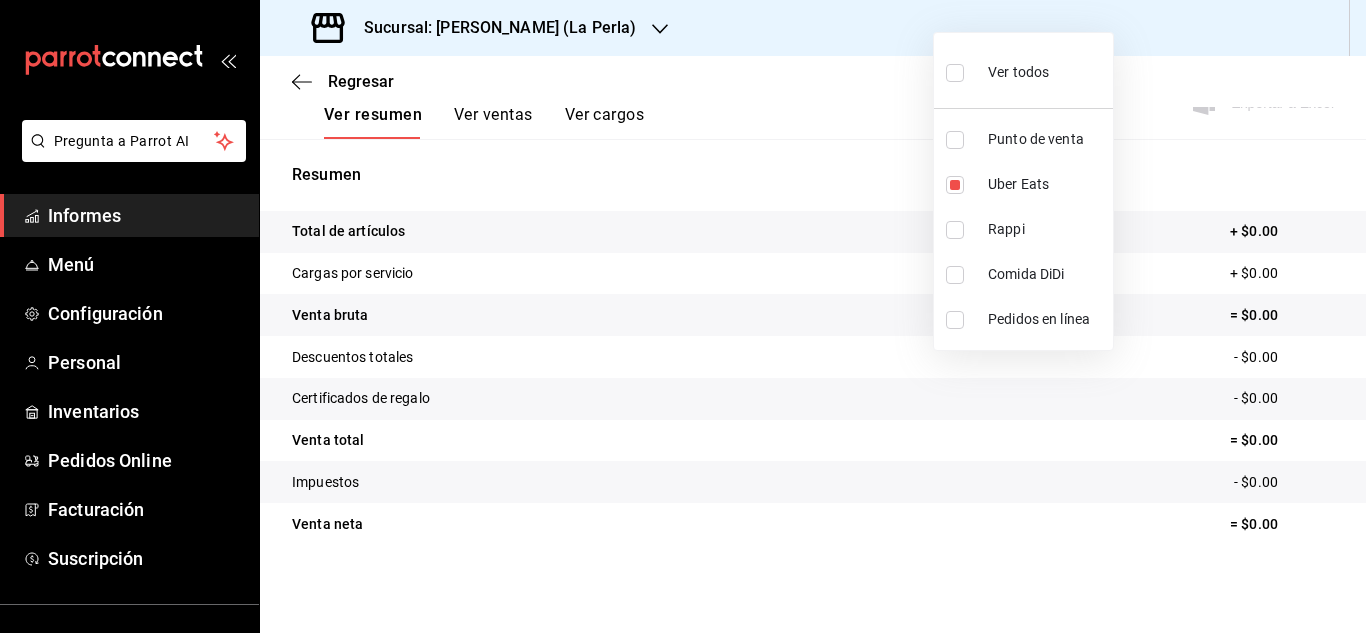 click at bounding box center (683, 316) 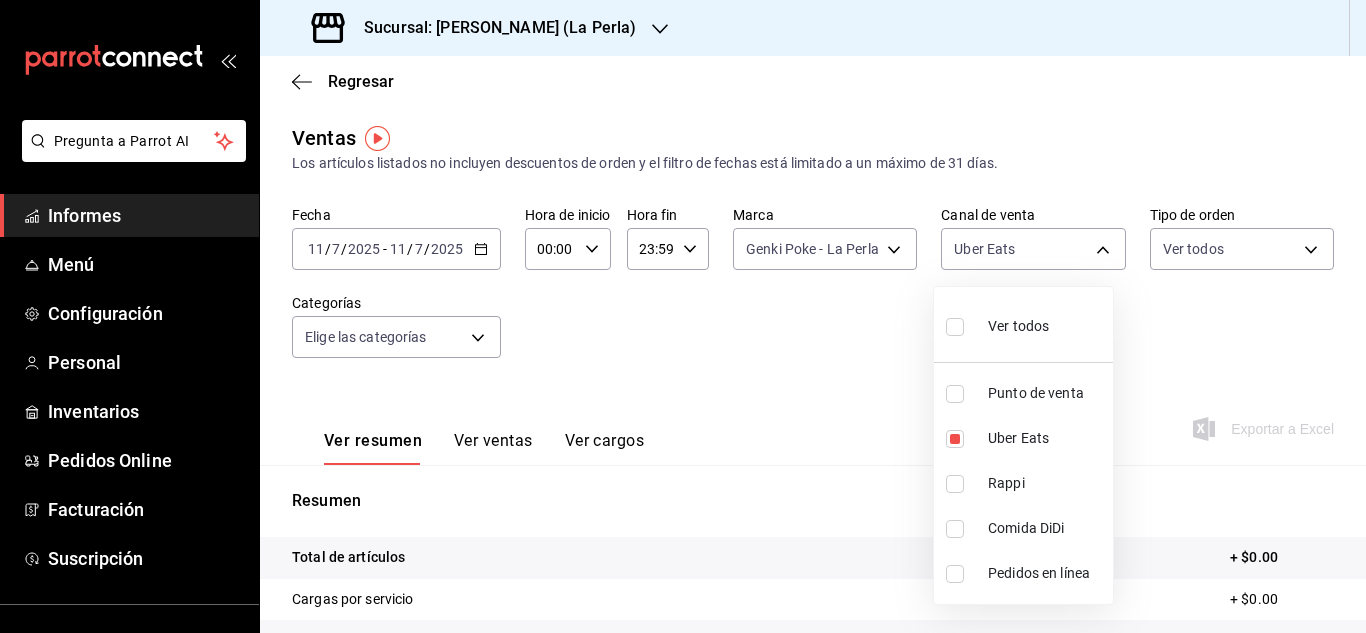 click at bounding box center [683, 316] 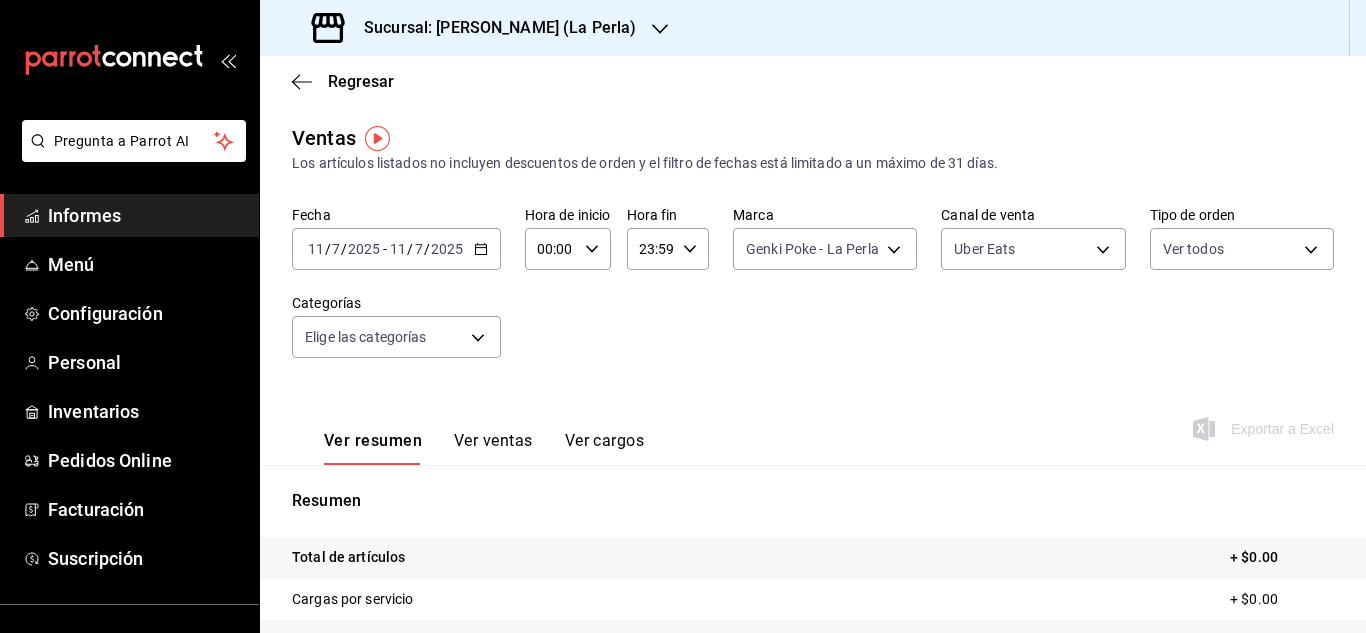 click on "2025-07-11 11 / 7 / 2025 - 2025-07-11 11 / 7 / 2025" at bounding box center (396, 249) 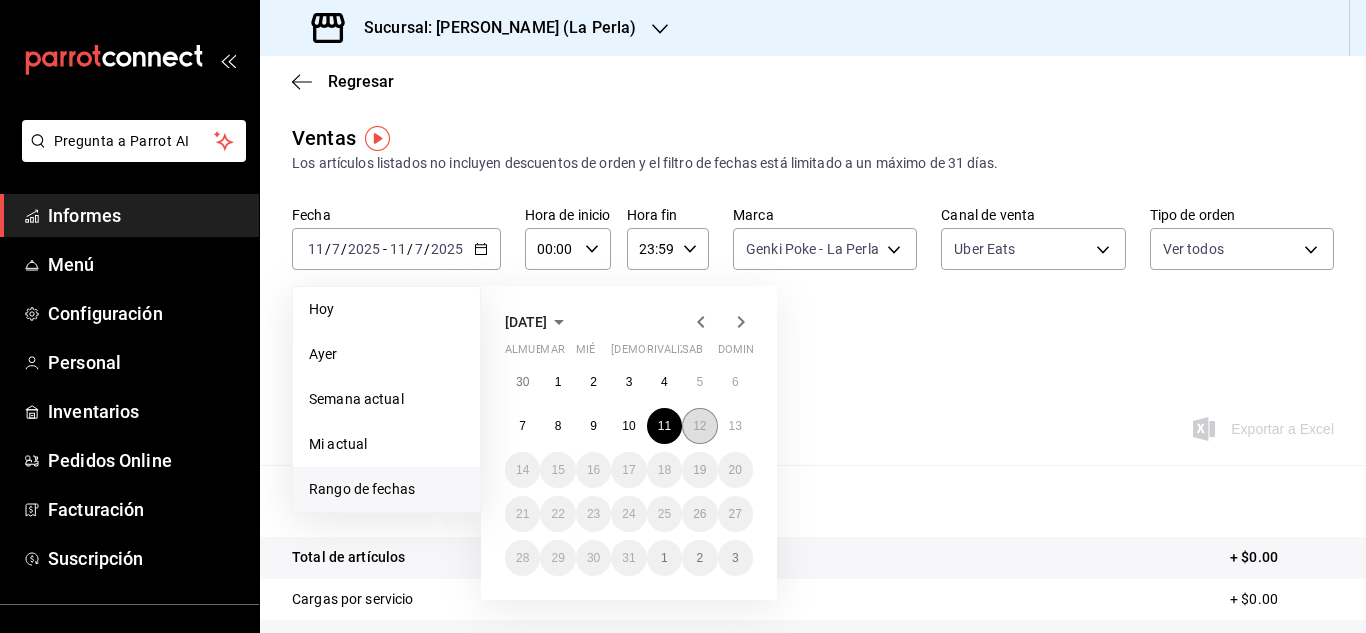 click on "12" at bounding box center (699, 426) 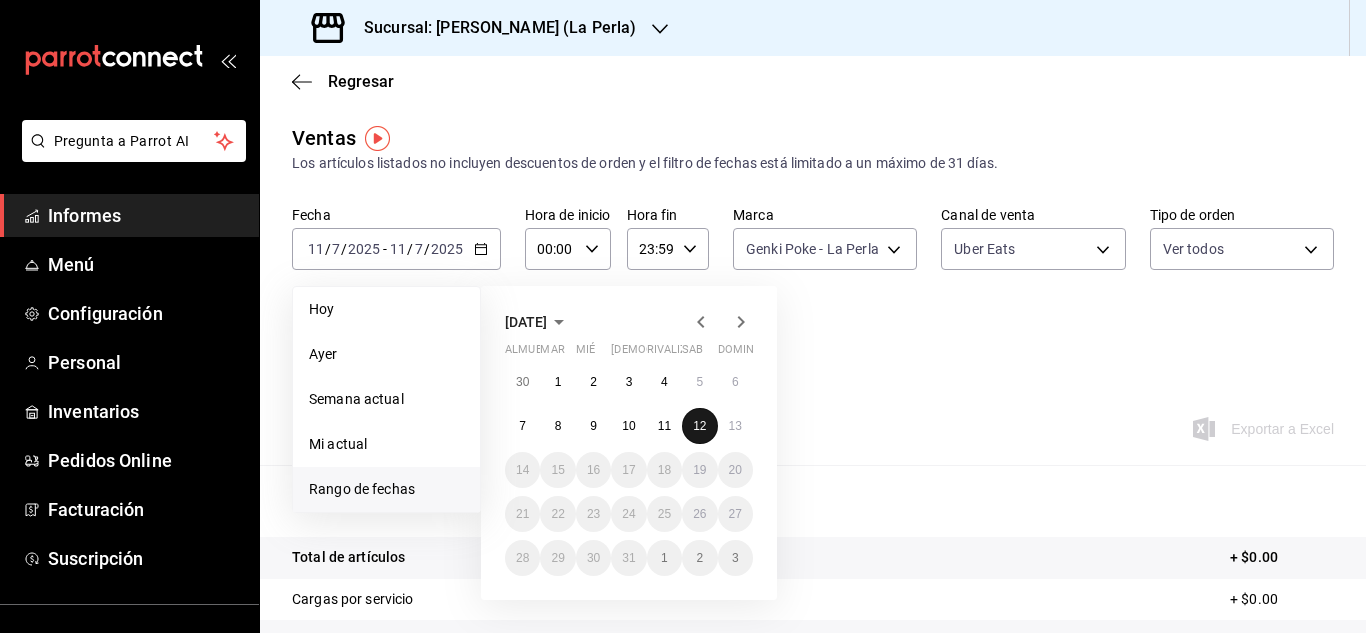 click on "12" at bounding box center (699, 426) 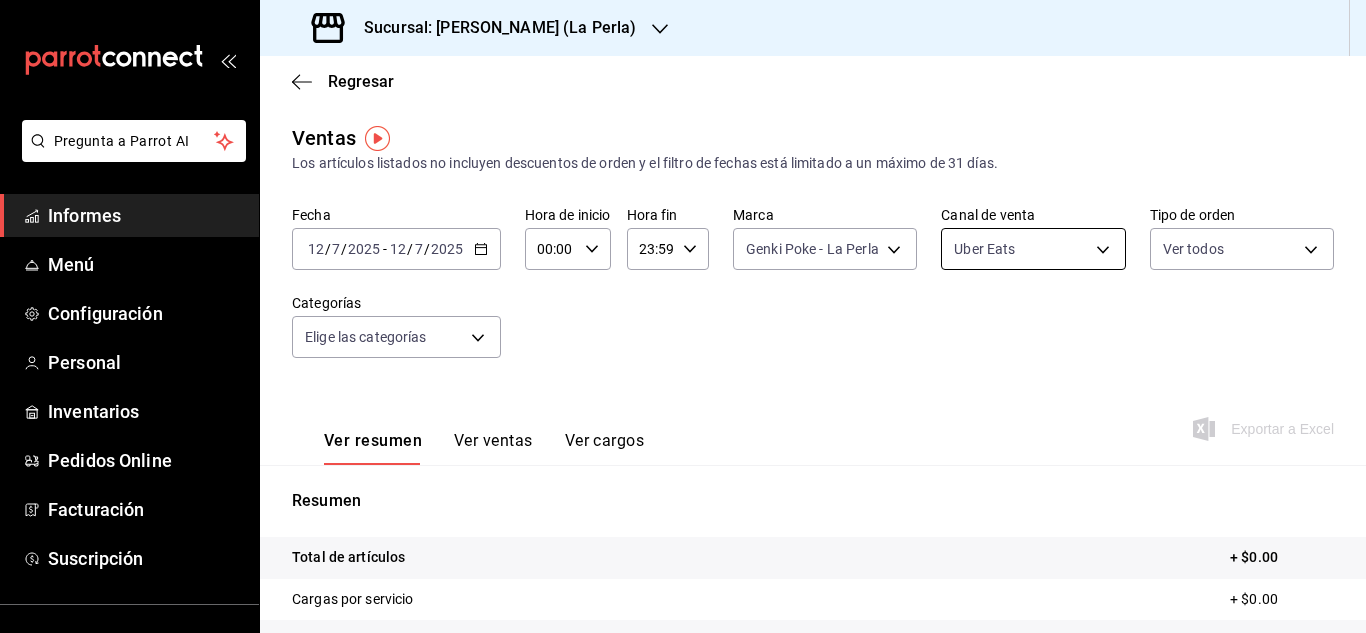 click on "Pregunta a Parrot AI Informes   Menú   Configuración   Personal   Inventarios   Pedidos Online   Facturación   Suscripción   Ayuda Recomendar loro   Sushi Express multiusuario   Sugerir nueva función   Sucursal: Genki Poke (La Perla) Regresar Ventas Los artículos listados no incluyen descuentos de orden y el filtro de fechas está limitado a un máximo de 31 días. Fecha 2025-07-12 12 / 7 / 2025 - 2025-07-12 12 / 7 / 2025 Hora de inicio 00:00 Hora de inicio Hora fin 23:59 Hora fin Marca Genki Poke - La Perla 63657dc0-0851-4c98-80e4-f8105bd6cb43 Canal de venta Uber Eats UBER_EATS Tipo de orden Ver todos Categorías Elige las categorías Ver resumen Ver ventas Ver cargos Exportar a Excel Resumen Total de artículos + $0.00 Cargas por servicio + $0.00 Venta bruta = $0.00 Descuentos totales - $0.00 Certificados de regalo - $0.00 Venta total = $0.00 Impuestos - $0.00 Venta neta = $0.00 Texto original Valora esta traducción Tu opinión servirá para ayudar a mejorar el Traductor de Google Ver video tutorial" at bounding box center [683, 316] 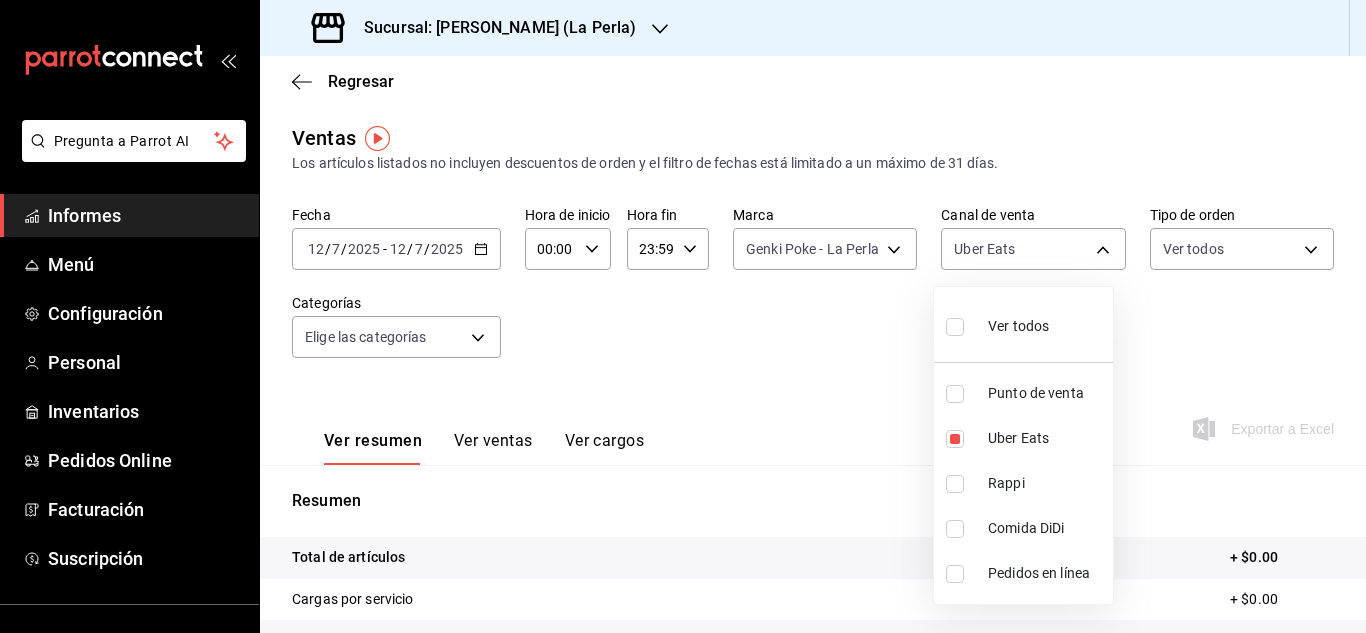 click at bounding box center [683, 316] 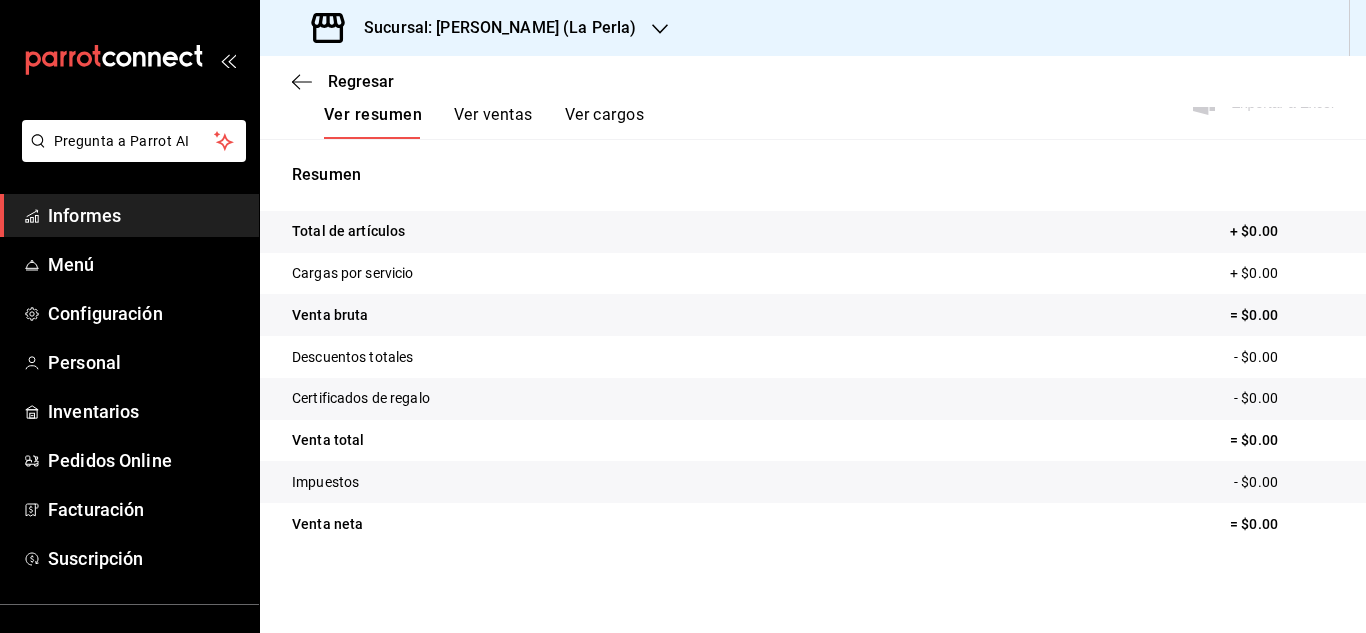 scroll, scrollTop: 0, scrollLeft: 0, axis: both 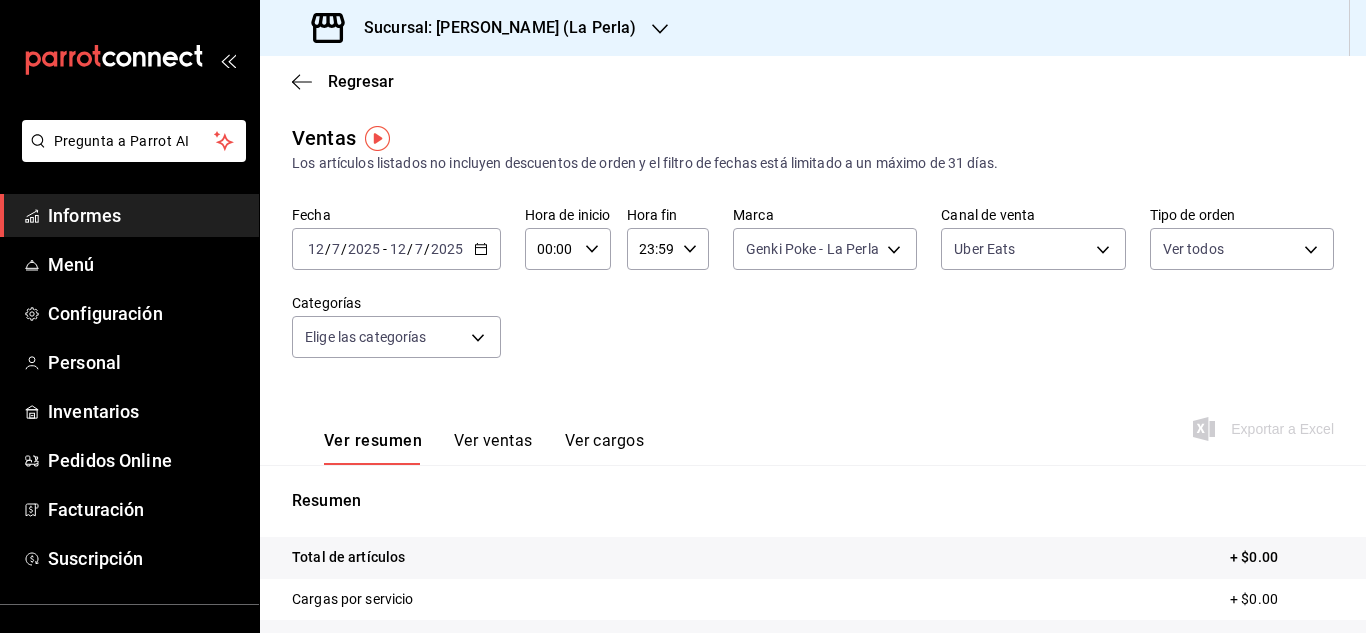 click on "2025-07-12 12 / 7 / 2025 - 2025-07-12 12 / 7 / 2025" at bounding box center [396, 249] 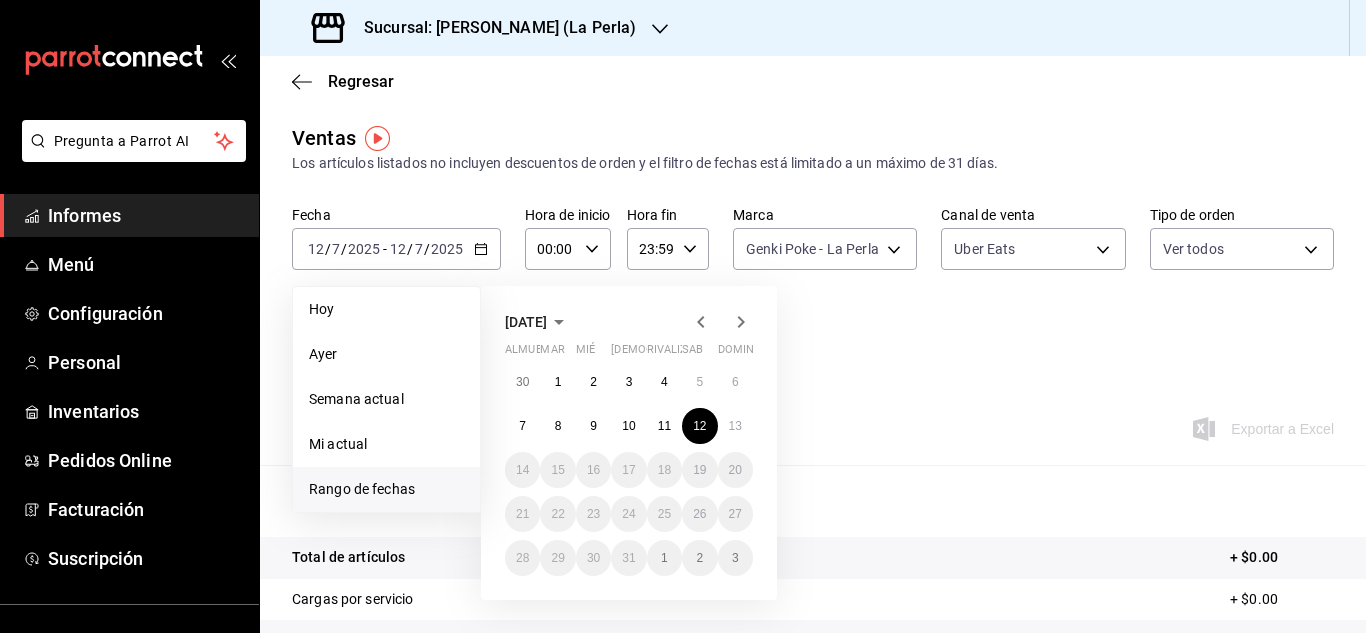 click on "Fecha 2025-07-12 12 / 7 / 2025 - 2025-07-12 12 / 7 / 2025 Hoy Ayer Semana actual Mi actual Rango de fechas julio de 2025 almuerzo mar mié Jue rivalizar sab dominio 30 1 2 3 4 5 6 7 8 9 10 11 12 13 14 15 16 17 18 19 20 21 22 23 24 25 26 27 28 29 30 31 1 2 3 Hora de inicio 00:00 Hora de inicio Hora fin 23:59 Hora fin Marca Genki Poke - La Perla 63657dc0-0851-4c98-80e4-f8105bd6cb43 Canal de venta Uber Eats UBER_EATS Tipo de orden Ver todos Categorías Elige las categorías" at bounding box center [813, 294] 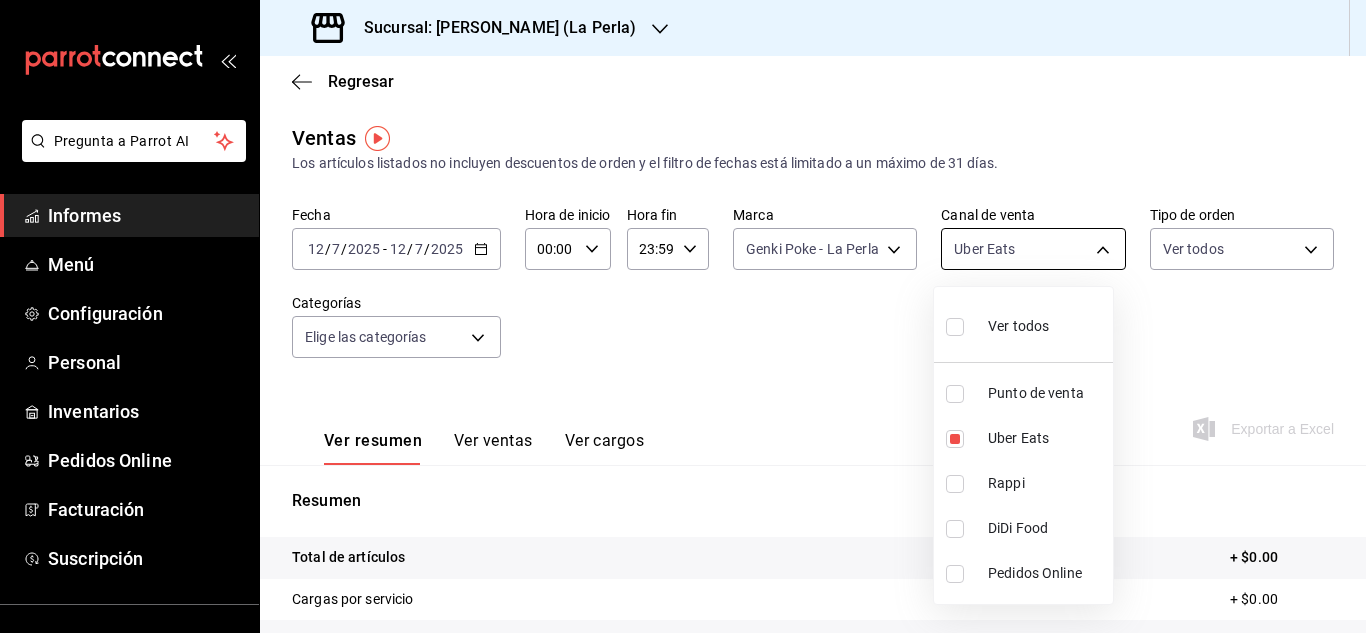 click on "Pregunta a Parrot AI Informes   Menú   Configuración   Personal   Inventarios   Pedidos Online   Facturación   Suscripción   Ayuda Recomendar loro   Sushi Express multiusuario   Sugerir nueva función   Sucursal: Genki Poke (La Perla) Regresar Ventas Los artículos listados no incluyen descuentos de orden y el filtro de fechas está limitado a un máximo de 31 días. Fecha 2025-07-12 12 / 7 / 2025 - 2025-07-12 12 / 7 / 2025 Hora de inicio 00:00 Hora de inicio Hora fin 23:59 Hora fin Marca Genki Poke - La Perla 63657dc0-0851-4c98-80e4-f8105bd6cb43 Canal de venta Uber Eats UBER_EATS Tipo de orden Ver todos Categorías Elige las categorías Ver resumen Ver ventas Ver cargos Exportar a Excel Resumen Total de artículos + $0.00 Cargas por servicio + $0.00 Venta bruta = $0.00 Descuentos totales - $0.00 Certificados de regalo - $0.00 Venta total = $0.00 Impuestos - $0.00 Venta neta = $0.00 Texto original Valora esta traducción Tu opinión servirá para ayudar a mejorar el Traductor de Google Ver video tutorial" at bounding box center (683, 316) 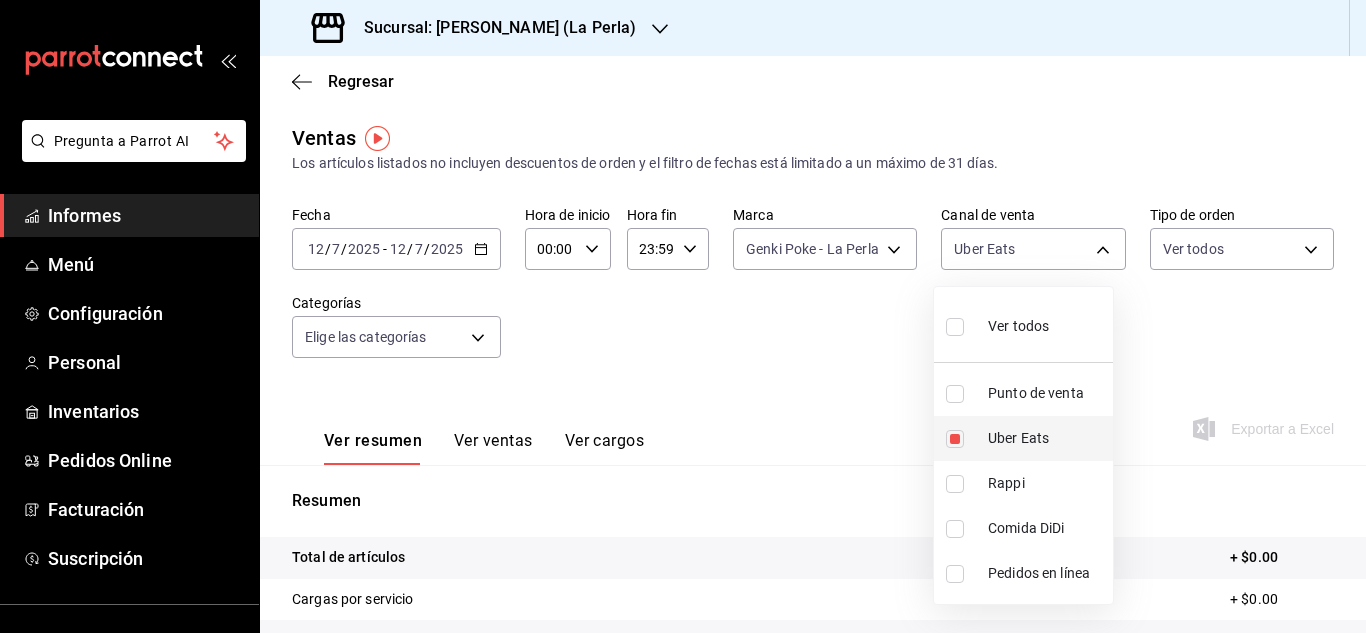 click at bounding box center [955, 439] 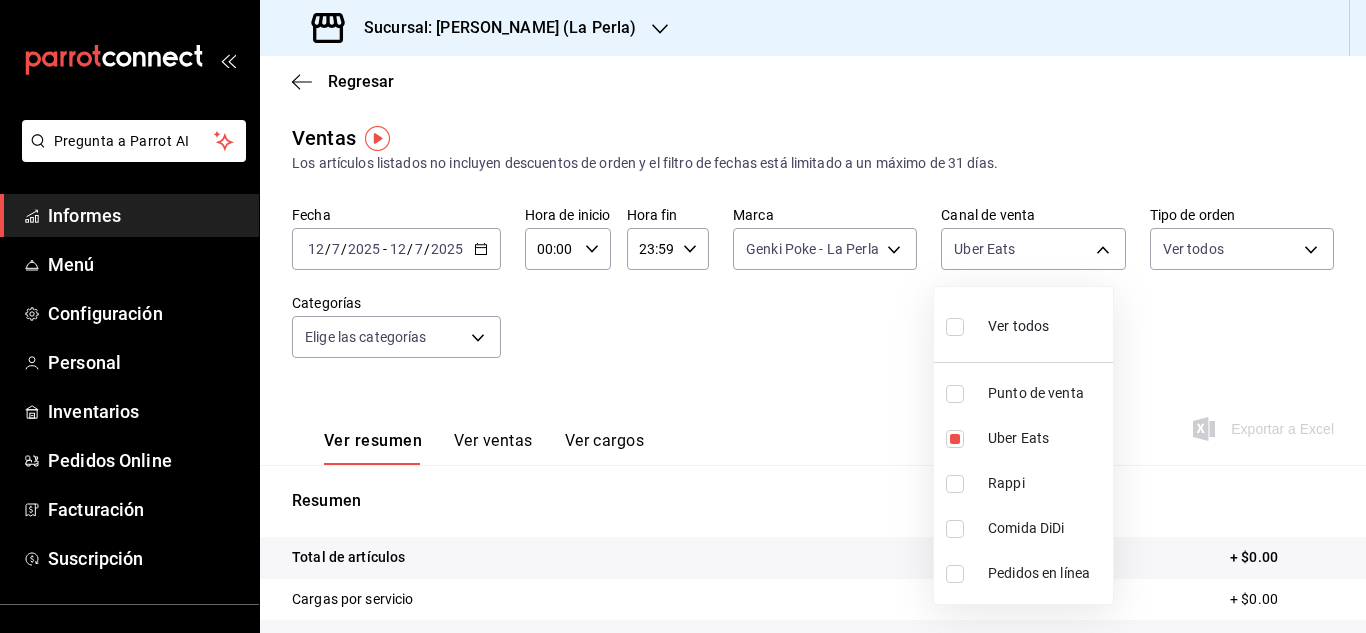type 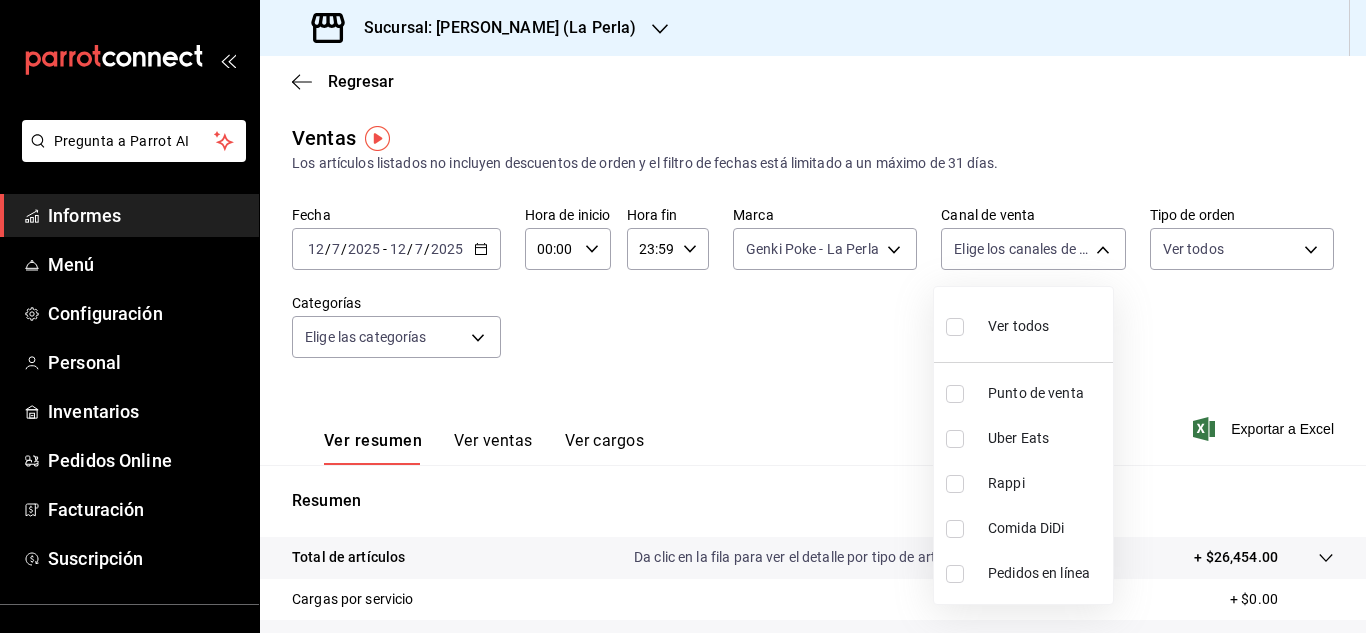 click at bounding box center (955, 484) 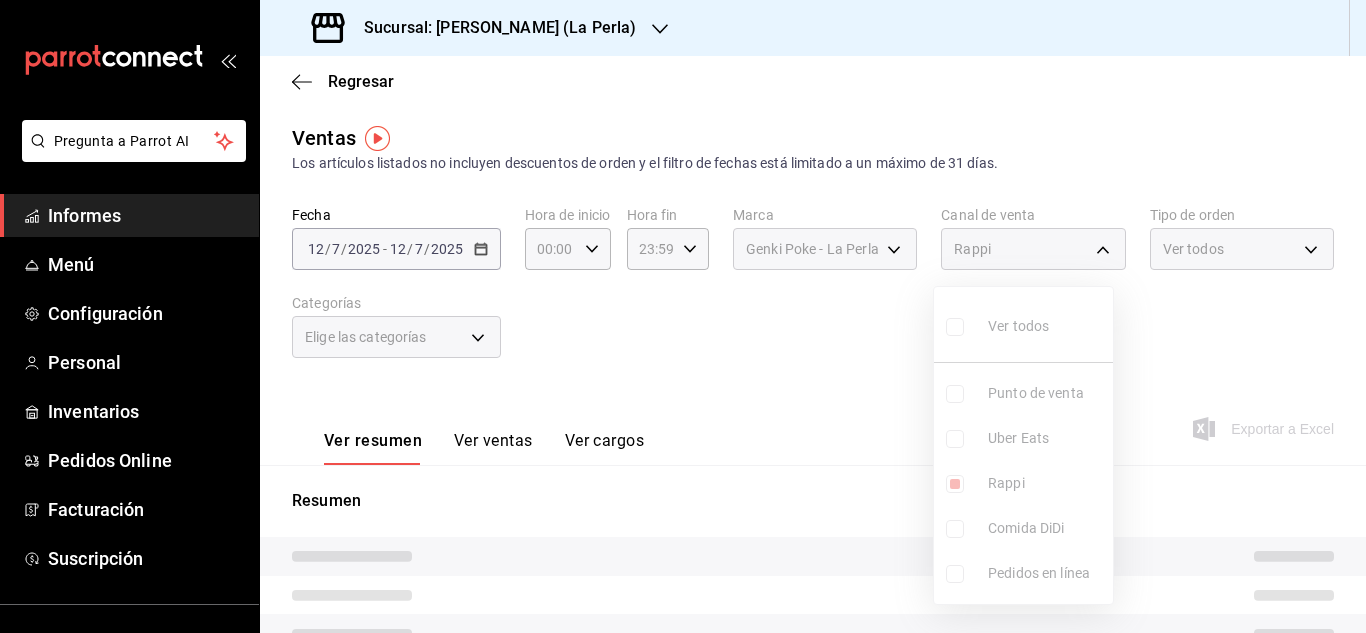 click at bounding box center (683, 316) 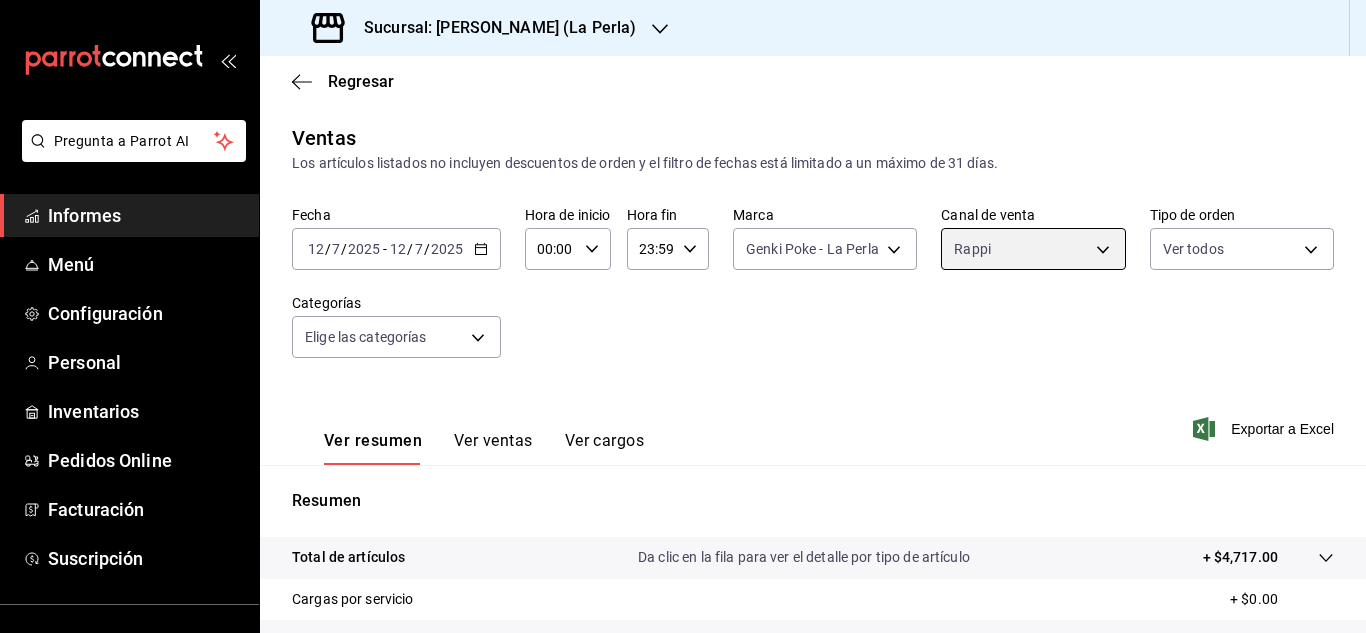 scroll, scrollTop: 326, scrollLeft: 0, axis: vertical 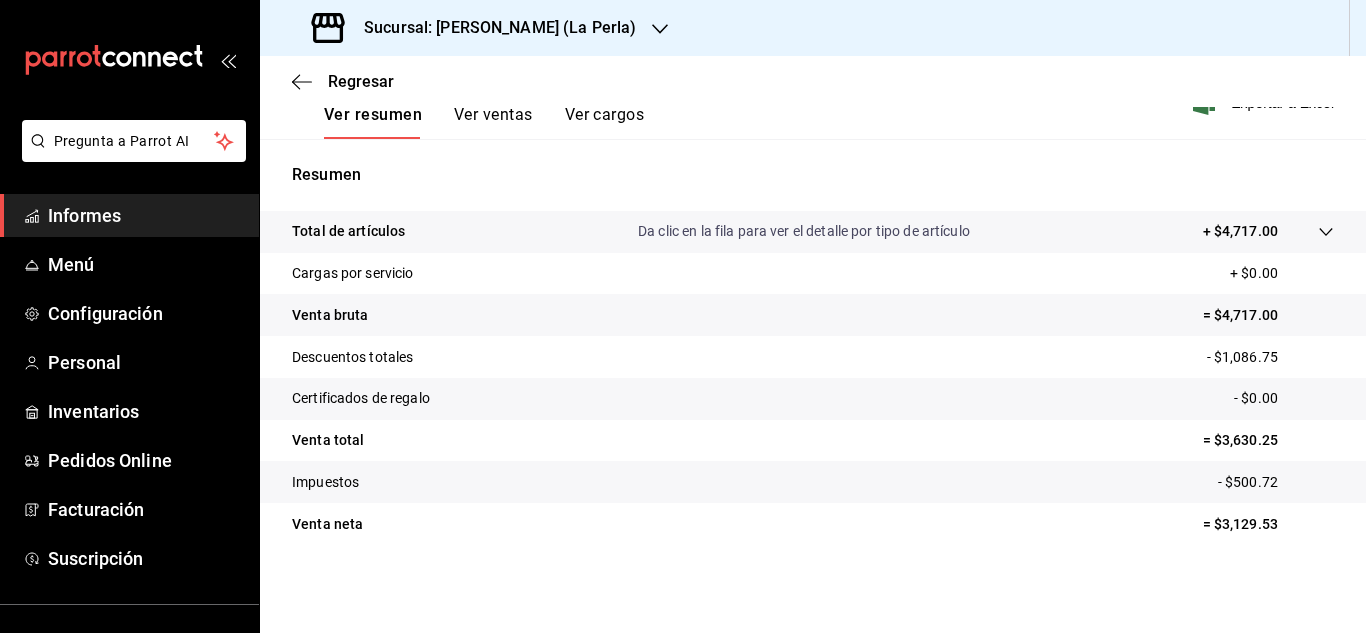 drag, startPoint x: 887, startPoint y: 475, endPoint x: 971, endPoint y: 383, distance: 124.57929 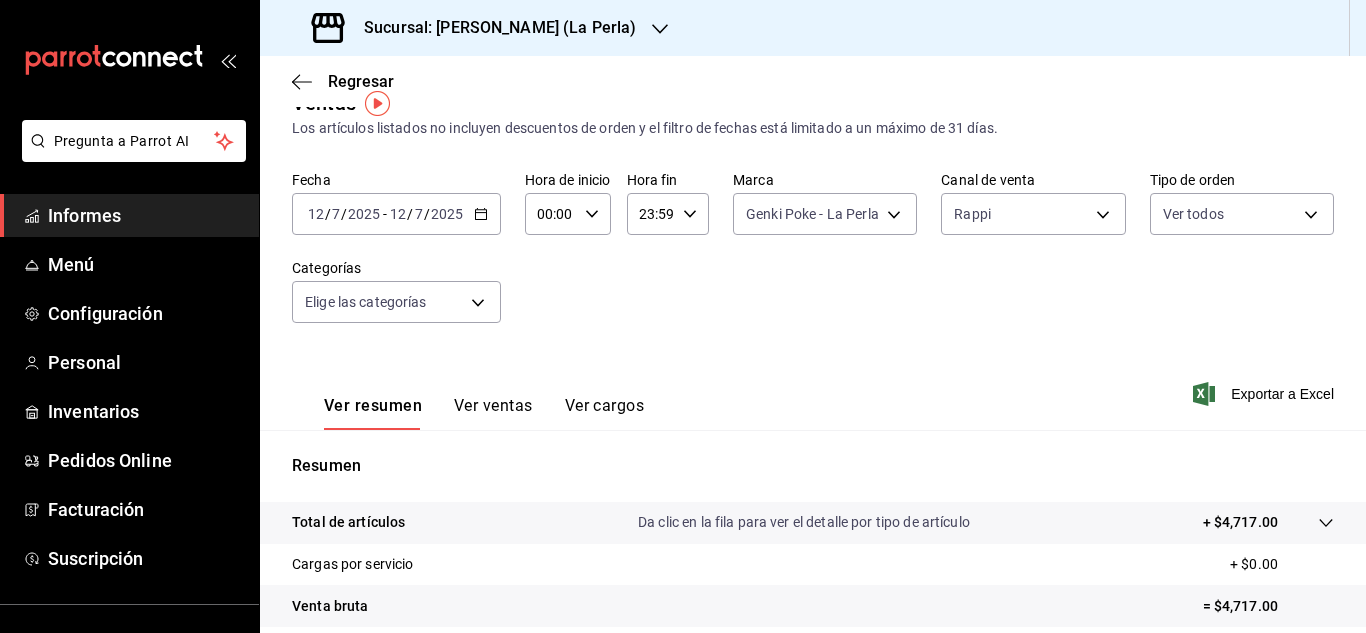 scroll, scrollTop: 33, scrollLeft: 0, axis: vertical 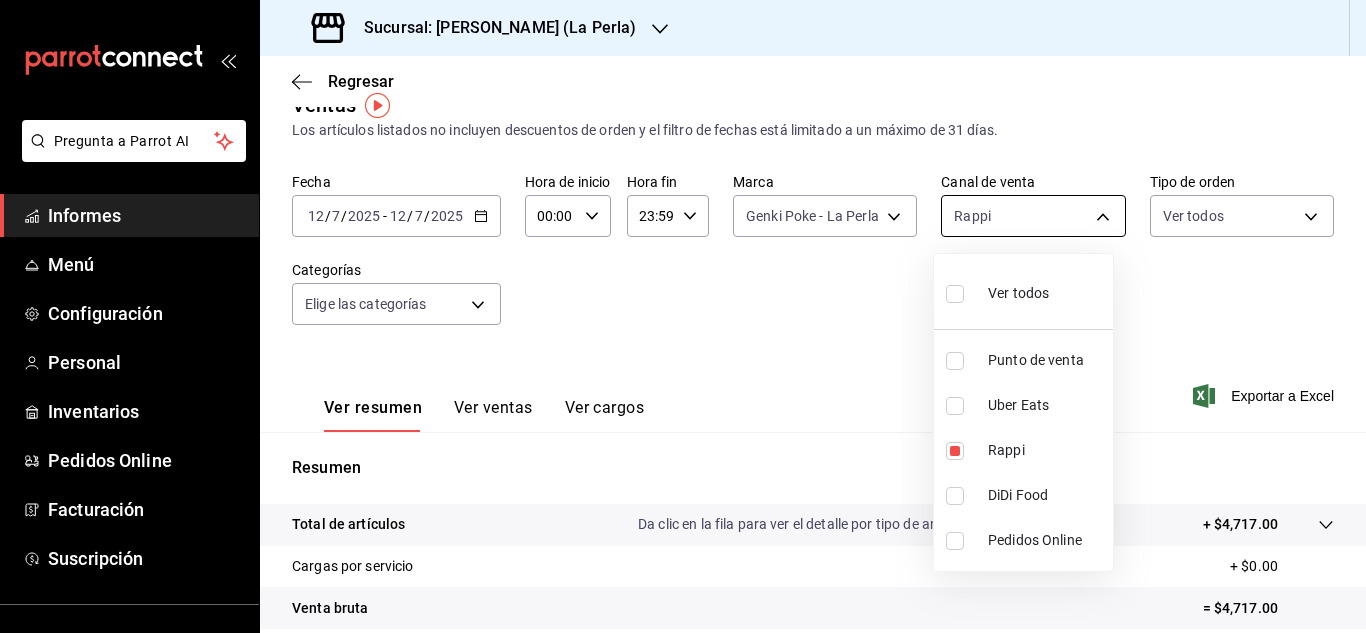click on "Pregunta a Parrot AI Informes   Menú   Configuración   Personal   Inventarios   Pedidos Online   Facturación   Suscripción   Ayuda Recomendar loro   Sushi Express multiusuario   Sugerir nueva función   Sucursal: Genki Poke (La Perla) Regresar Ventas Los artículos listados no incluyen descuentos de orden y el filtro de fechas está limitado a un máximo de 31 días. Fecha 2025-07-12 12 / 7 / 2025 - 2025-07-12 12 / 7 / 2025 Hora de inicio 00:00 Hora de inicio Hora fin 23:59 Hora fin Marca Genki Poke - La Perla 63657dc0-0851-4c98-80e4-f8105bd6cb43 Canal de venta Rappi RAPPI Tipo de orden Ver todos Categorías Elige las categorías Ver resumen Ver ventas Ver cargos Exportar a Excel Resumen Total de artículos Da clic en la fila para ver el detalle por tipo de artículo + $4,717.00 Cargas por servicio + $0.00 Venta bruta = $4,717.00 Descuentos totales - $1,086.75 Certificados de regalo - $0.00 Venta total = $3,630.25 Impuestos - $500.72 Venta neta = $3,129.53 Texto original Valora esta traducción Informes" at bounding box center (683, 316) 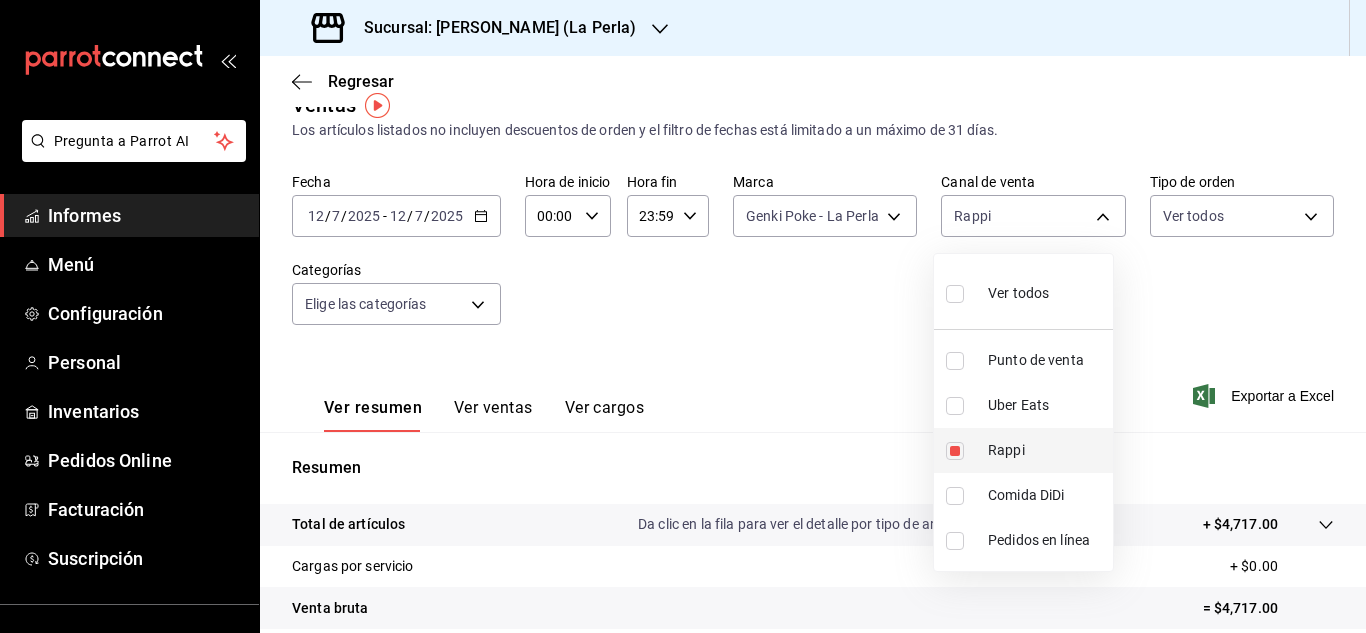 click at bounding box center (955, 451) 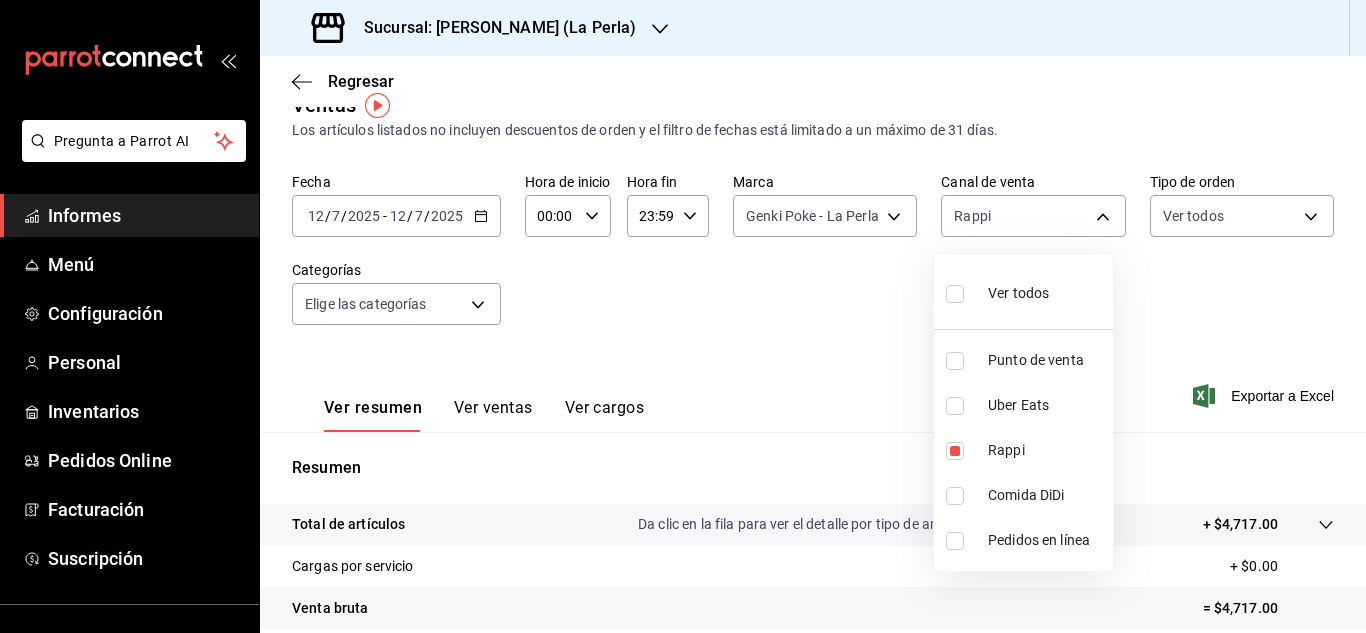 type 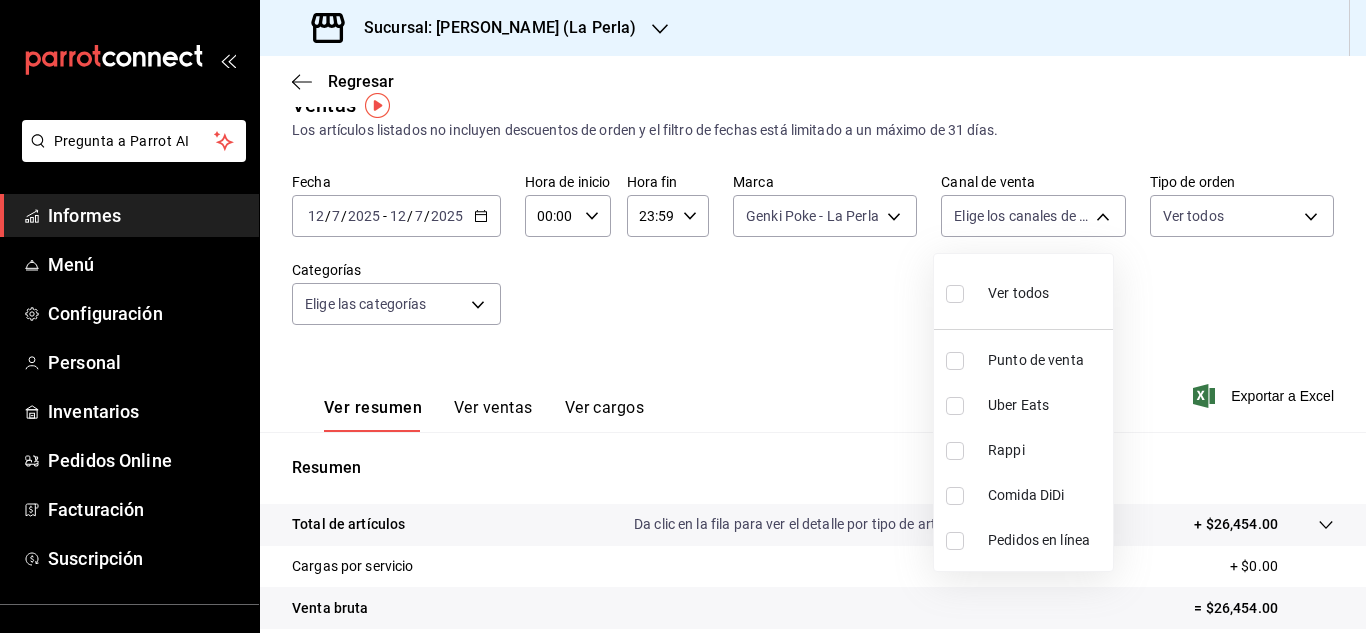 click at bounding box center (955, 496) 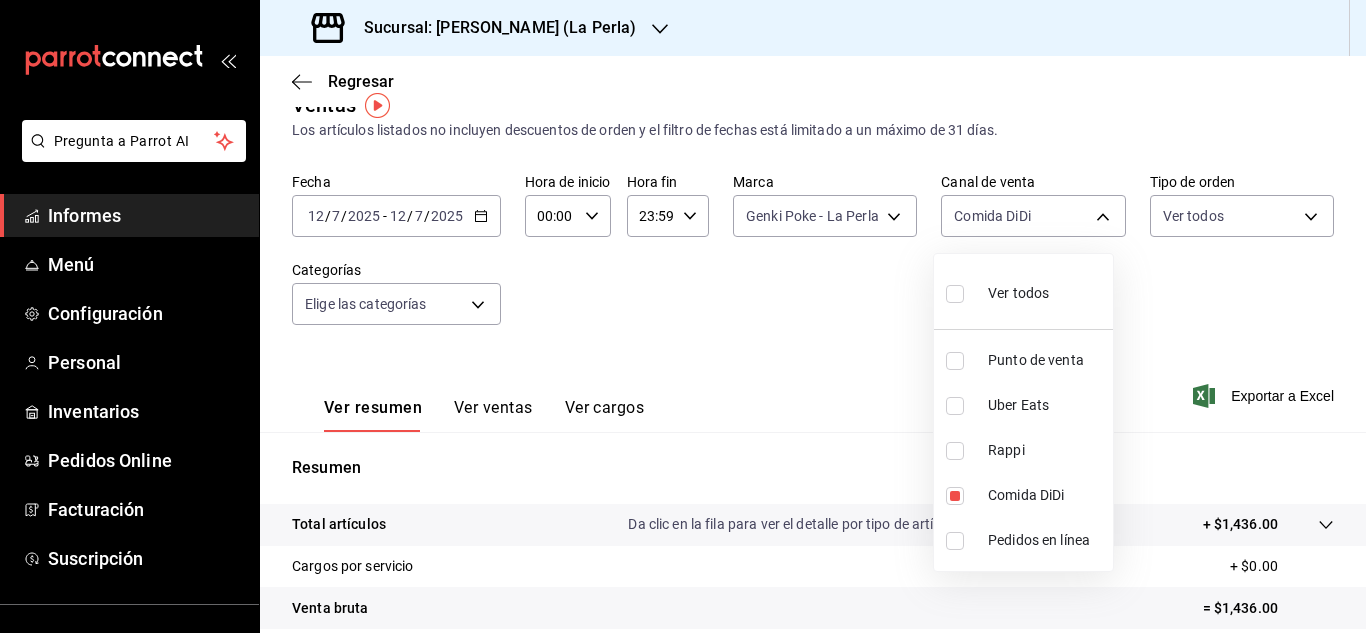 click at bounding box center (683, 316) 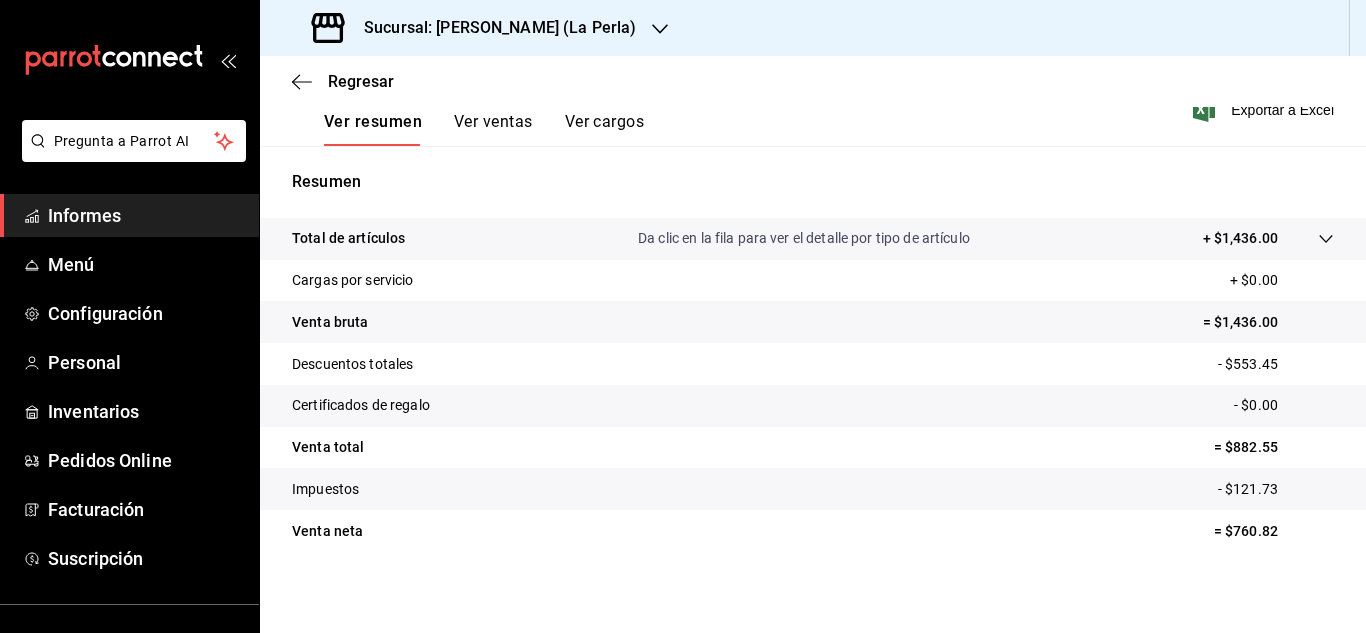 scroll, scrollTop: 326, scrollLeft: 0, axis: vertical 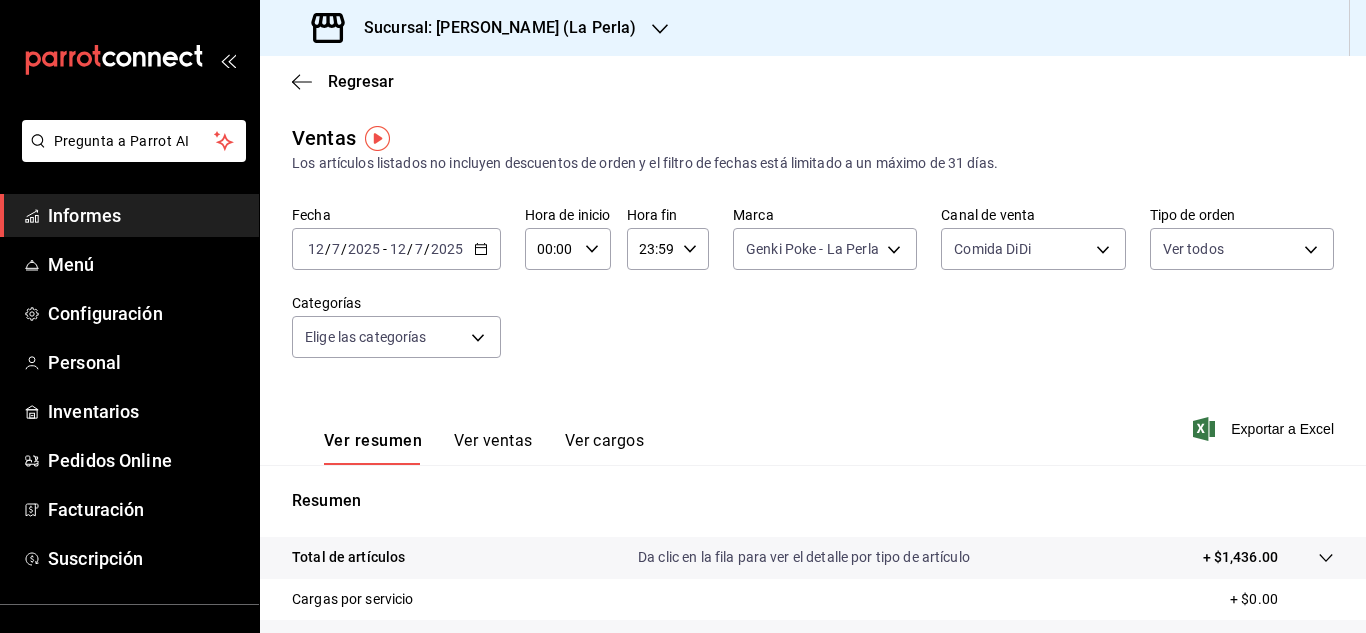 click on "Fecha 2025-07-12 12 / 7 / 2025 - 2025-07-12 12 / 7 / 2025 Hora de inicio 00:00 Hora de inicio Hora fin 23:59 Hora fin Marca Genki Poke - La Perla 63657dc0-0851-4c98-80e4-f8105bd6cb43 Canal de venta Comida DiDi DIDI_FOOD Tipo de orden Ver todos Categorías Elige las categorías" at bounding box center [813, 294] 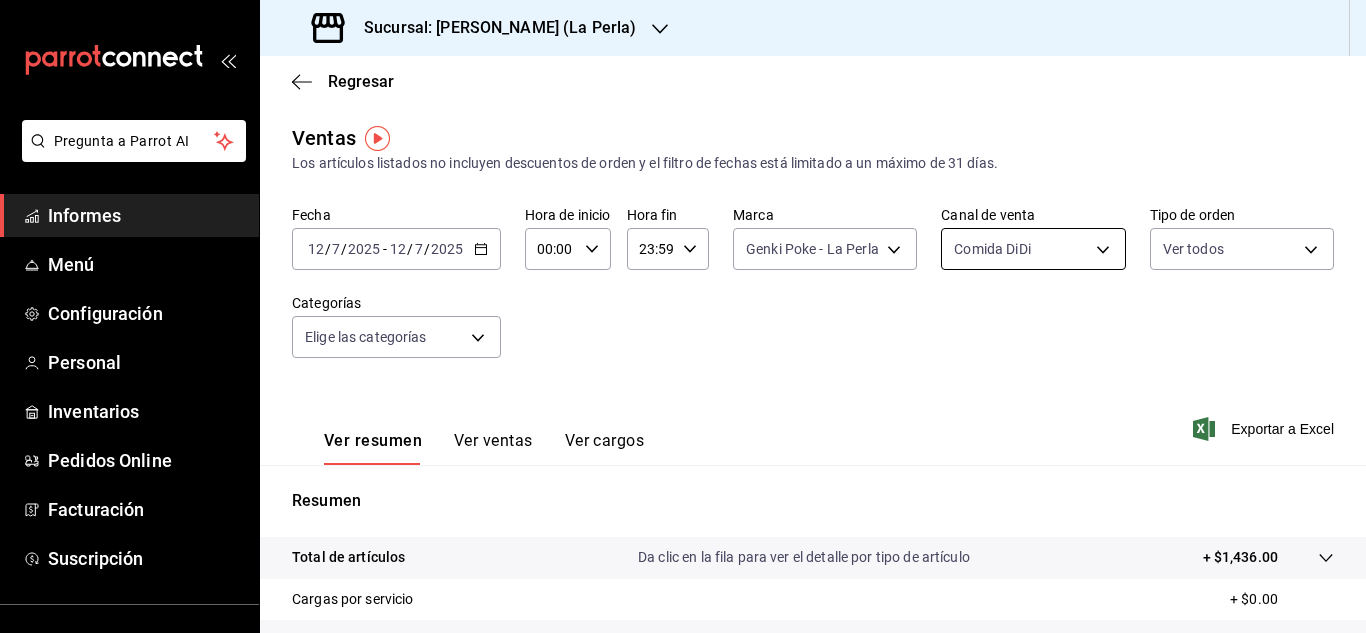 click on "Pregunta a Parrot AI Informes   Menú   Configuración   Personal   Inventarios   Pedidos Online   Facturación   Suscripción   Ayuda Recomendar loro   Sushi Express multiusuario   Sugerir nueva función   Sucursal: Genki Poke (La Perla) Regresar Ventas Los artículos listados no incluyen descuentos de orden y el filtro de fechas está limitado a un máximo de 31 días. Fecha 2025-07-12 12 / 7 / 2025 - 2025-07-12 12 / 7 / 2025 Hora de inicio 00:00 Hora de inicio Hora fin 23:59 Hora fin Marca Genki Poke - La Perla 63657dc0-0851-4c98-80e4-f8105bd6cb43 Canal de venta Comida DiDi DIDI_FOOD Tipo de orden Ver todos Categorías Elige las categorías Ver resumen Ver ventas Ver cargos Exportar a Excel Resumen Total de artículos Da clic en la fila para ver el detalle por tipo de artículo + $1,436.00 Cargas por servicio + $0.00 Venta bruta = $1,436.00 Descuentos totales - $553.45 Certificados de regalo - $0.00 Venta total = $882.55 Impuestos - $121.73 Venta neta = $760.82 Texto original Valora esta traducción" at bounding box center [683, 316] 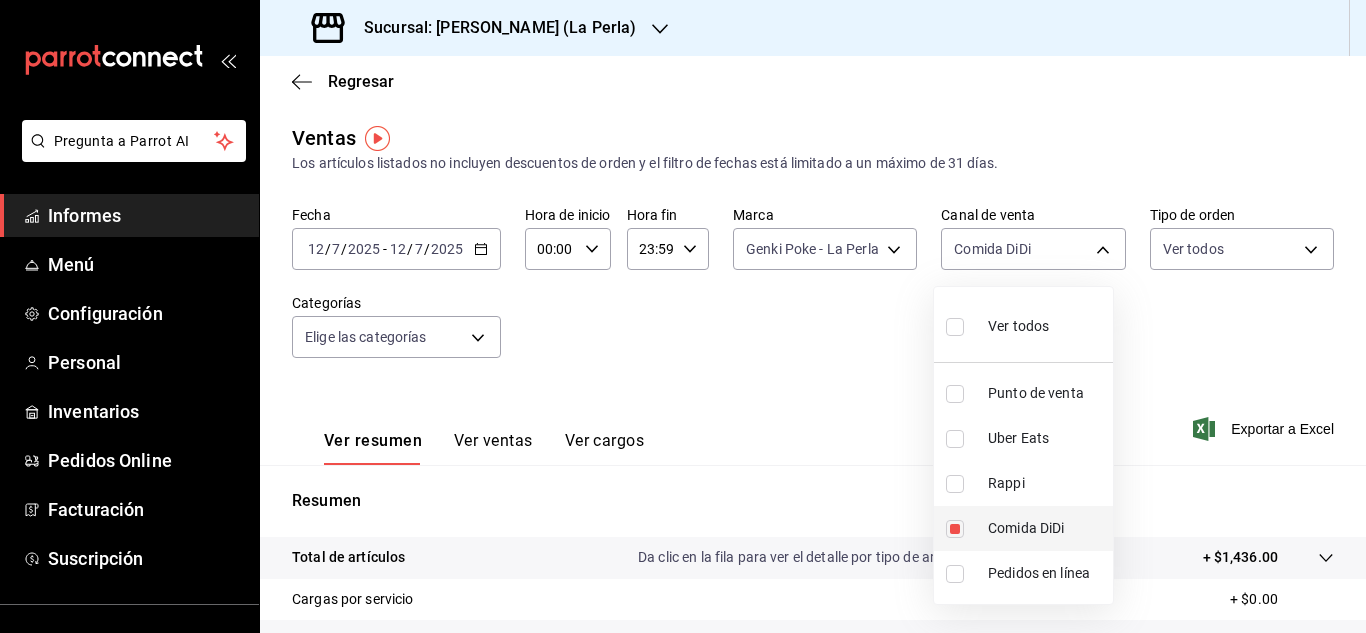 click at bounding box center [955, 529] 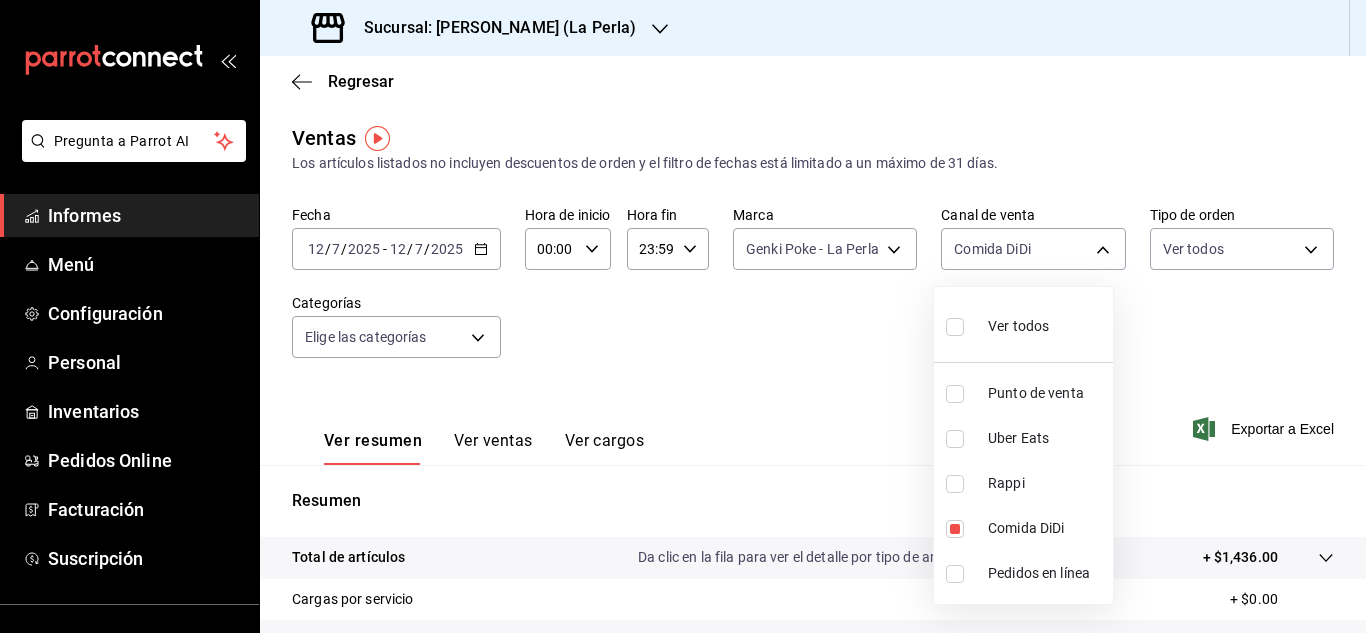 type 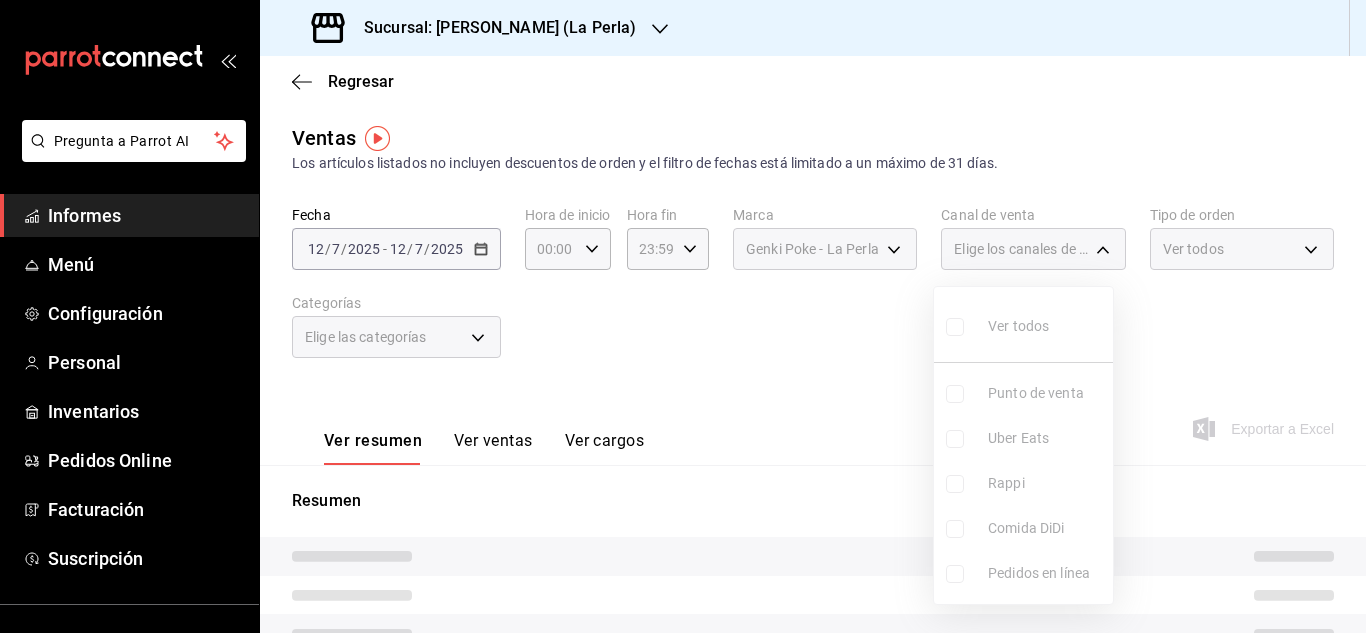 click at bounding box center (683, 316) 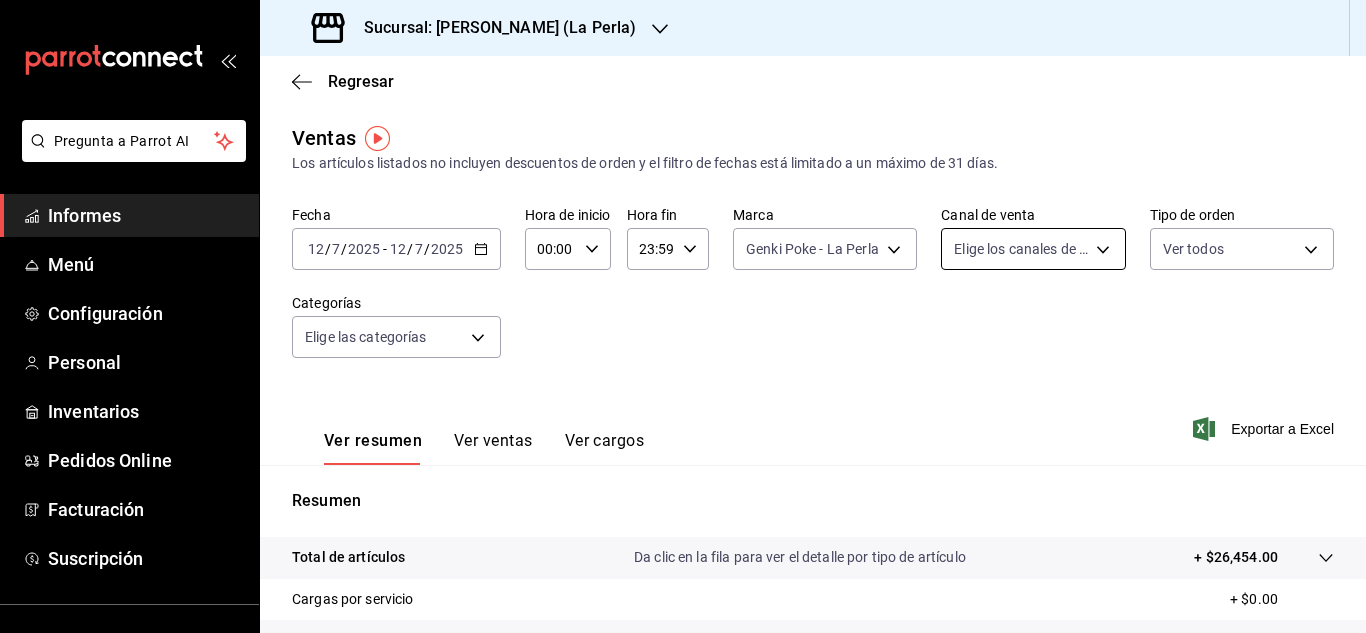 click on "Pregunta a Parrot AI Informes   Menú   Configuración   Personal   Inventarios   Pedidos Online   Facturación   Suscripción   Ayuda Recomendar loro   Sushi Express multiusuario   Sugerir nueva función   Sucursal: Genki Poke (La Perla) Regresar Ventas Los artículos listados no incluyen descuentos de orden y el filtro de fechas está limitado a un máximo de 31 días. Fecha 2025-07-12 12 / 7 / 2025 - 2025-07-12 12 / 7 / 2025 Hora de inicio 00:00 Hora de inicio Hora fin 23:59 Hora fin Marca Genki Poke - La Perla 63657dc0-0851-4c98-80e4-f8105bd6cb43 Canal de venta Elige los canales de venta Tipo de orden Ver todos Categorías Elige las categorías Ver resumen Ver ventas Ver cargos Exportar a Excel Resumen Total de artículos Da clic en la fila para ver el detalle por tipo de artículo + $26,454.00 Cargas por servicio + $0.00 Venta bruta = $26,454.00 Descuentos totales - $1,640.20 Certificados de regalo - $0.00 Venta total = $24,813.80 Impuestos - $3,422.59 Venta neta = $21,391.21 Texto original Ir a un video" at bounding box center [683, 316] 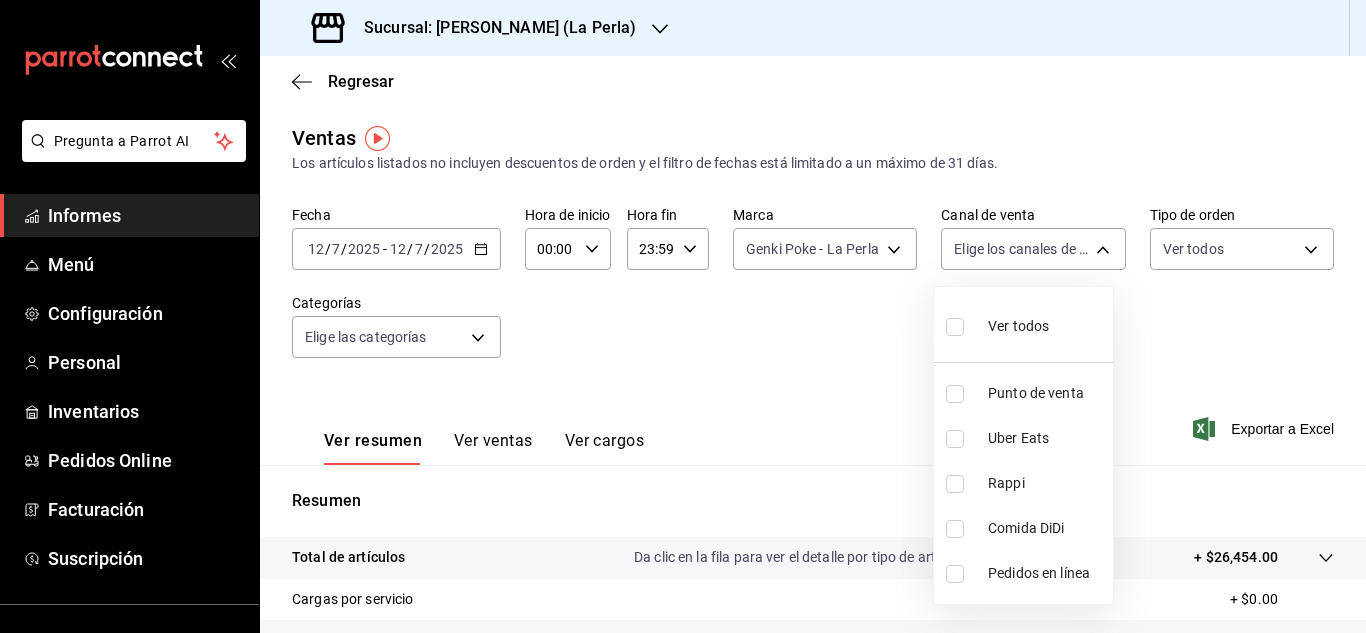 click at bounding box center [955, 327] 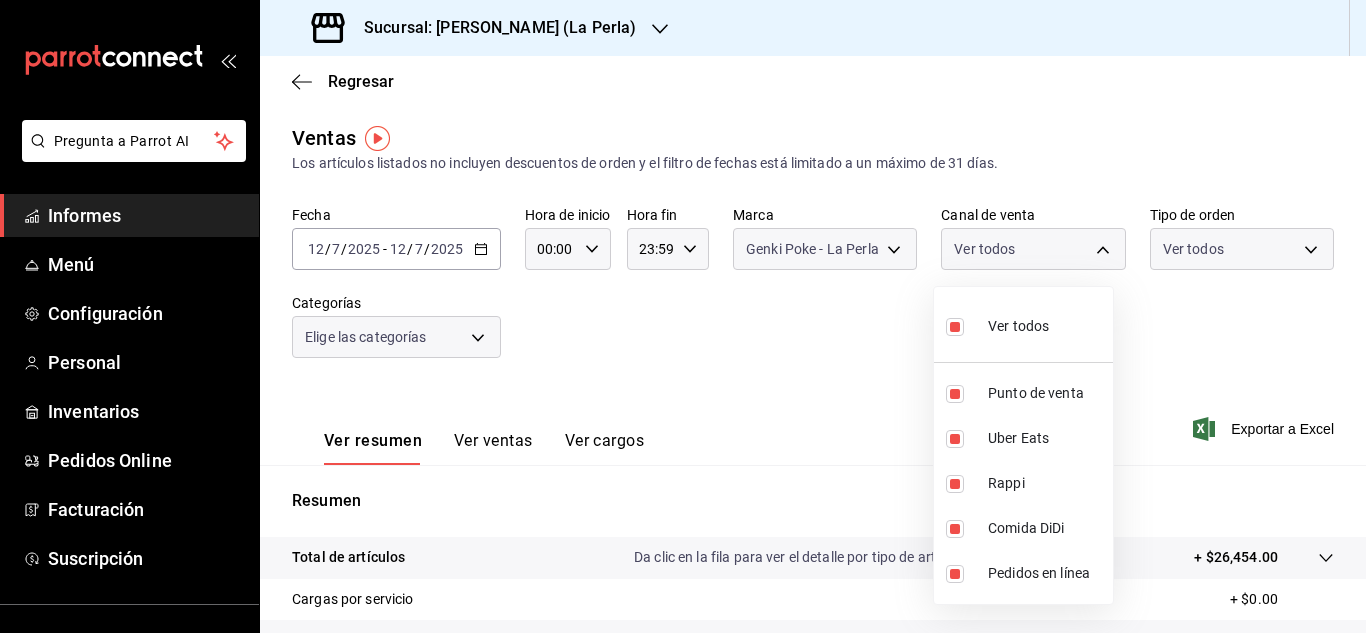 click at bounding box center (683, 316) 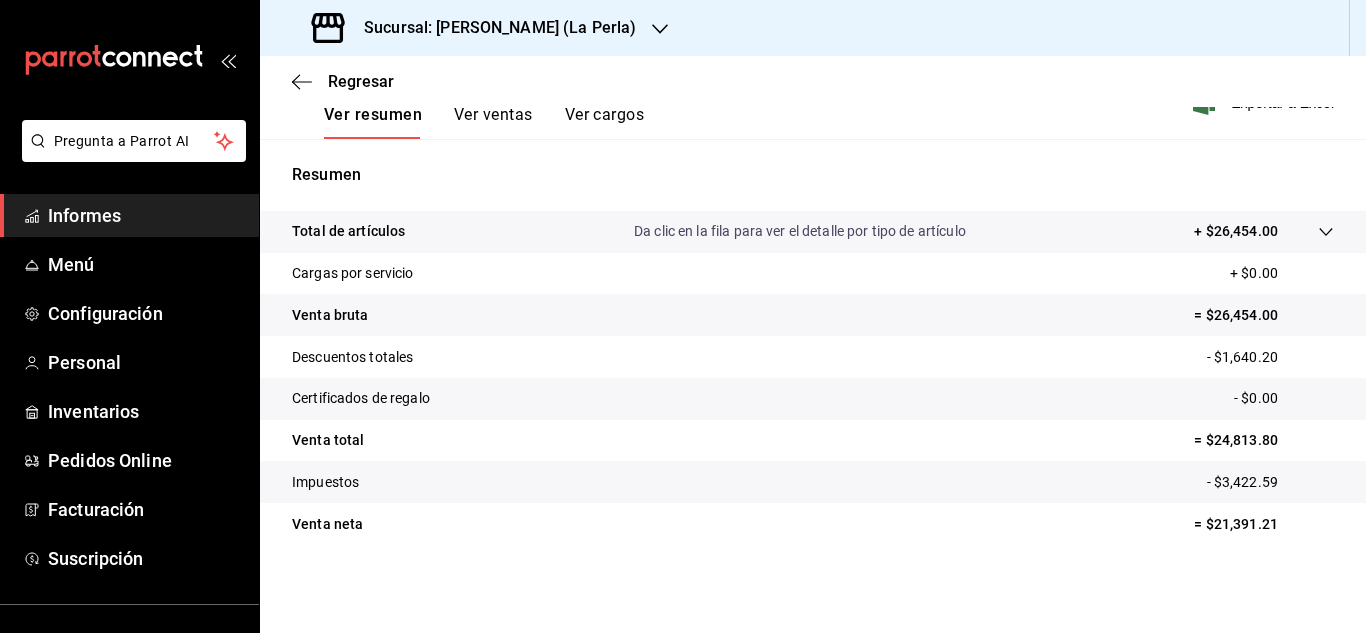 scroll, scrollTop: 0, scrollLeft: 0, axis: both 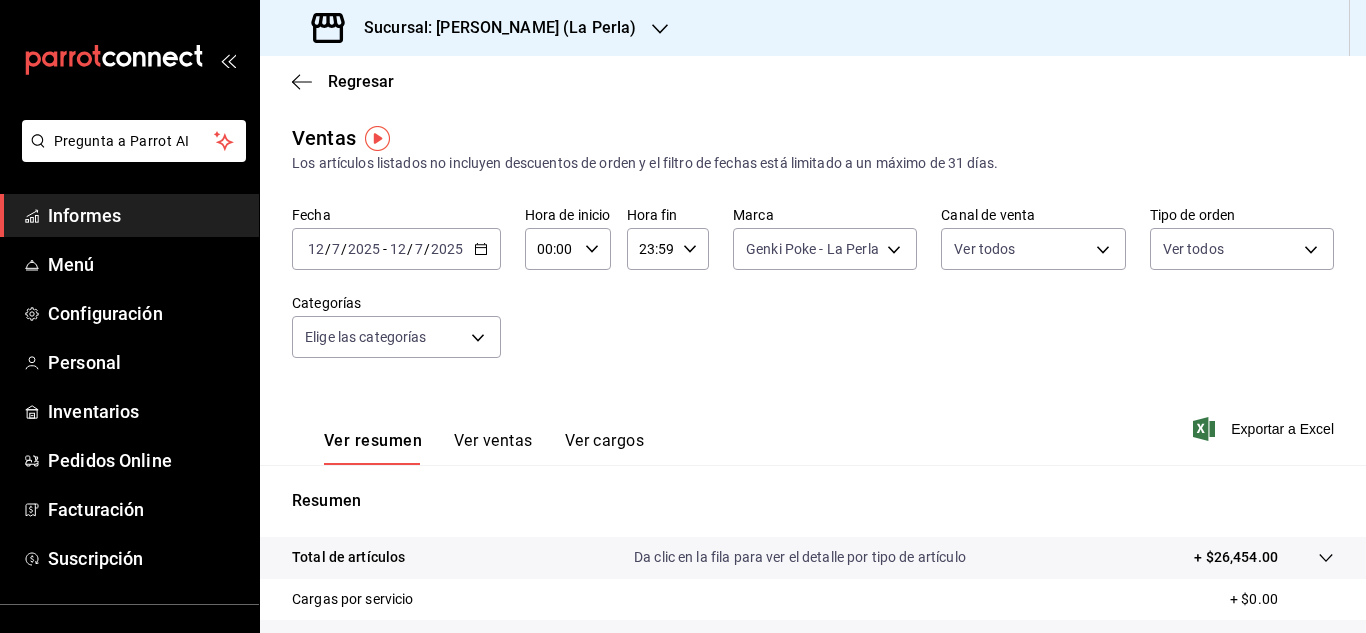 click on "Regresar Ventas Los artículos listados no incluyen descuentos de orden y el filtro de fechas está limitado a un máximo de 31 días. Fecha 2025-07-12 12 / 7 / 2025 - 2025-07-12 12 / 7 / 2025 Hora de inicio 00:00 Hora de inicio Hora fin 23:59 Hora fin Marca Genki Poke - La Perla 63657dc0-0851-4c98-80e4-f8105bd6cb43 Canal de venta Ver todos PARROT,UBER_EATS,RAPPI,DIDI_FOOD,ONLINE Tipo de orden Ver todos Categorías Elige las categorías Ver resumen Ver ventas Ver cargos Exportar a Excel Resumen Total de artículos Da clic en la fila para ver el detalle por tipo de artículo + $26,454.00 Cargas por servicio + $0.00 Venta bruta = $26,454.00 Descuentos totales - $1,640.20 Certificados de regalo - $0.00 Venta total = $24,813.80 Impuestos - $3,422.59 Venta neta = $21,391.21" at bounding box center [813, 507] 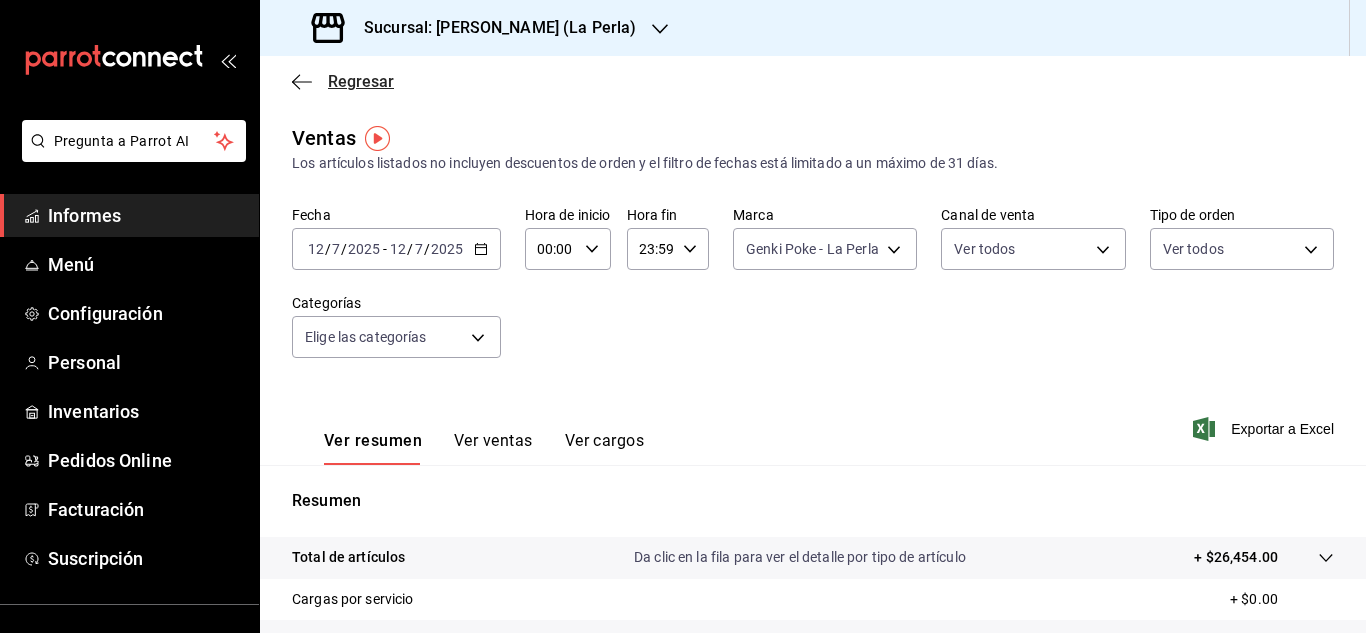click 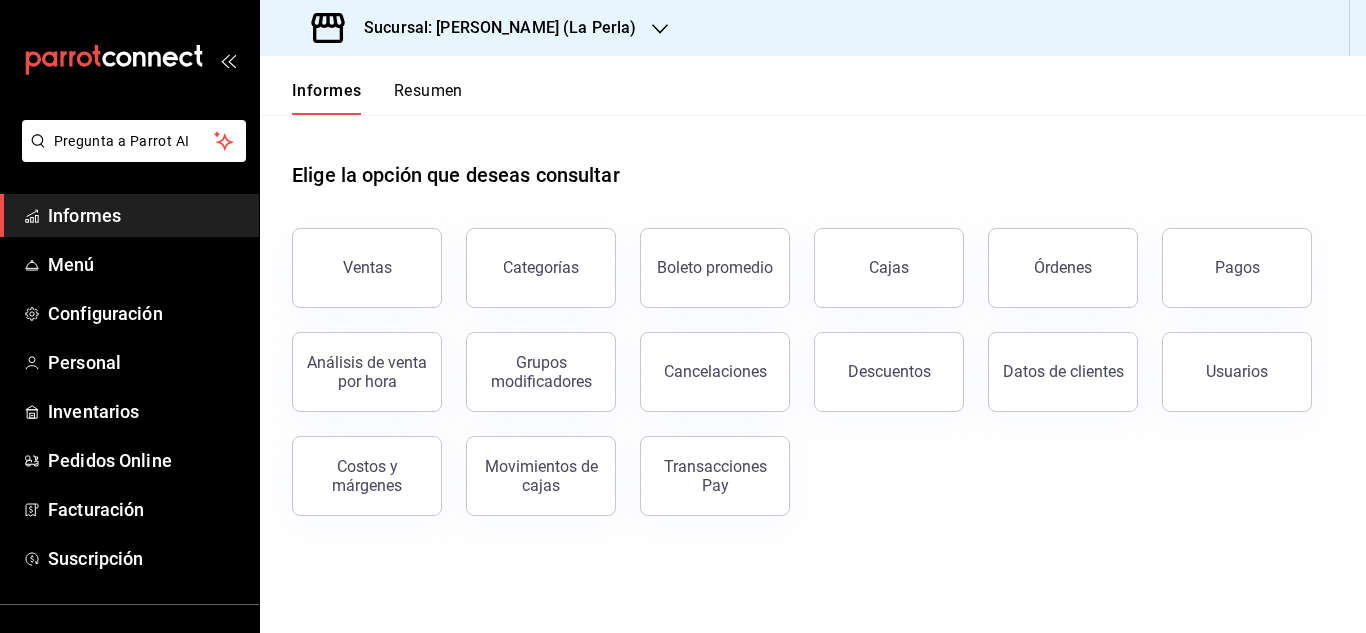 click on "Cajas" at bounding box center (877, 256) 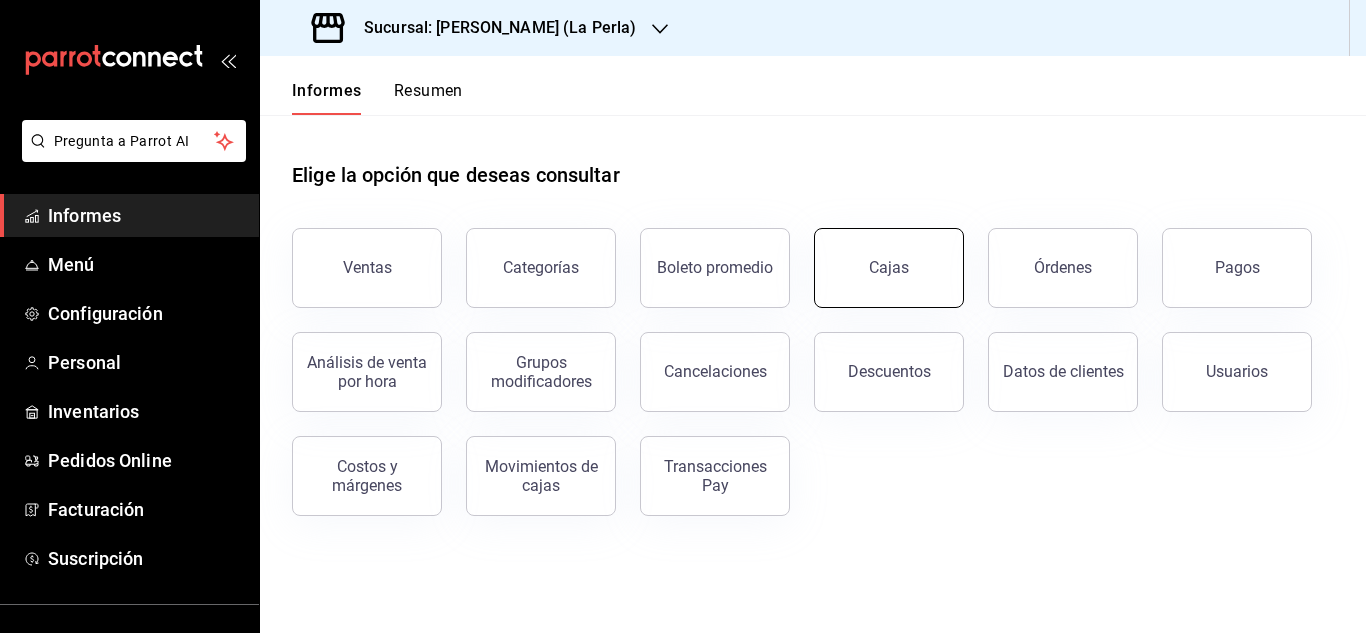click on "Cajas" at bounding box center (889, 268) 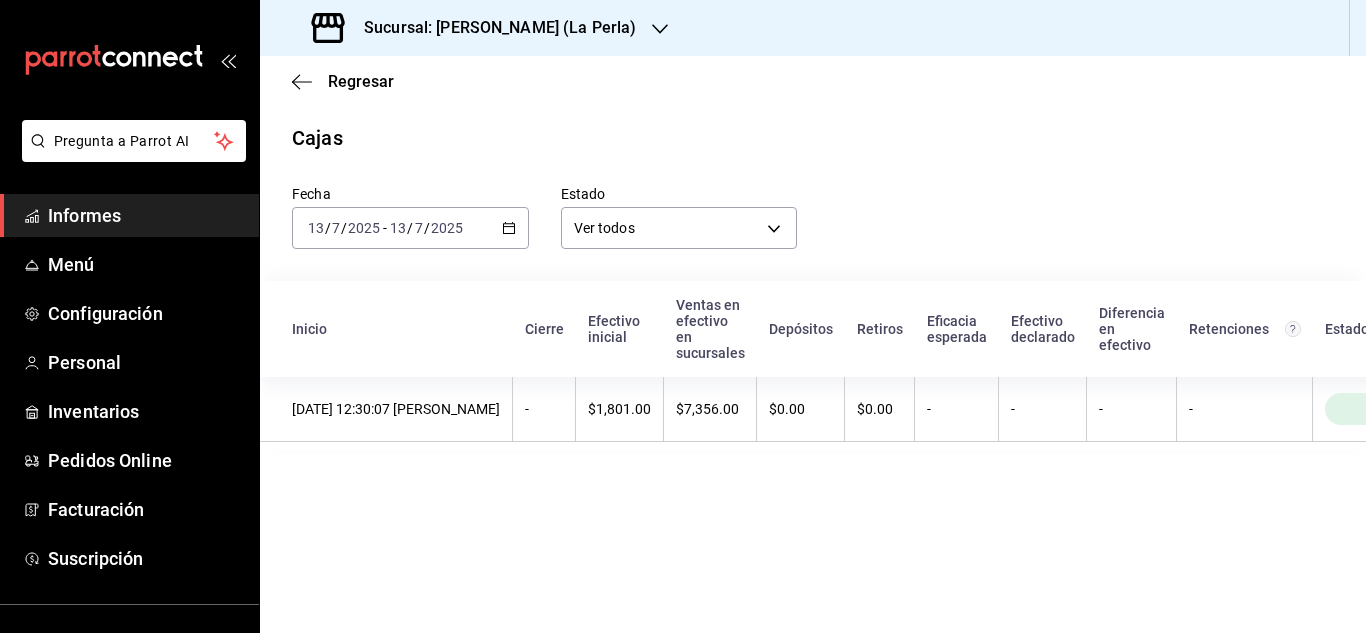 click 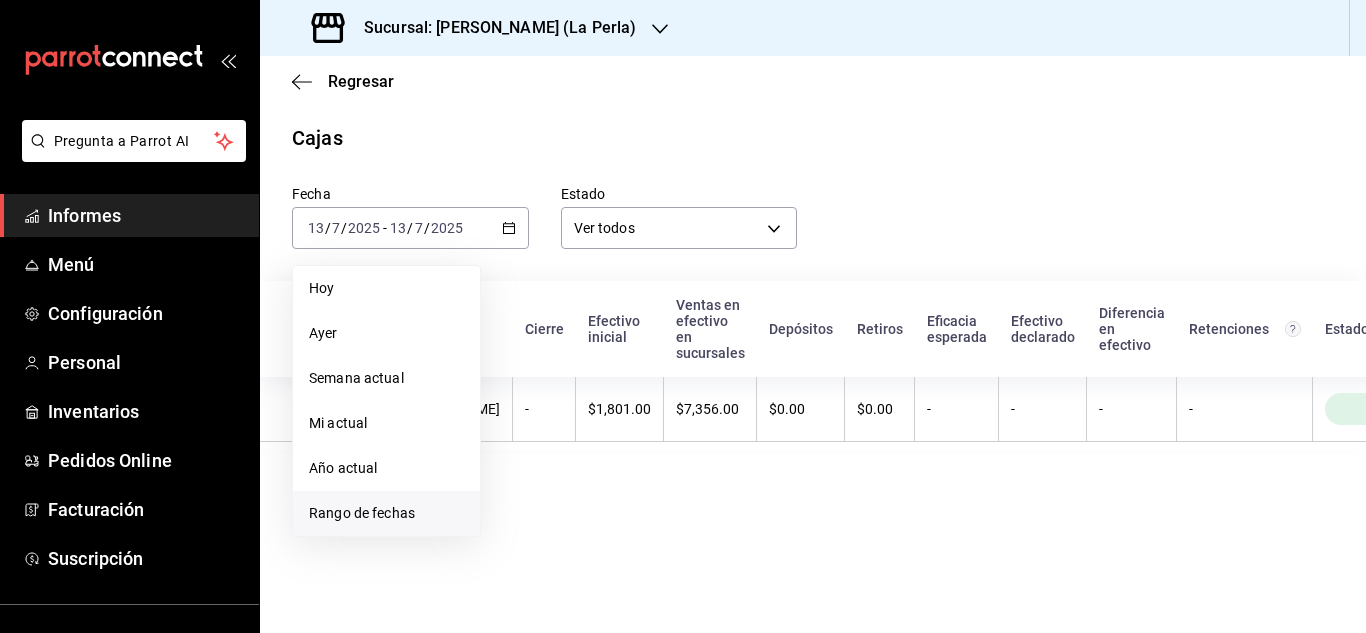 click on "Rango de fechas" at bounding box center (362, 513) 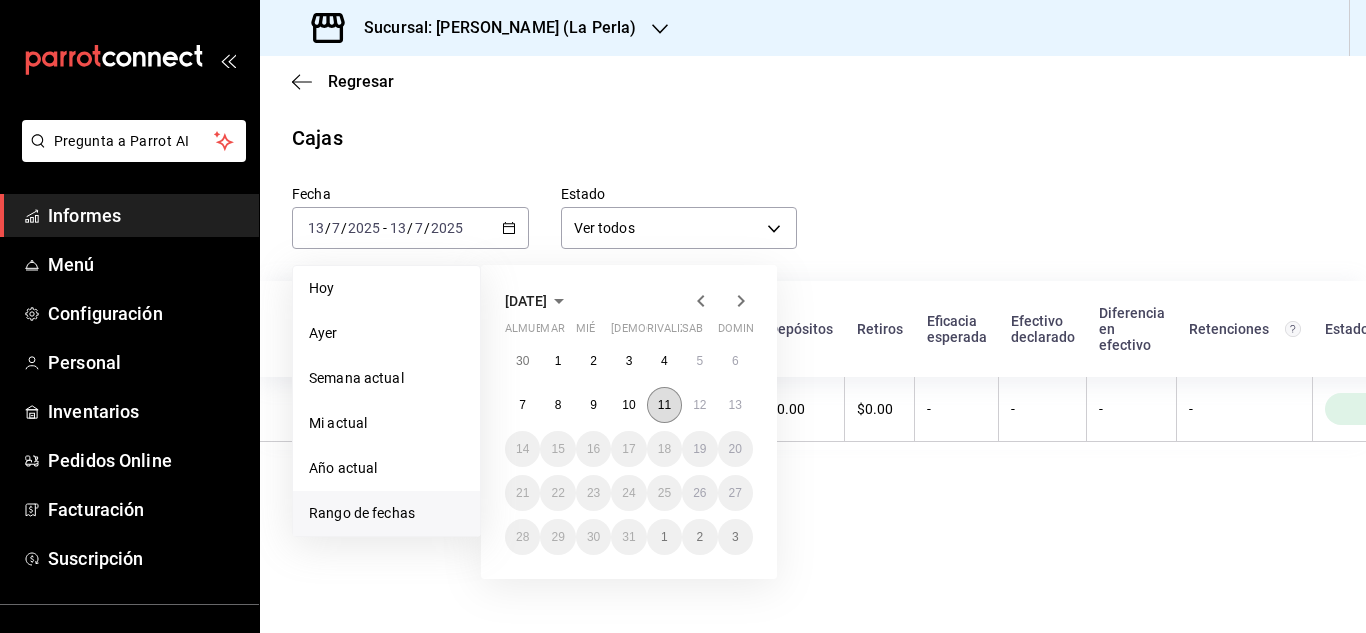 click on "11" at bounding box center (664, 405) 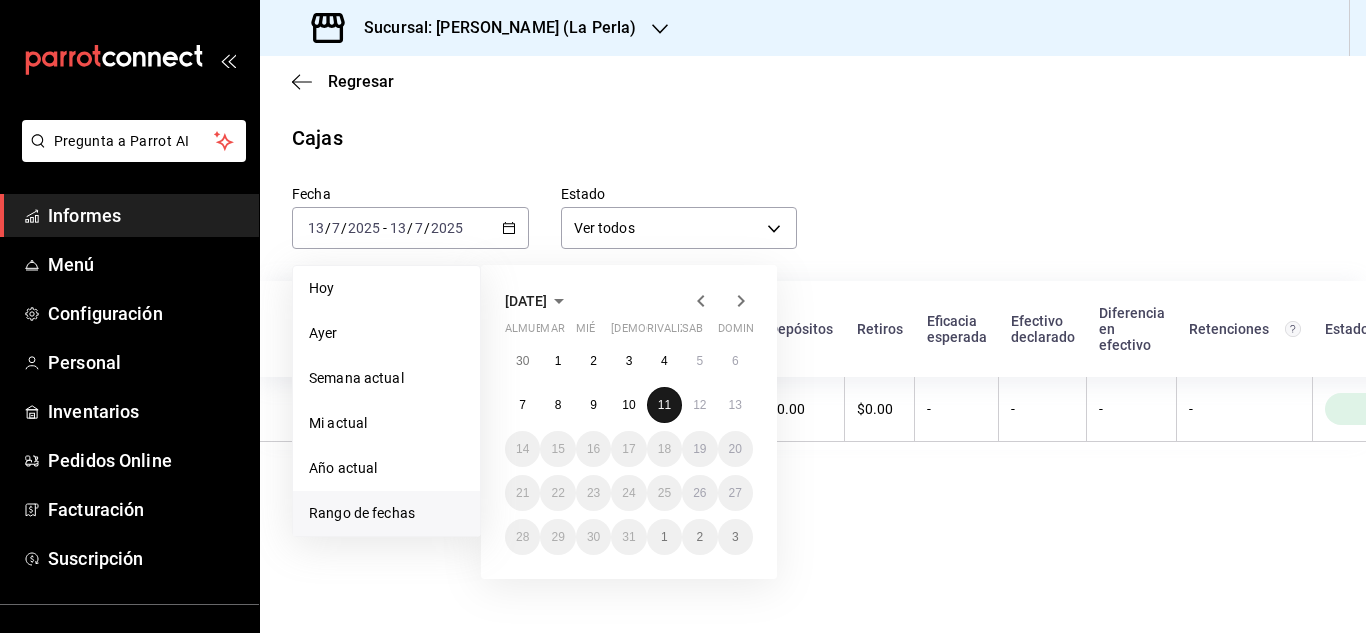click on "11" at bounding box center [664, 405] 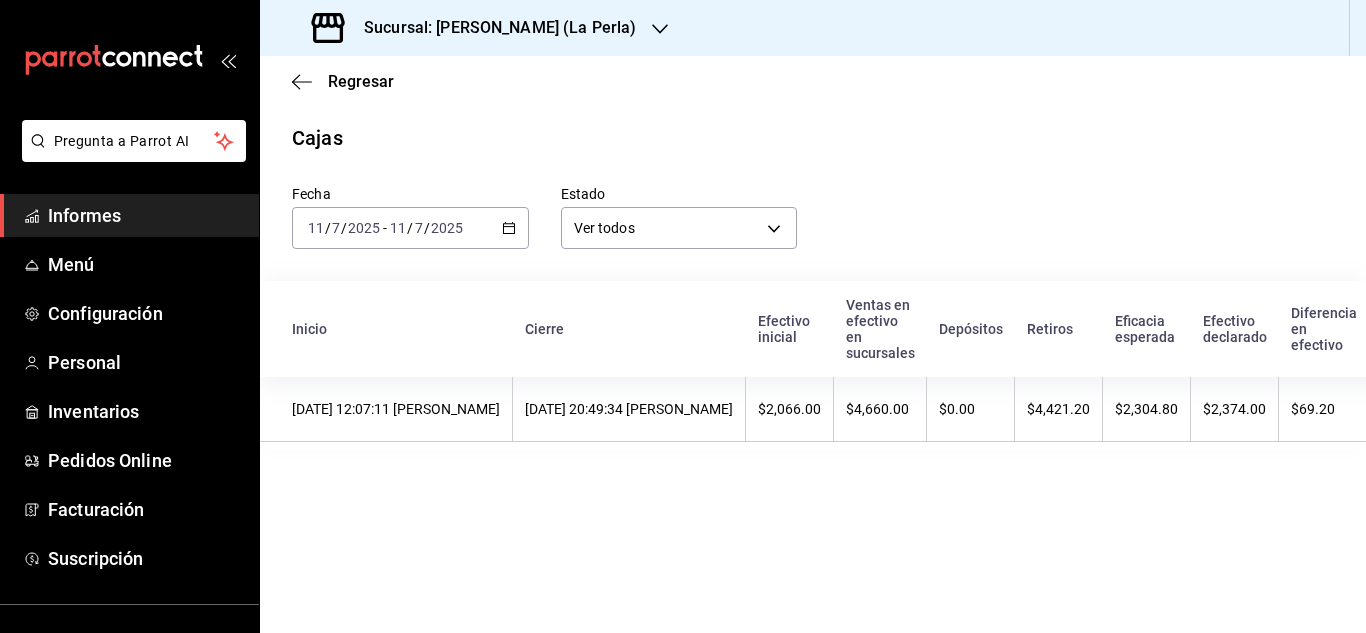 click on "11/07/2025 20:49:34 Moisés López" at bounding box center (629, 409) 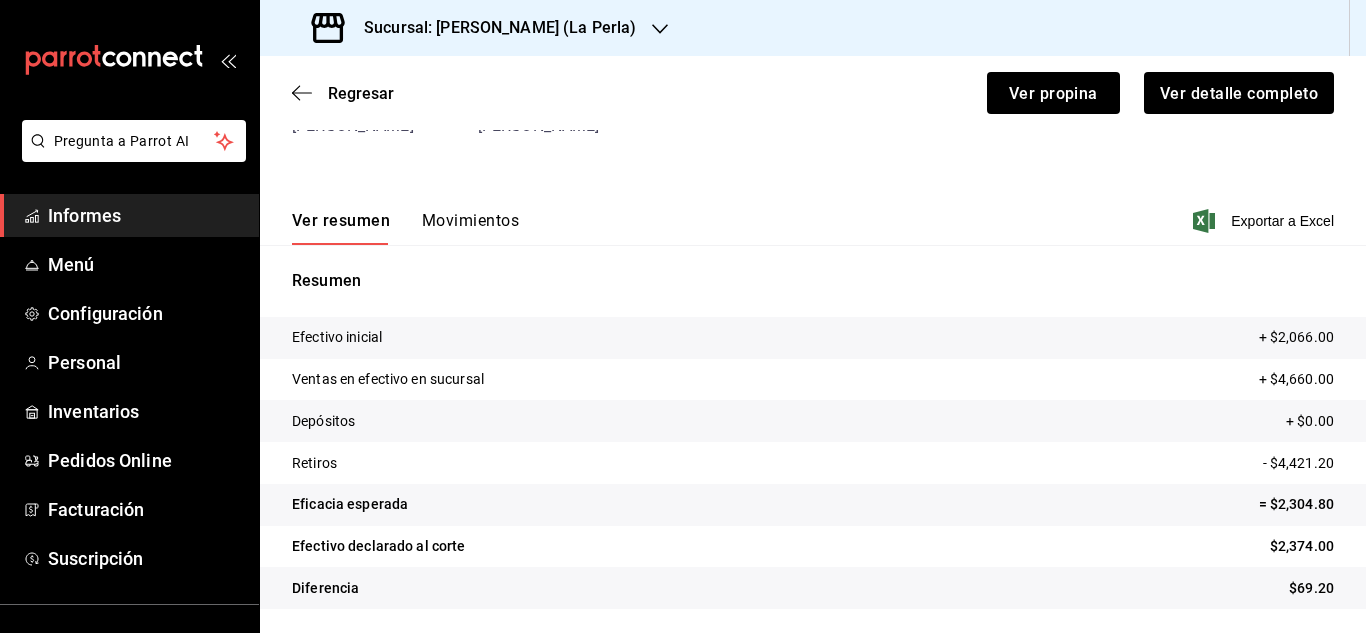 scroll, scrollTop: 0, scrollLeft: 0, axis: both 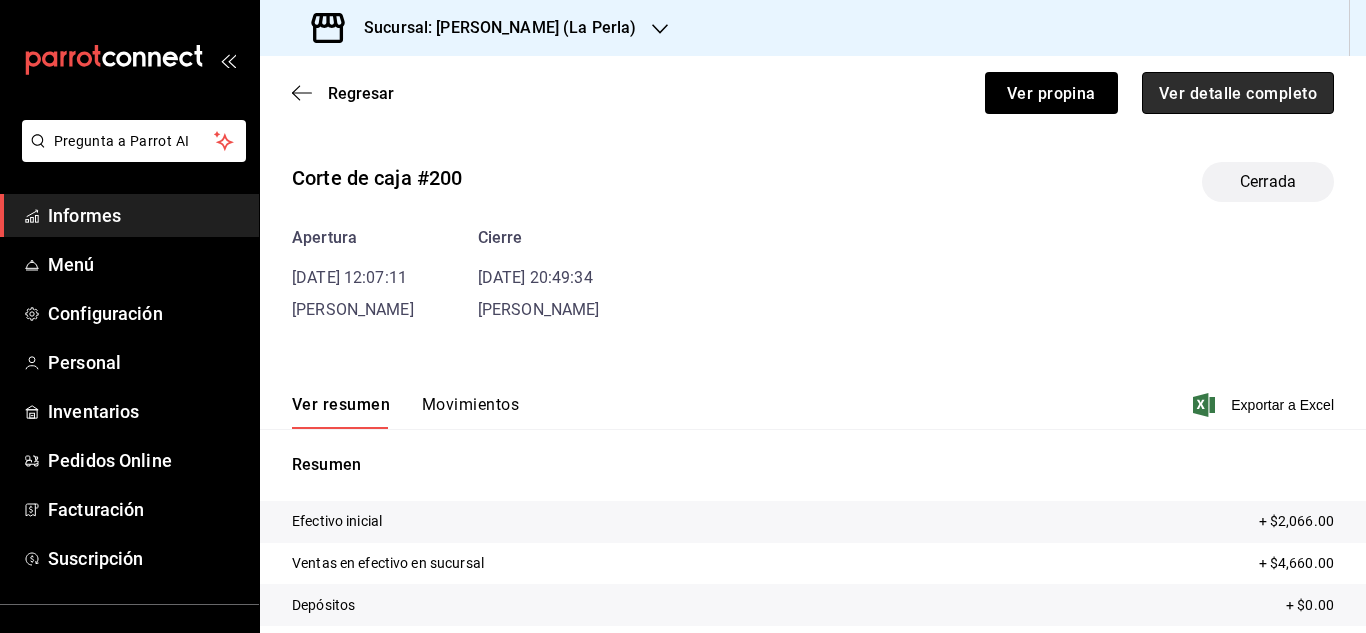 click on "Ver detalle completo" at bounding box center (1238, 93) 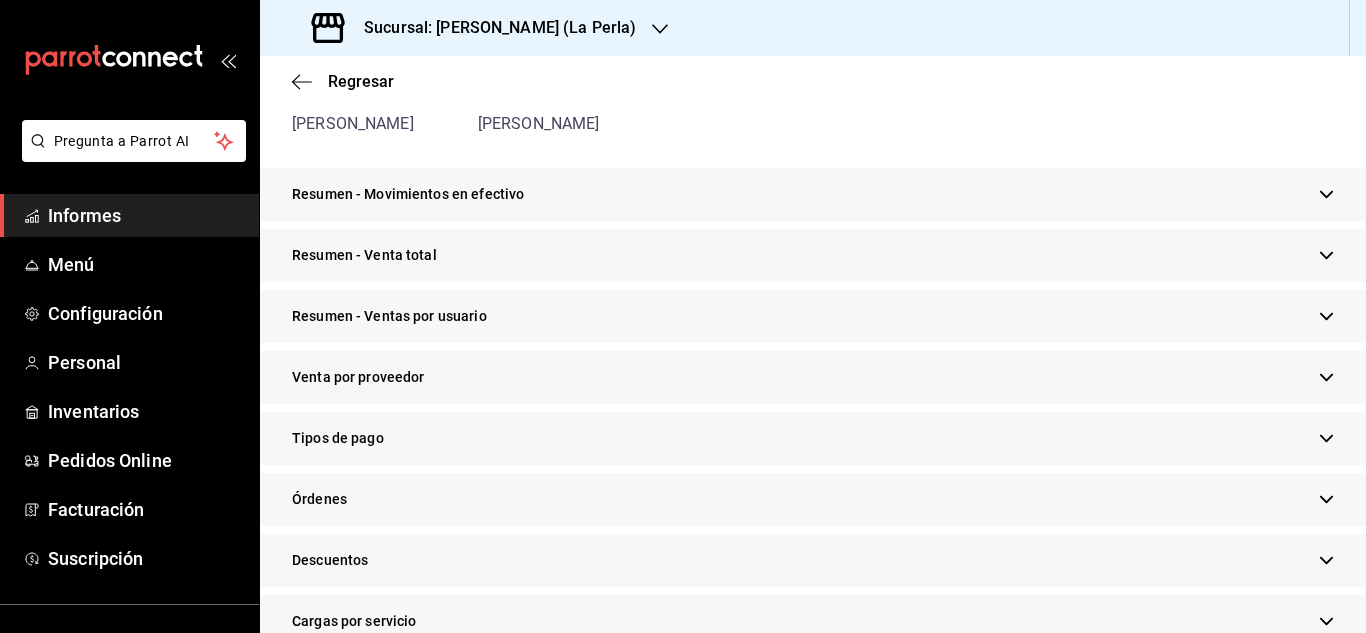 scroll, scrollTop: 276, scrollLeft: 0, axis: vertical 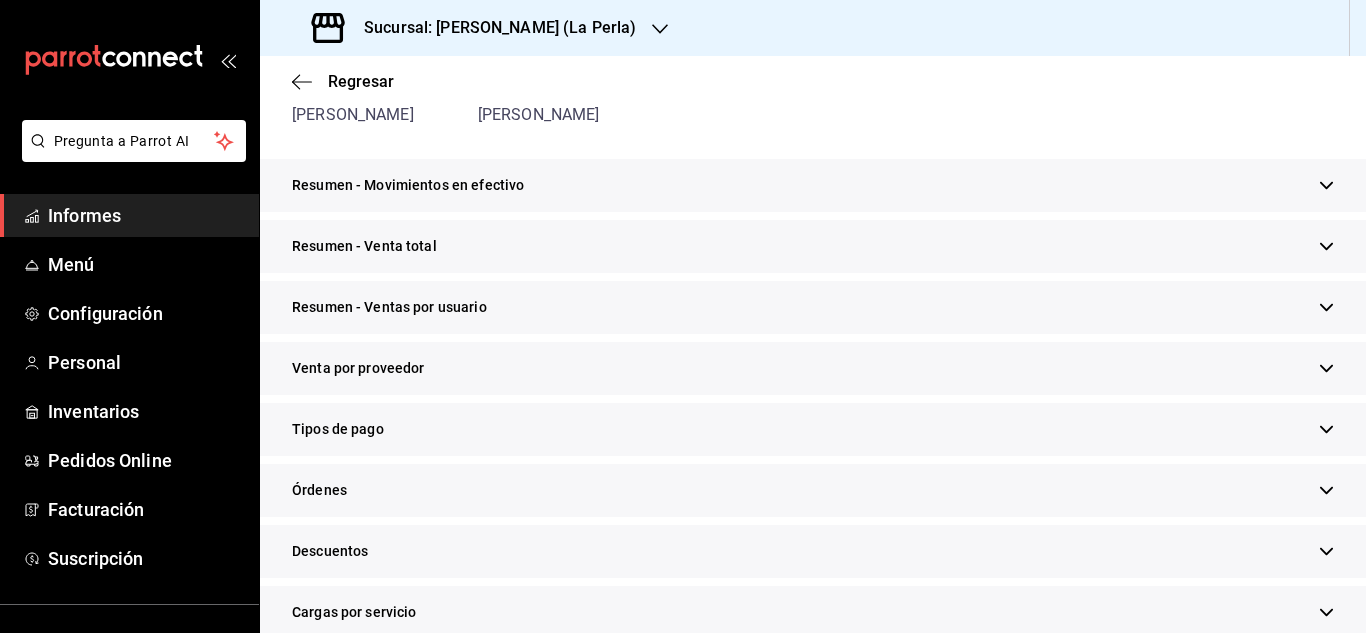 click on "Resumen - Venta total" at bounding box center (813, 246) 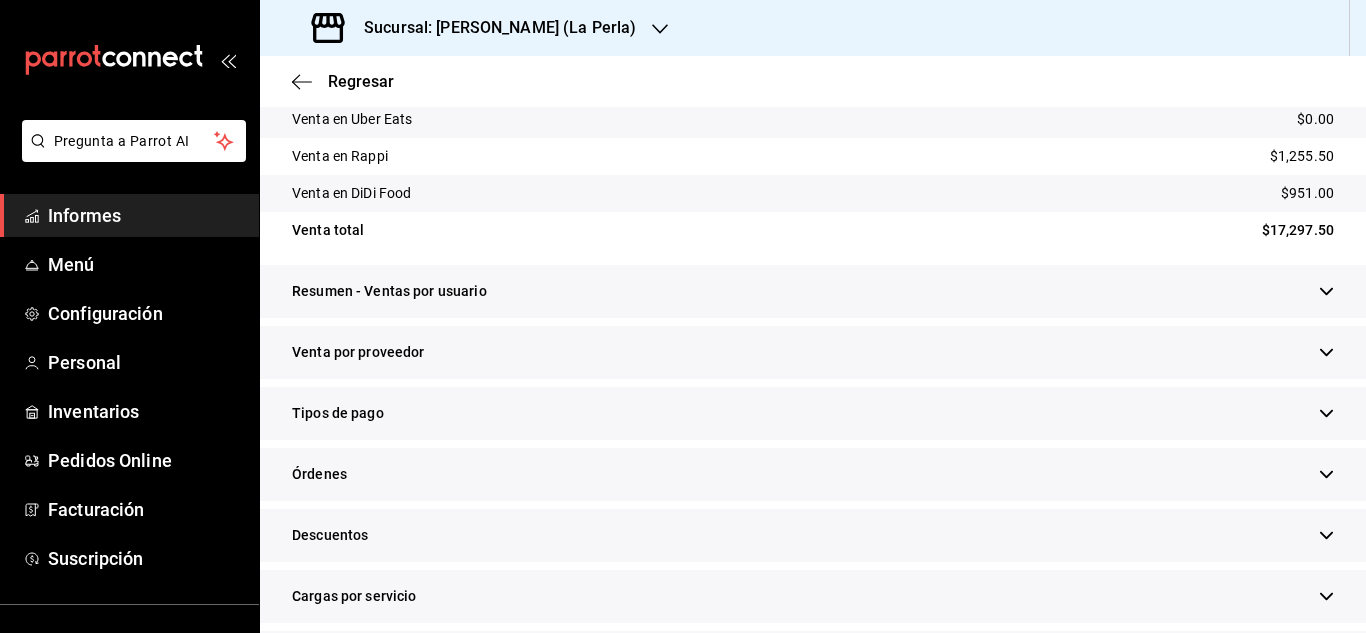 scroll, scrollTop: 574, scrollLeft: 0, axis: vertical 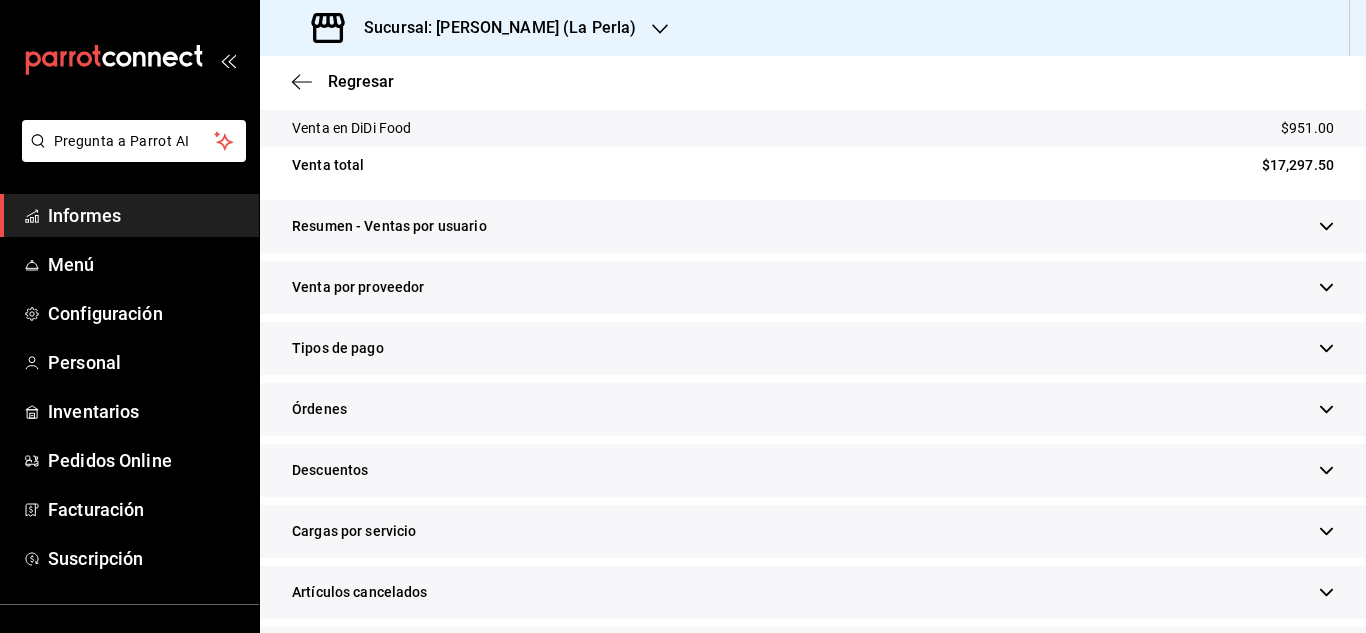 click on "Tipos de pago" at bounding box center (813, 348) 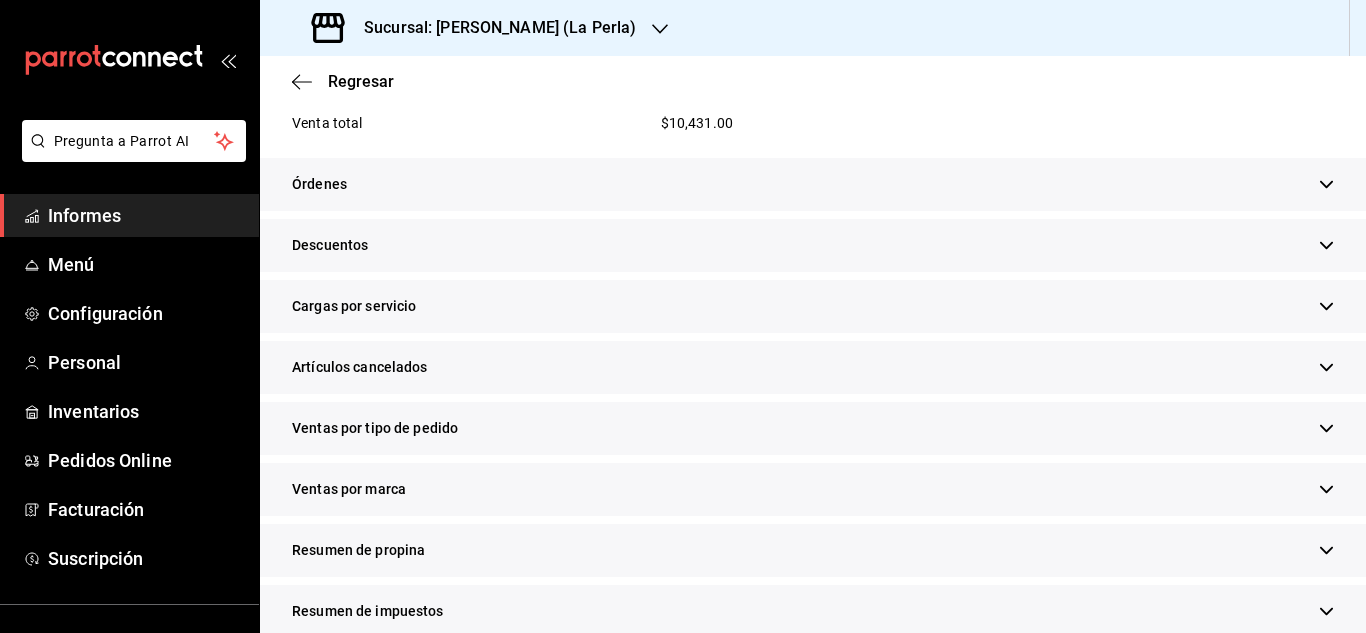 scroll, scrollTop: 1381, scrollLeft: 0, axis: vertical 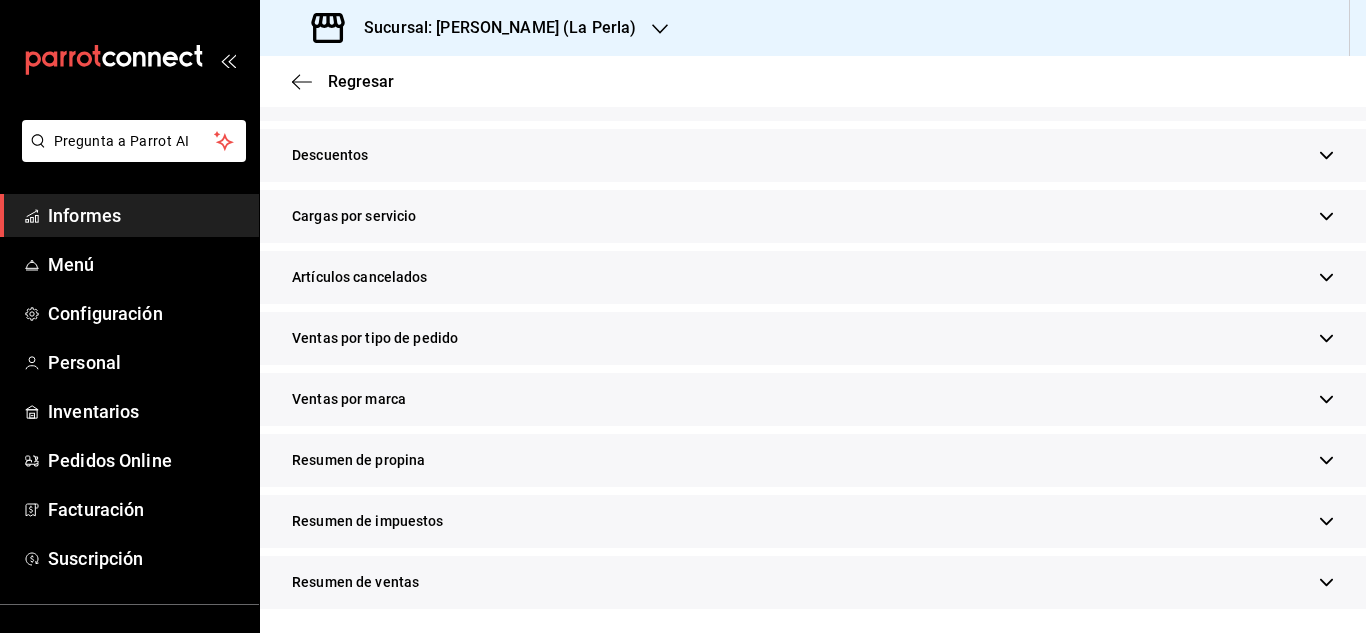 click on "Resumen de propina" at bounding box center [813, 460] 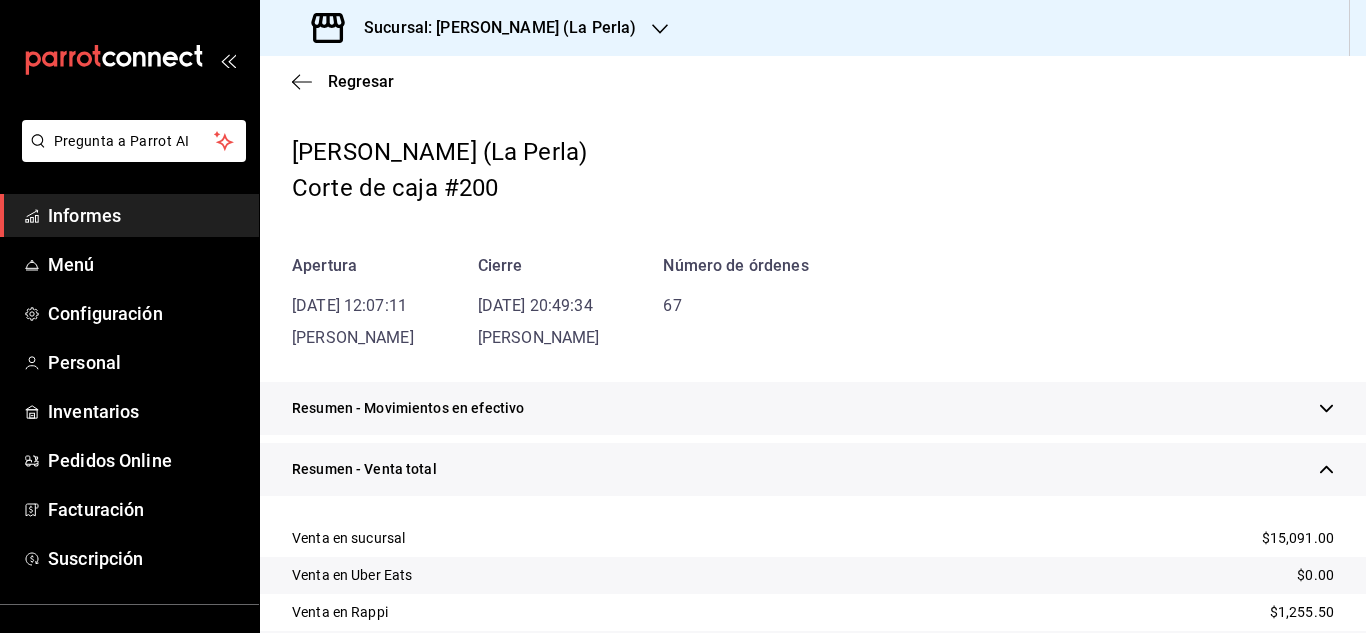 scroll, scrollTop: 0, scrollLeft: 0, axis: both 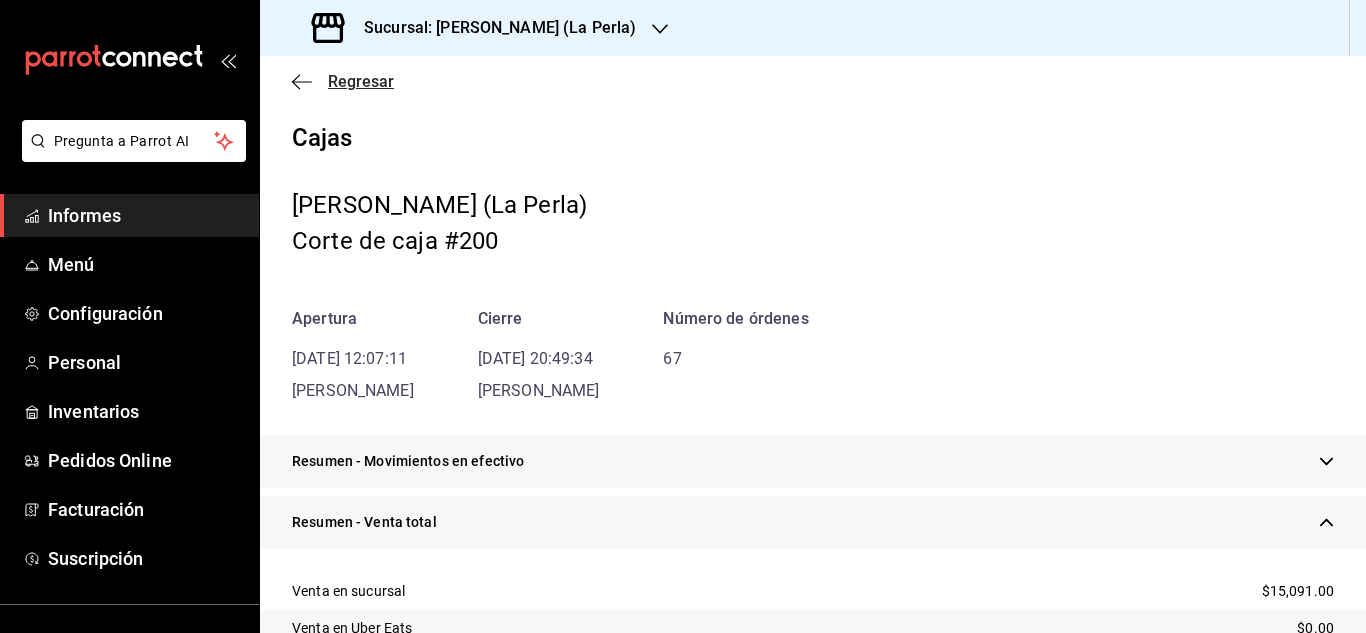 click 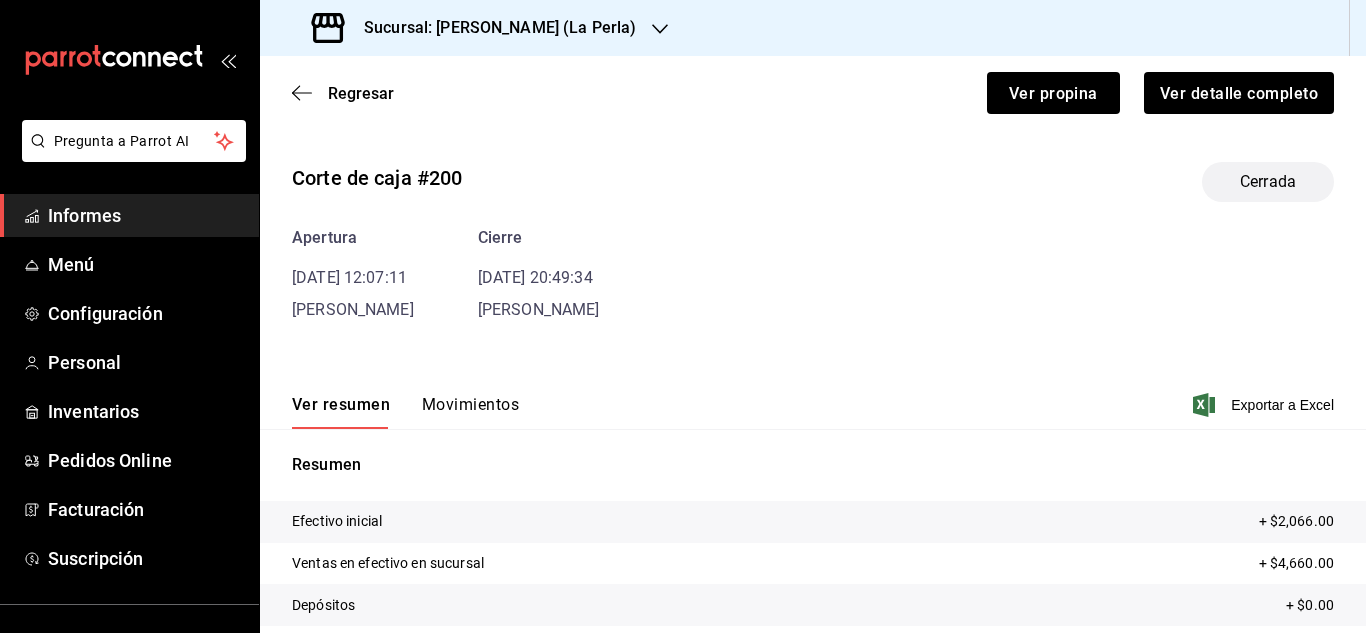 scroll, scrollTop: 184, scrollLeft: 0, axis: vertical 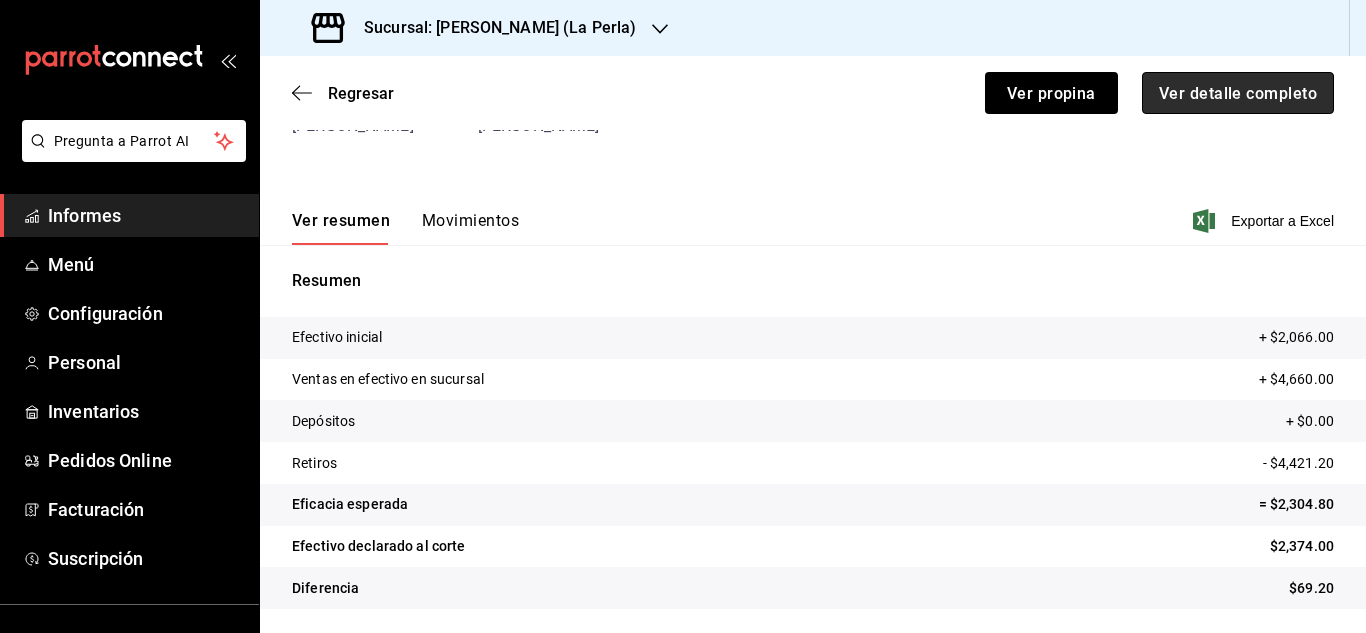 click on "Ver detalle completo" at bounding box center [1238, 93] 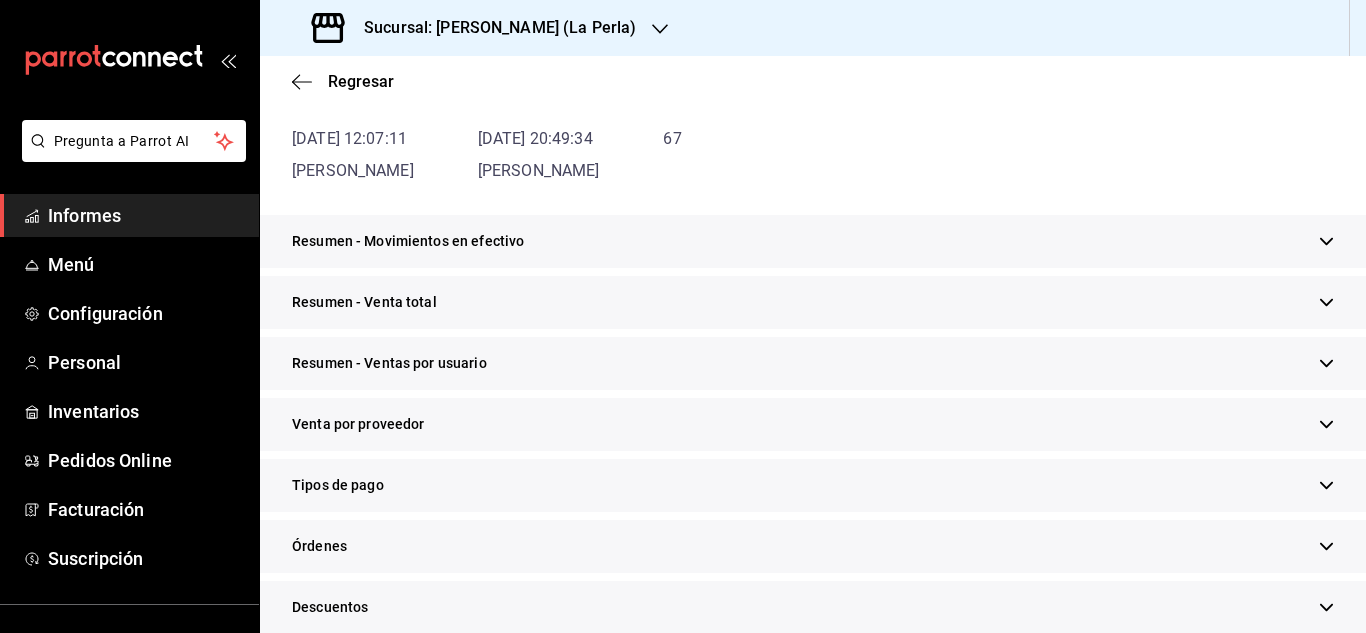 scroll, scrollTop: 0, scrollLeft: 0, axis: both 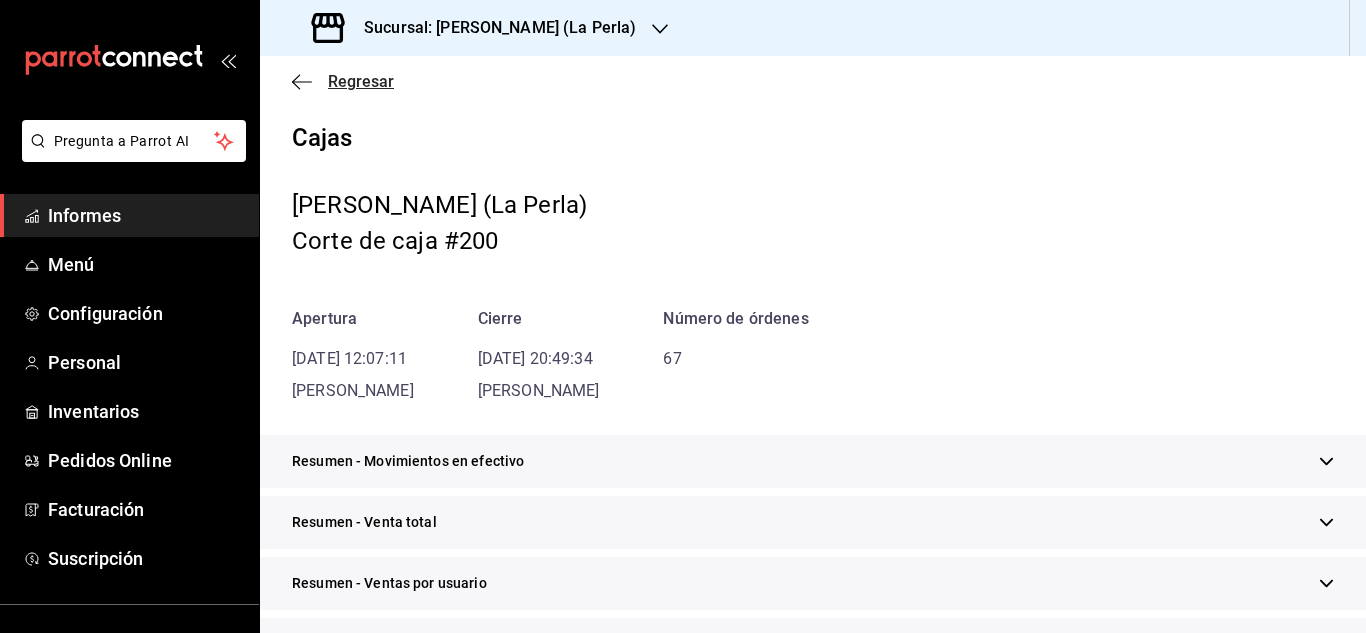 click on "Regresar" at bounding box center (343, 81) 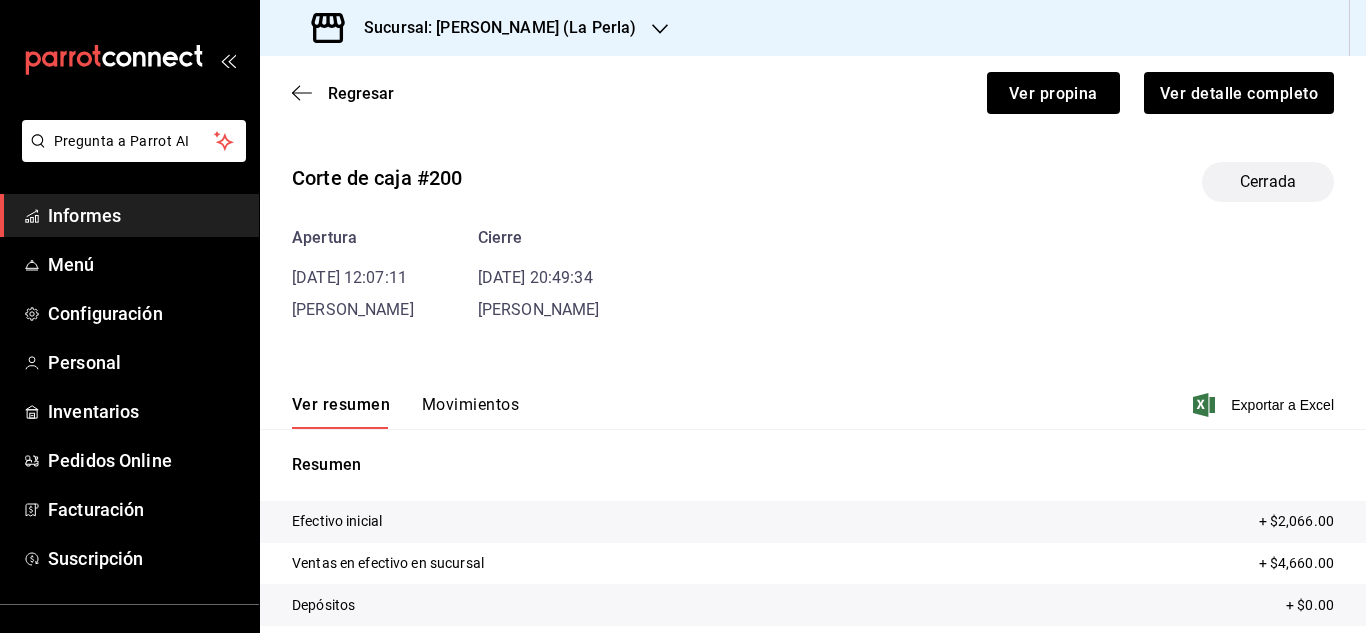 click on "Movimientos" at bounding box center [470, 404] 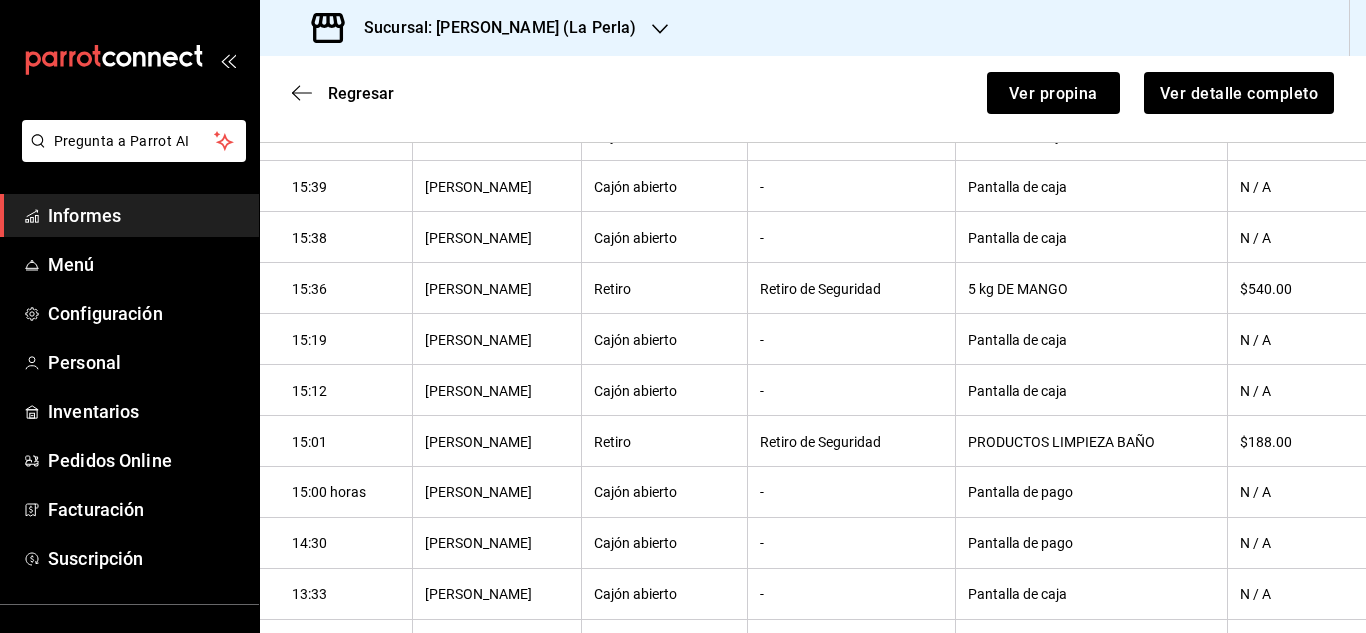 scroll, scrollTop: 1572, scrollLeft: 0, axis: vertical 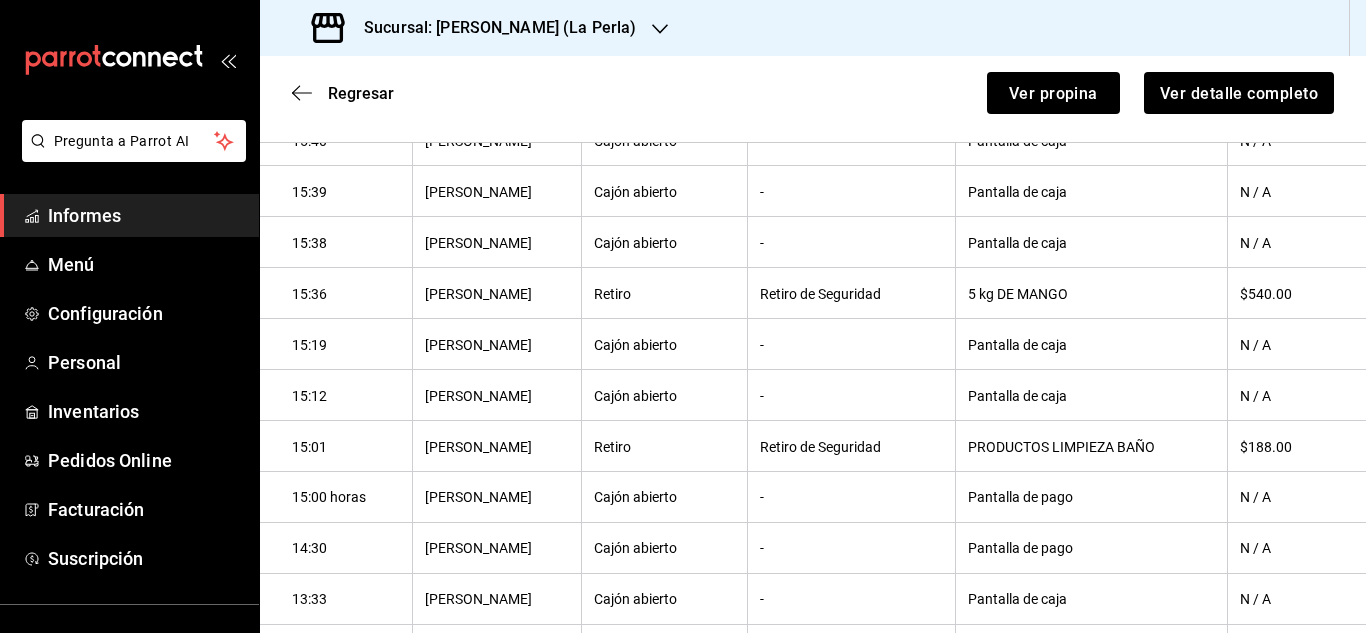 type 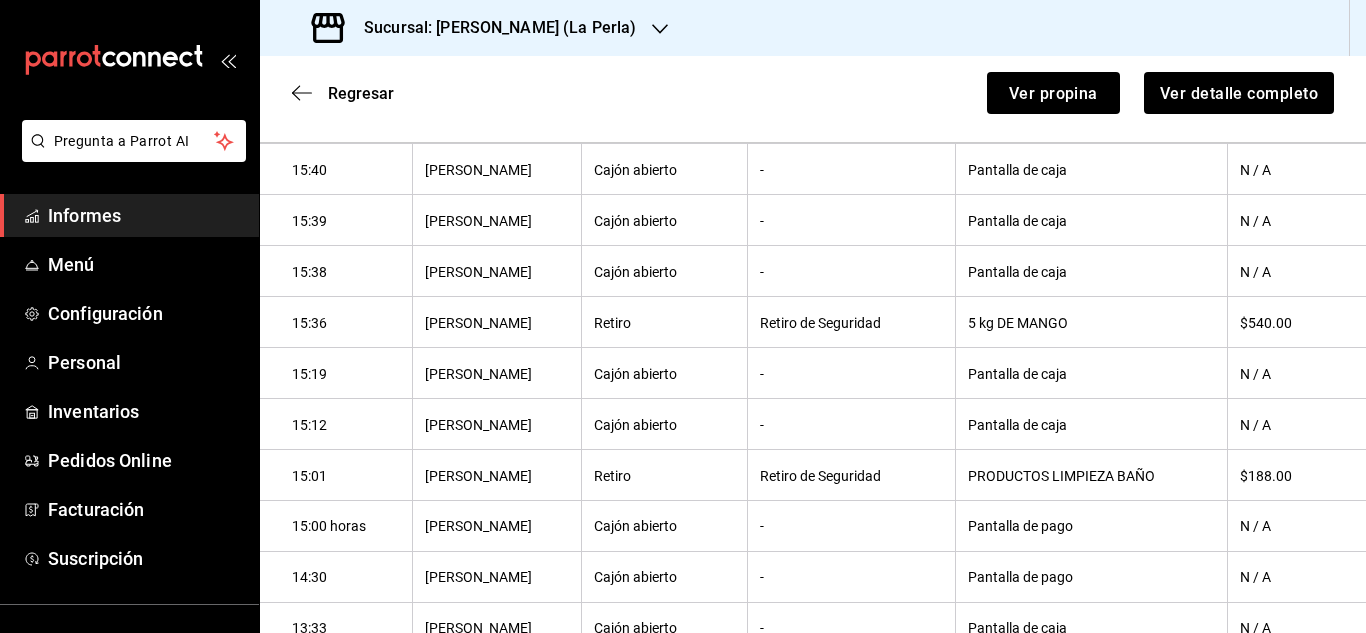 scroll, scrollTop: 1538, scrollLeft: 0, axis: vertical 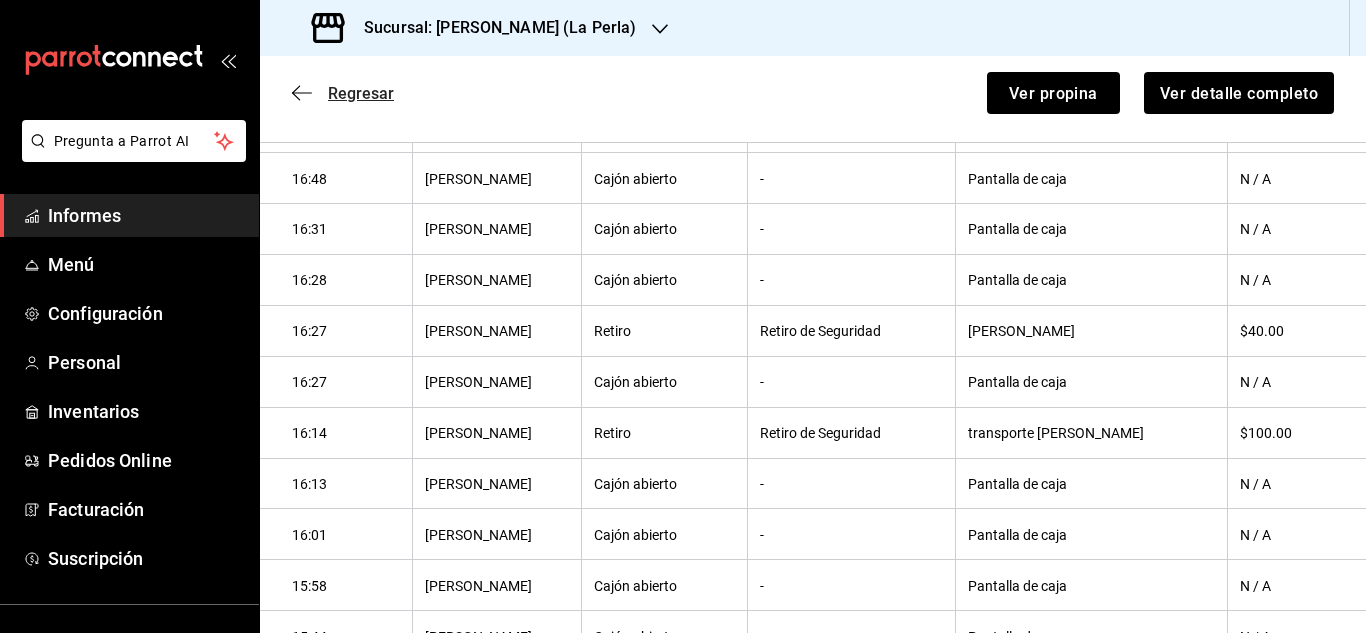 click 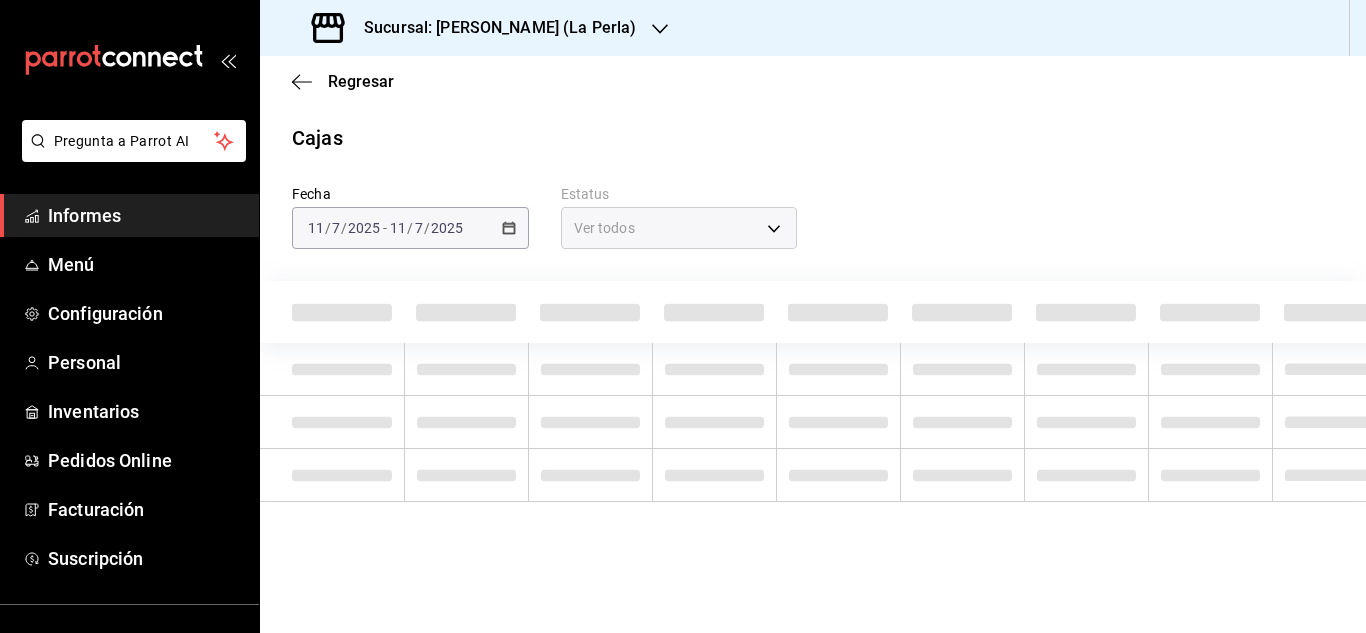 scroll, scrollTop: 0, scrollLeft: 0, axis: both 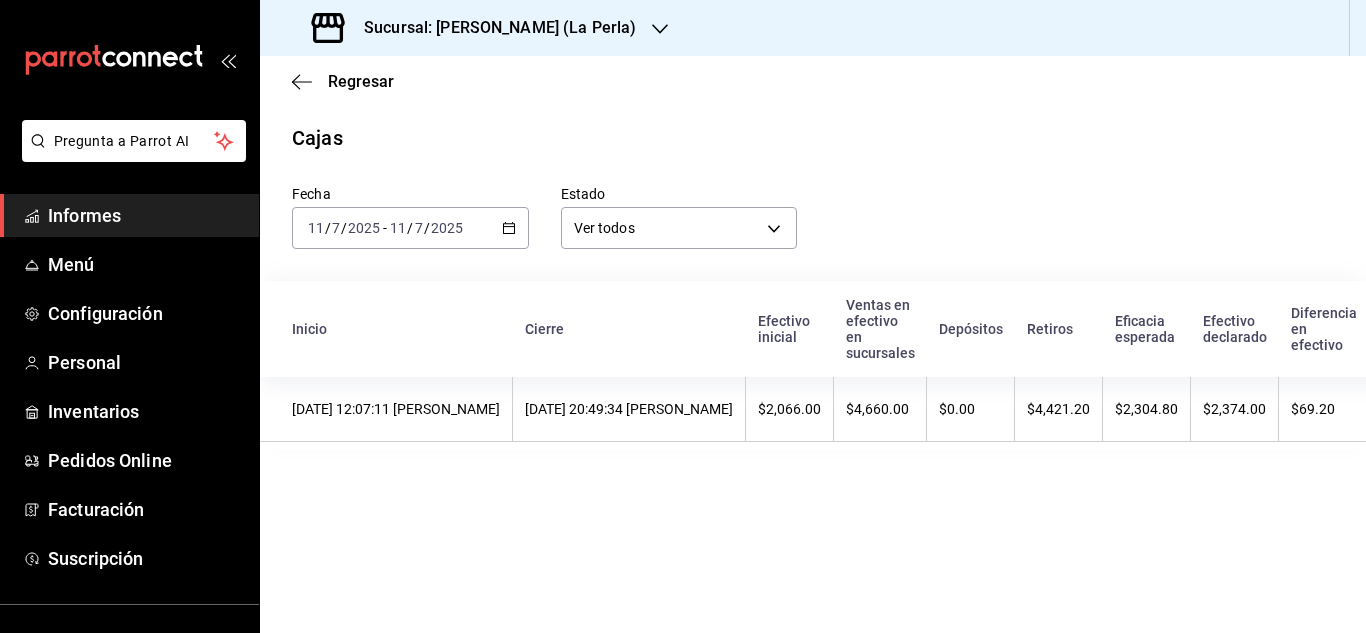 click 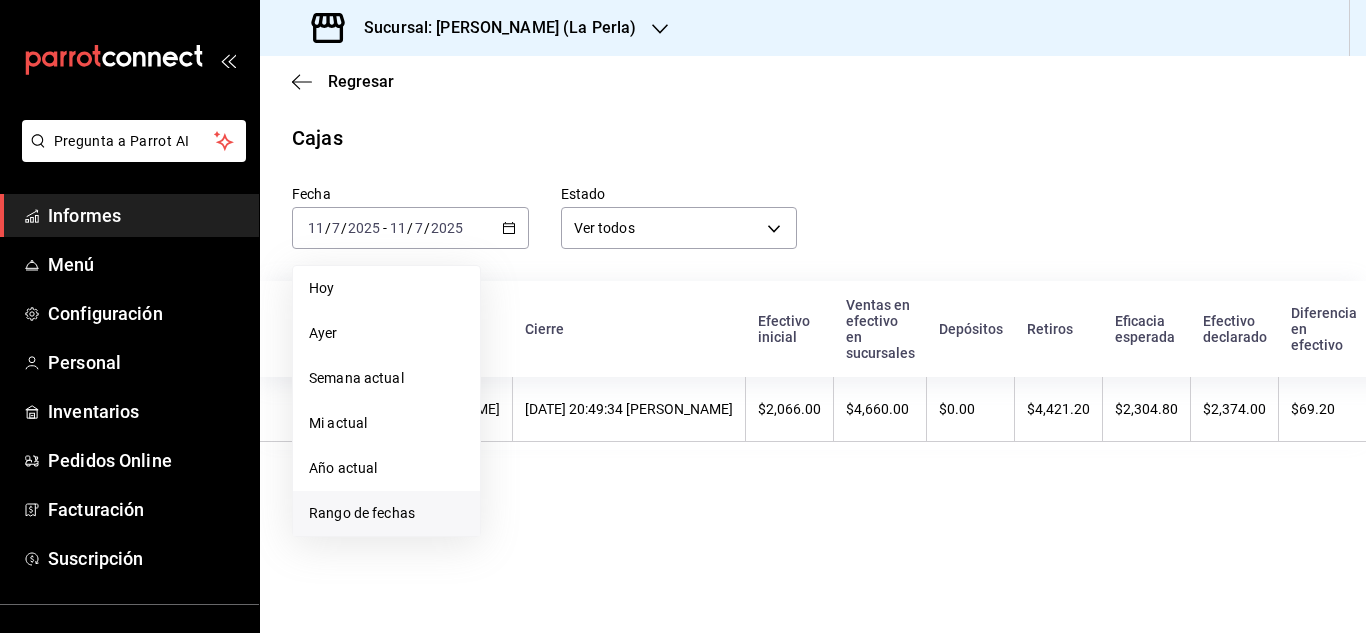 click on "Rango de fechas" at bounding box center [386, 513] 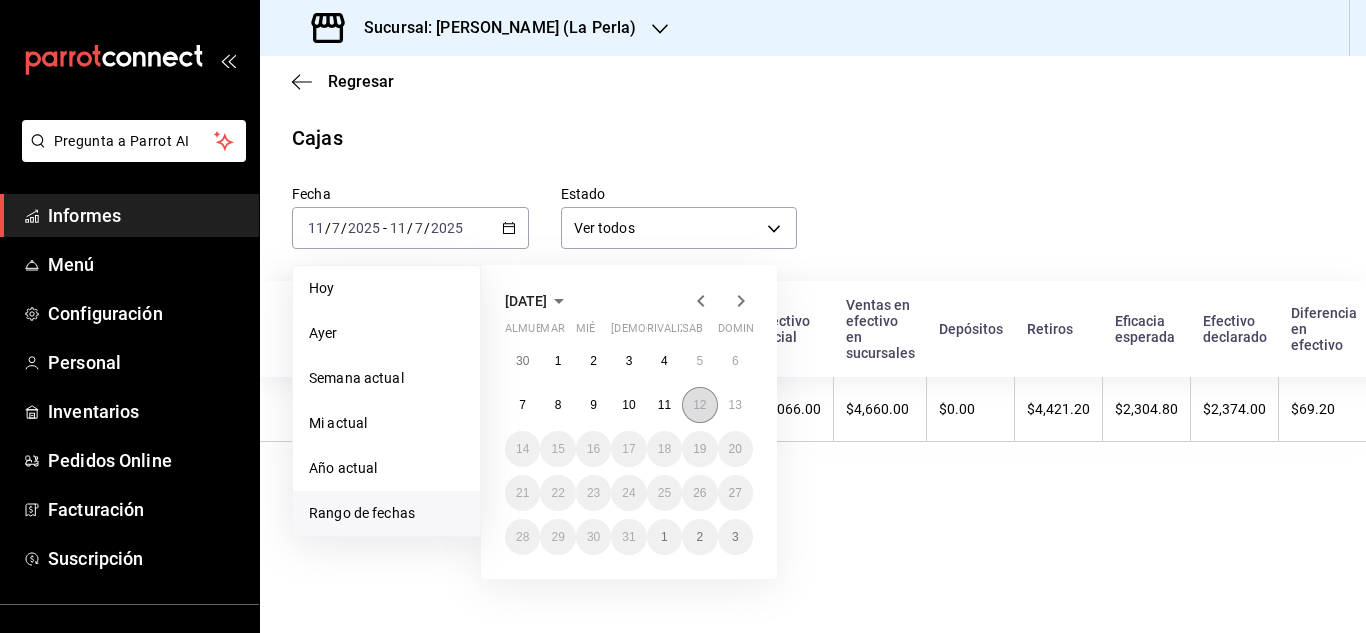 click on "12" at bounding box center (699, 405) 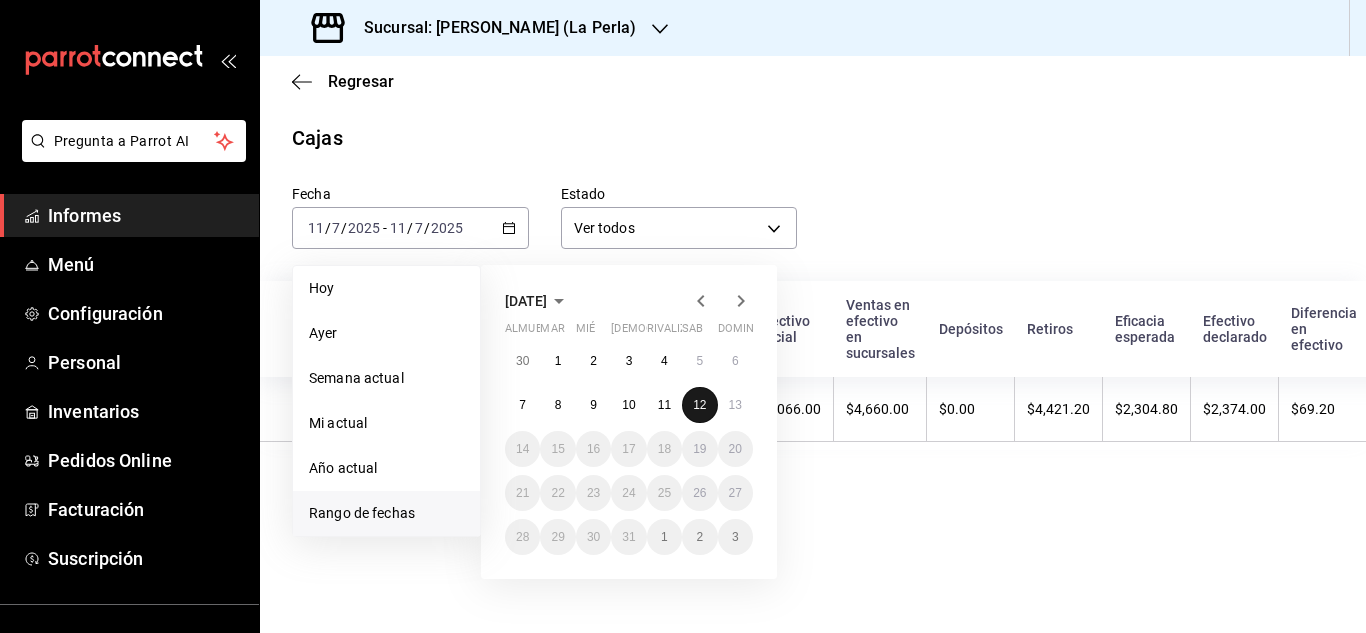 click on "12" at bounding box center [699, 405] 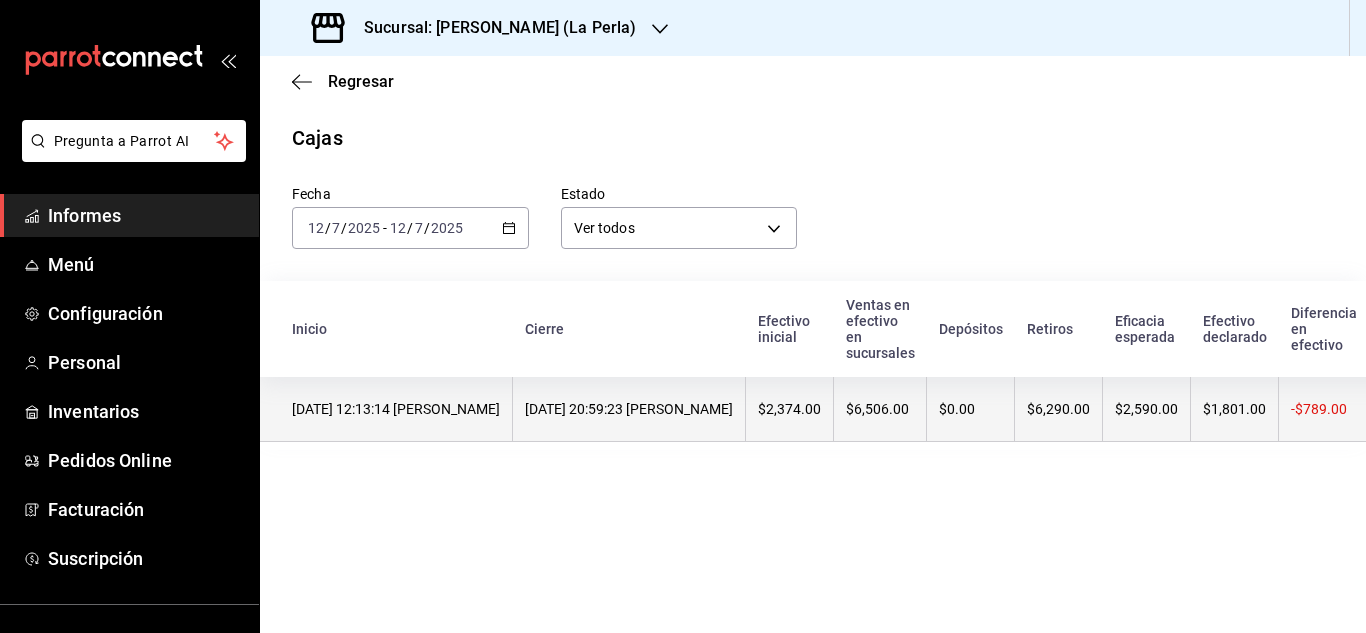 scroll, scrollTop: 0, scrollLeft: 330, axis: horizontal 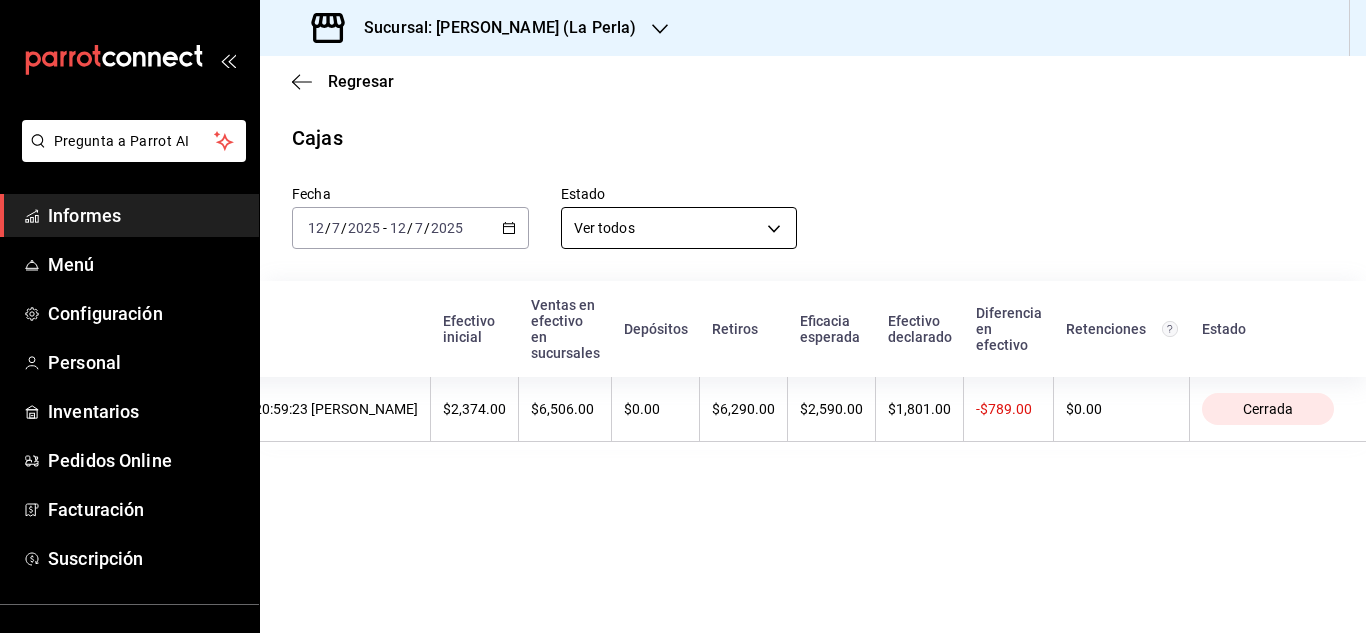 click on "Pregunta a Parrot AI Informes   Menú   Configuración   Personal   Inventarios   Pedidos Online   Facturación   Suscripción   Ayuda Recomendar loro   Sushi Express multiusuario   Sugerir nueva función   Sucursal: Genki Poke (La Perla) Regresar Cajas Fecha 2025-07-12 12 / 7 / 2025 - 2025-07-12 12 / 7 / 2025 Estado Ver todos ALL Inicio Cierre Efectivo inicial Ventas en efectivo en sucursales Depósitos Retiros Eficacia esperada Efectivo declarado Diferencia en efectivo Retenciones Estado 12/07/2025 12:13:14 Moisés López 12/07/2025 20:59:23 Moisés López $2,374.00 $6,506.00 $0.00 $6,290.00 $2,590.00 $1,801.00 -$789.00 $0.00 Cerrada Texto original Valora esta traducción Tu opinión servirá para ayudar a mejorar el Traductor de Google GANA 1 MES GRATIS EN TU SUSCRIPCIÓN AQUÍ Ver video tutorial Ir a un video Pregunta a Parrot AI Informes   Menú   Configuración   Personal   Inventarios   Pedidos en línea   Facturación   Suscripción   Ayuda Recomendar loro   Sushi Express multiusuario" at bounding box center [683, 316] 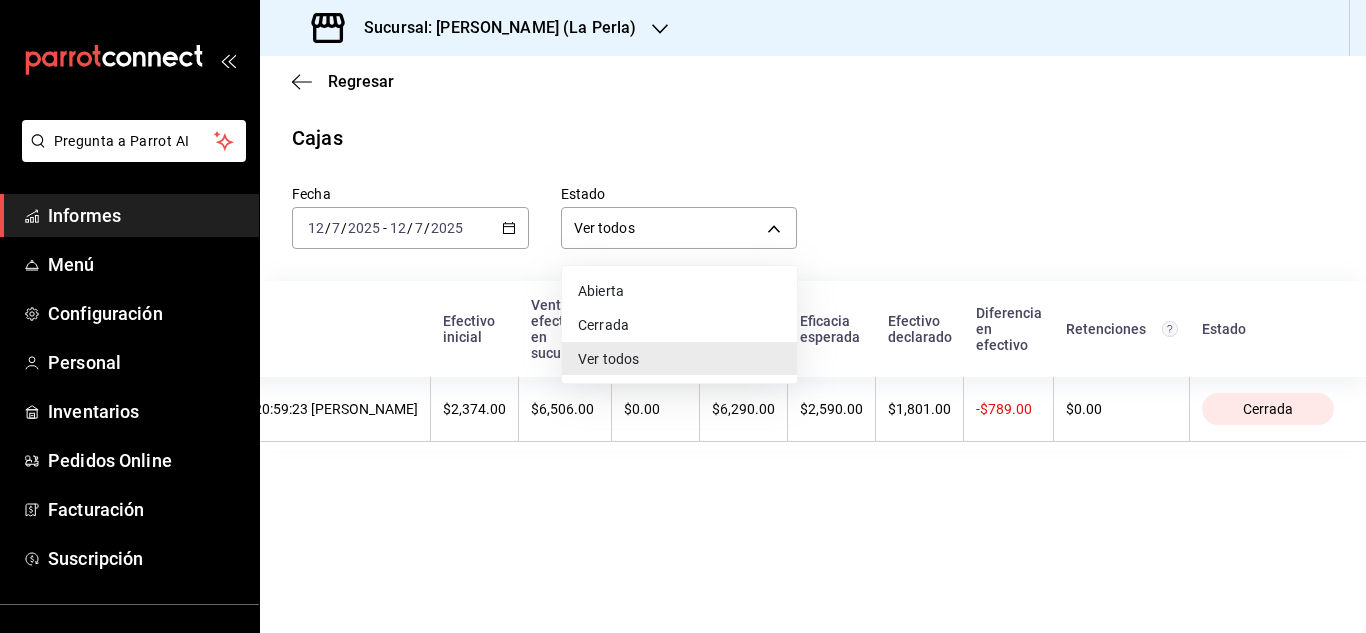 click at bounding box center (683, 316) 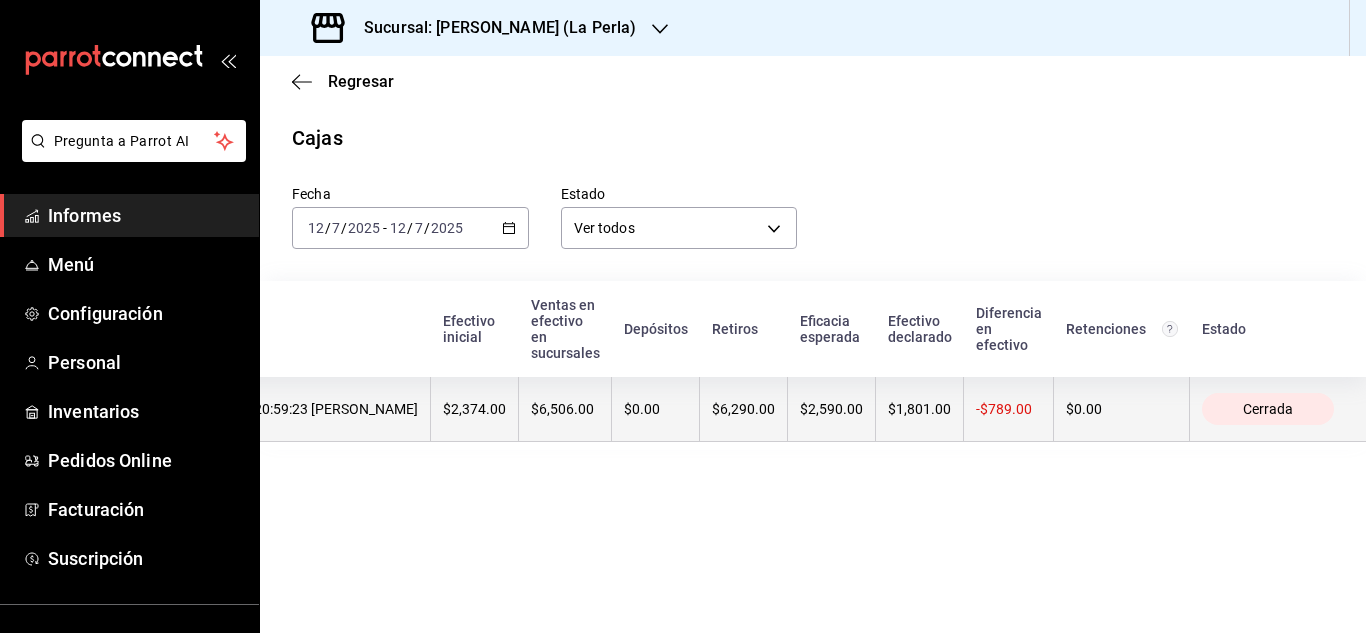 click on "$2,590.00" at bounding box center (832, 409) 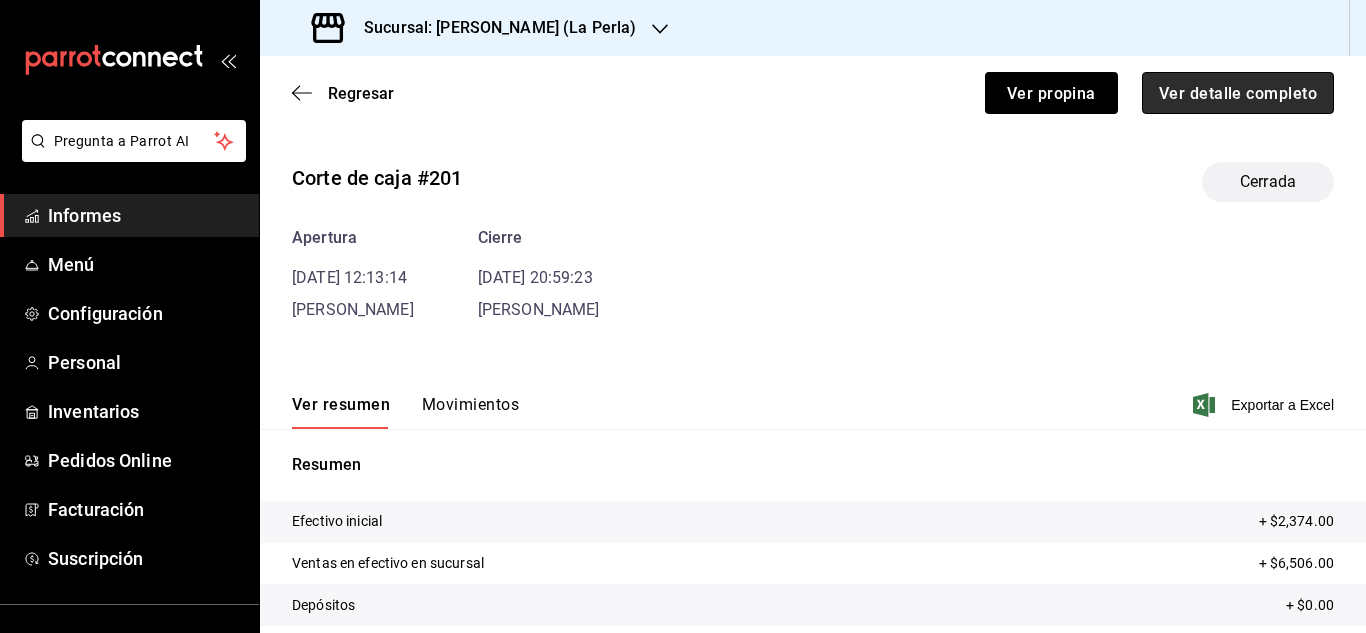 click on "Ver detalle completo" at bounding box center [1238, 92] 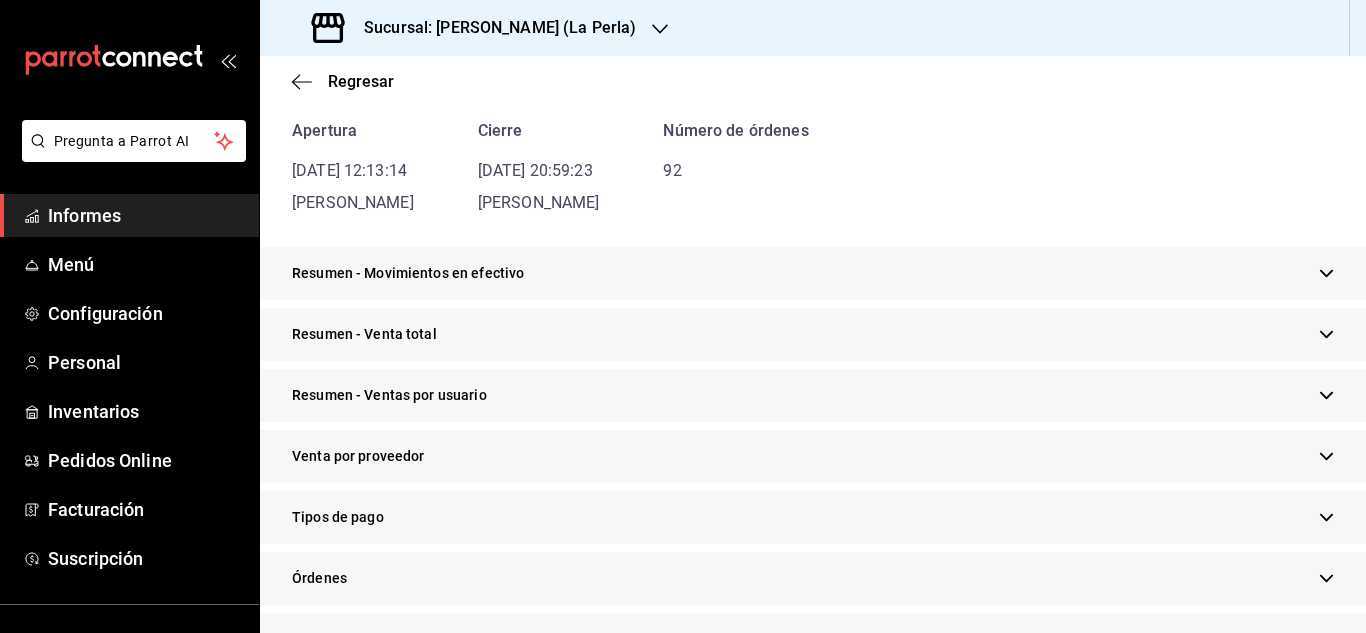 scroll, scrollTop: 223, scrollLeft: 0, axis: vertical 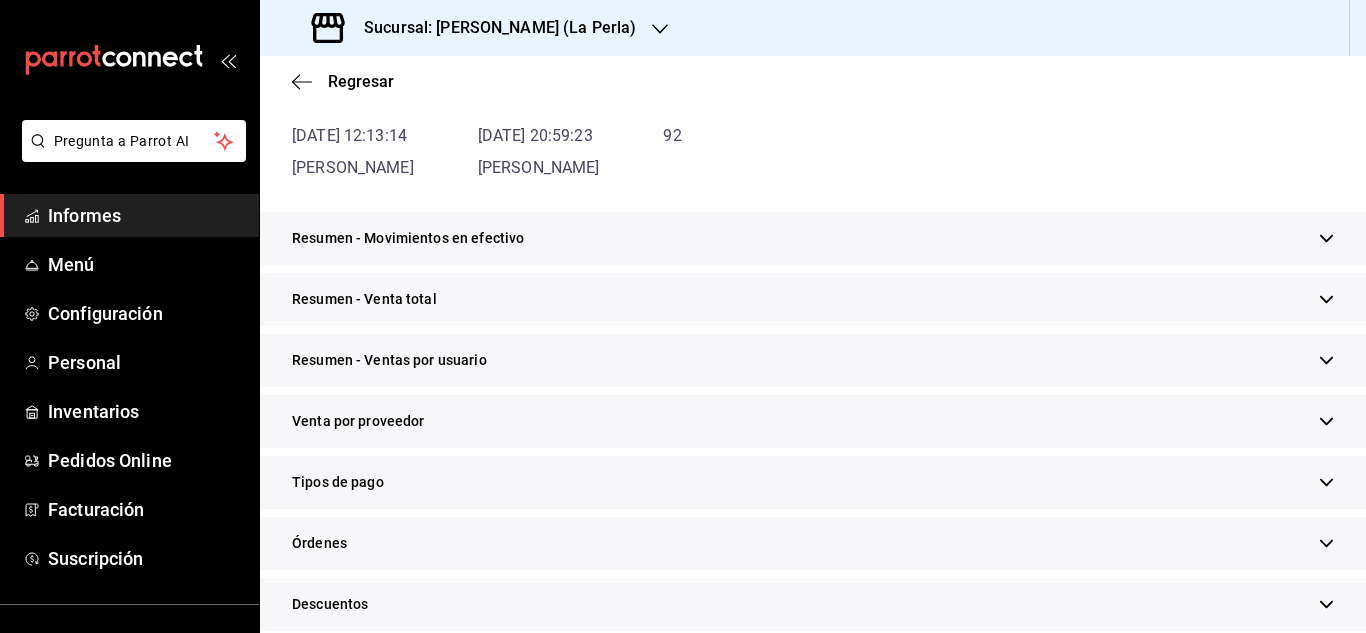 click on "Resumen - Venta total" at bounding box center (813, 299) 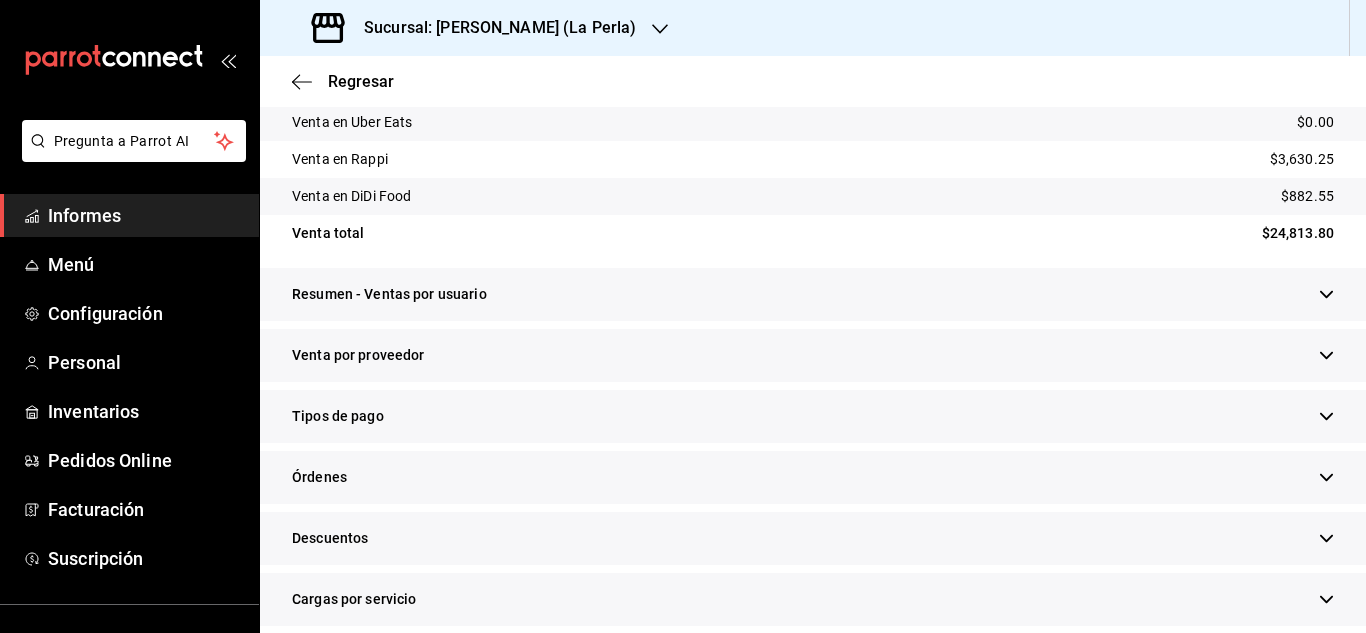 scroll, scrollTop: 531, scrollLeft: 0, axis: vertical 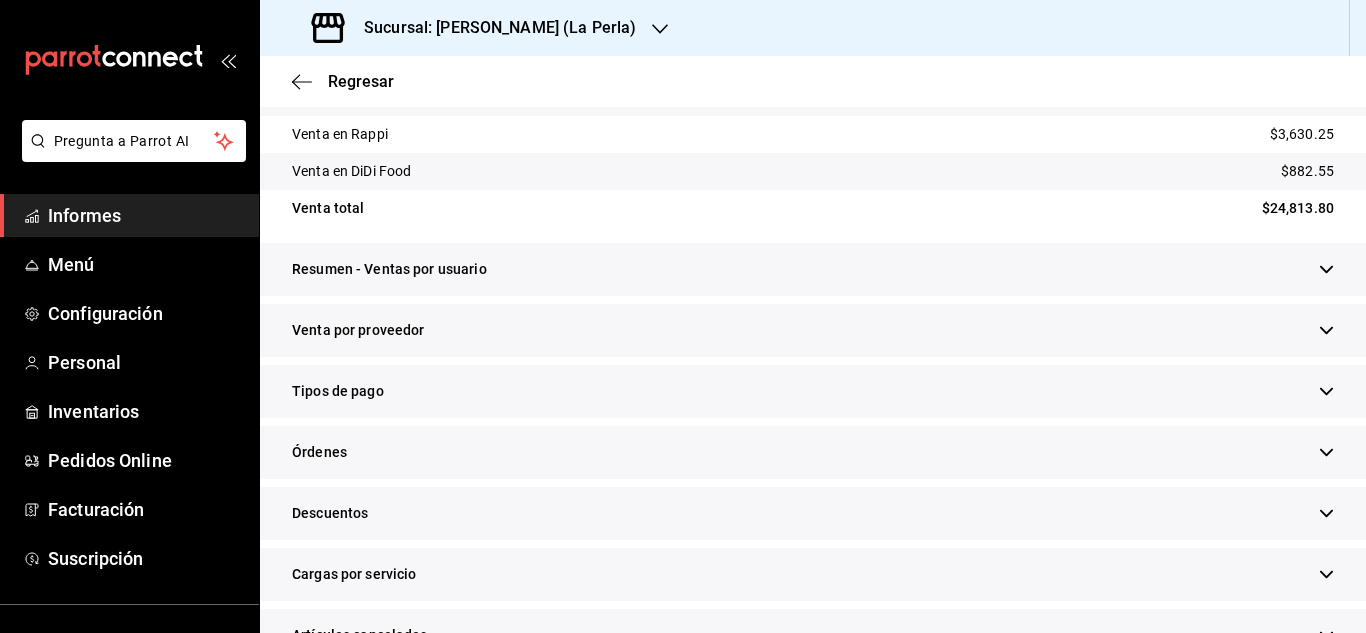 click on "Tipos de pago" at bounding box center (813, 391) 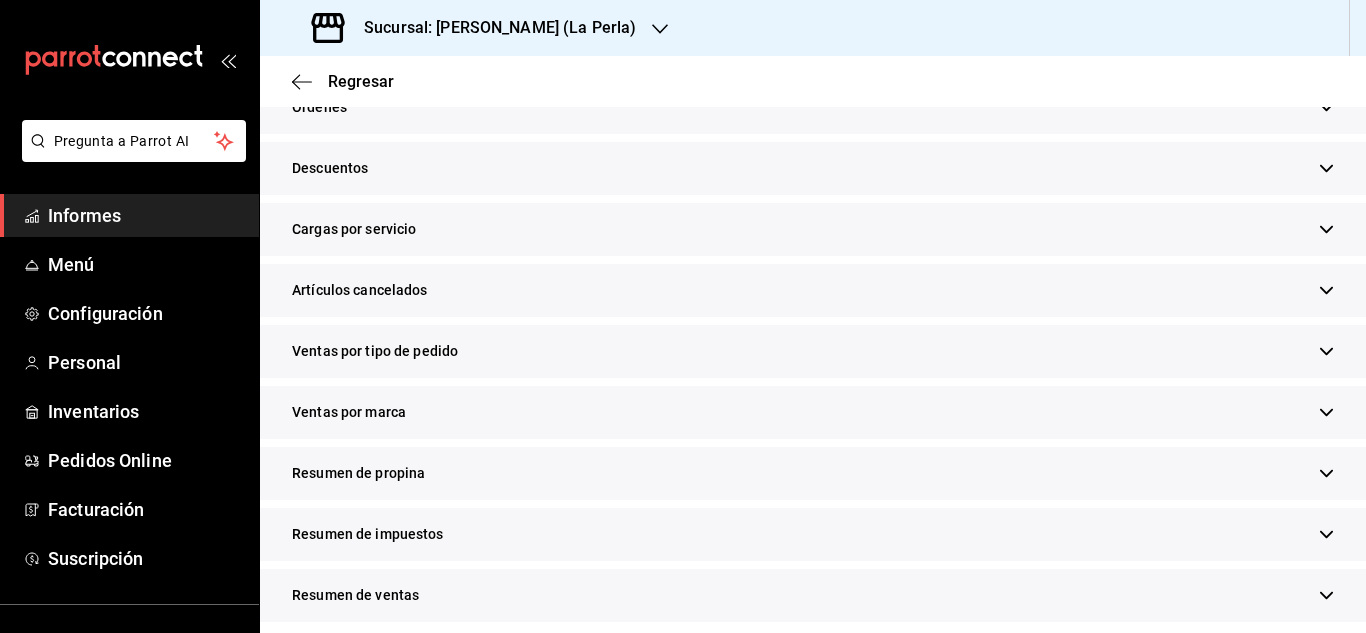 scroll, scrollTop: 1381, scrollLeft: 0, axis: vertical 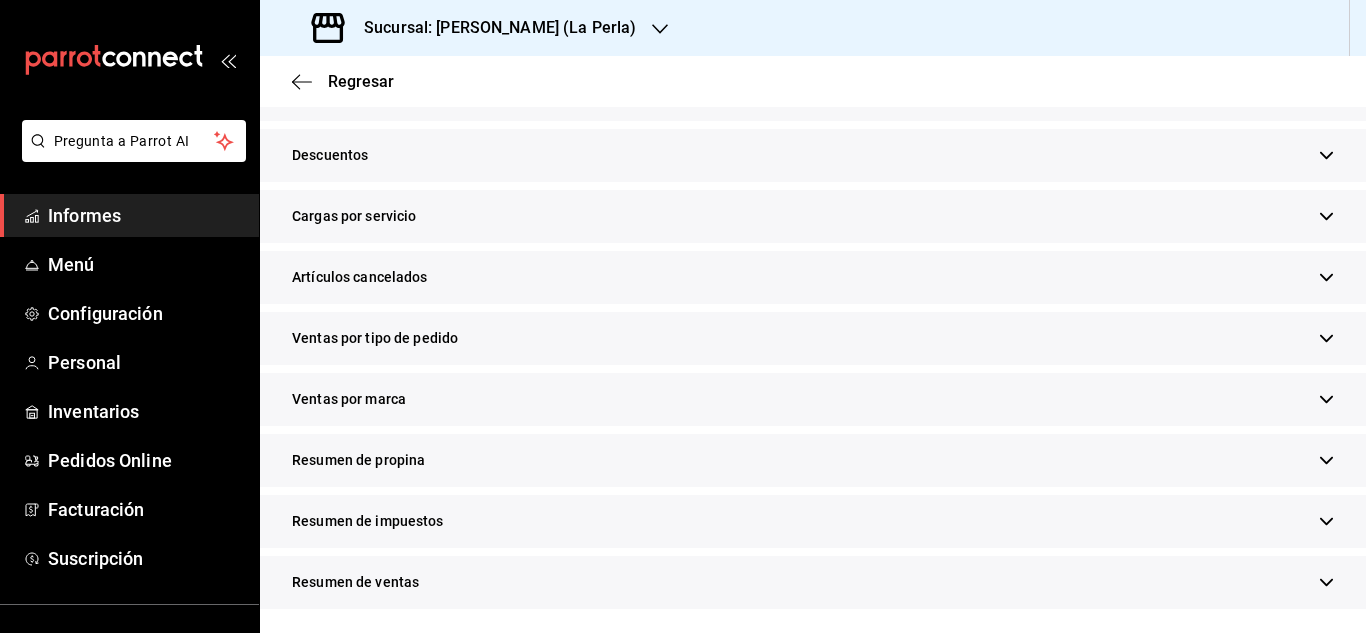 click on "Resumen de propina" at bounding box center (813, 460) 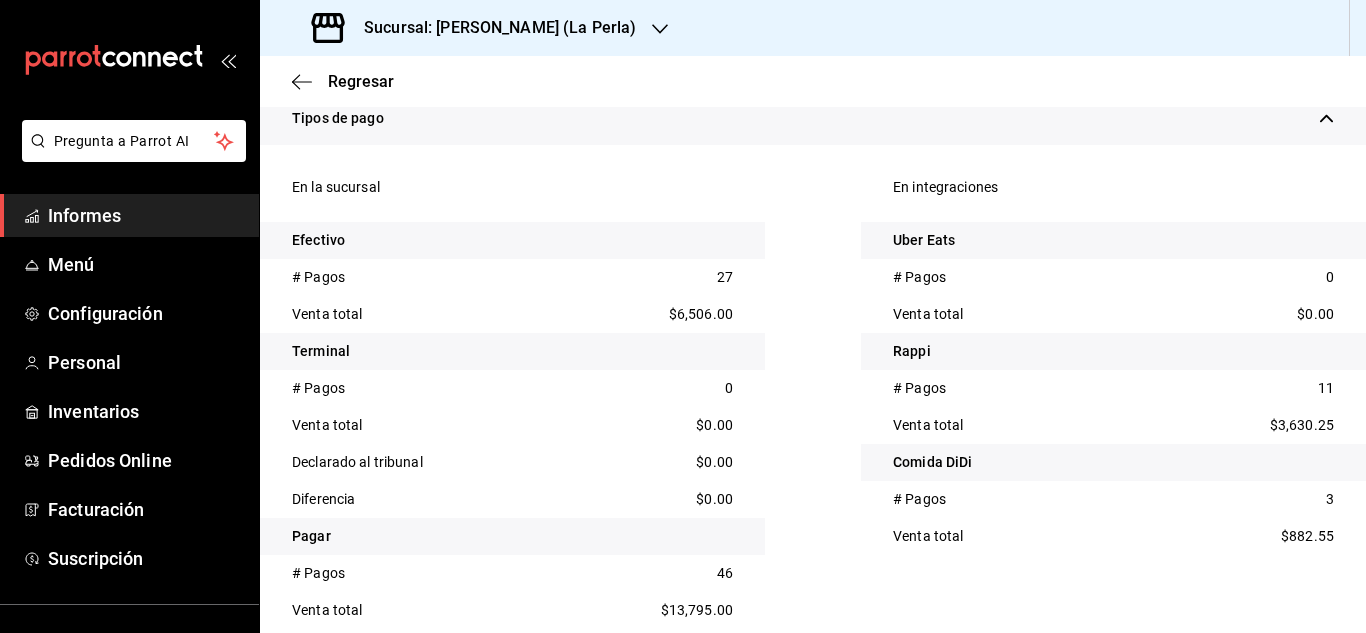 scroll, scrollTop: 801, scrollLeft: 0, axis: vertical 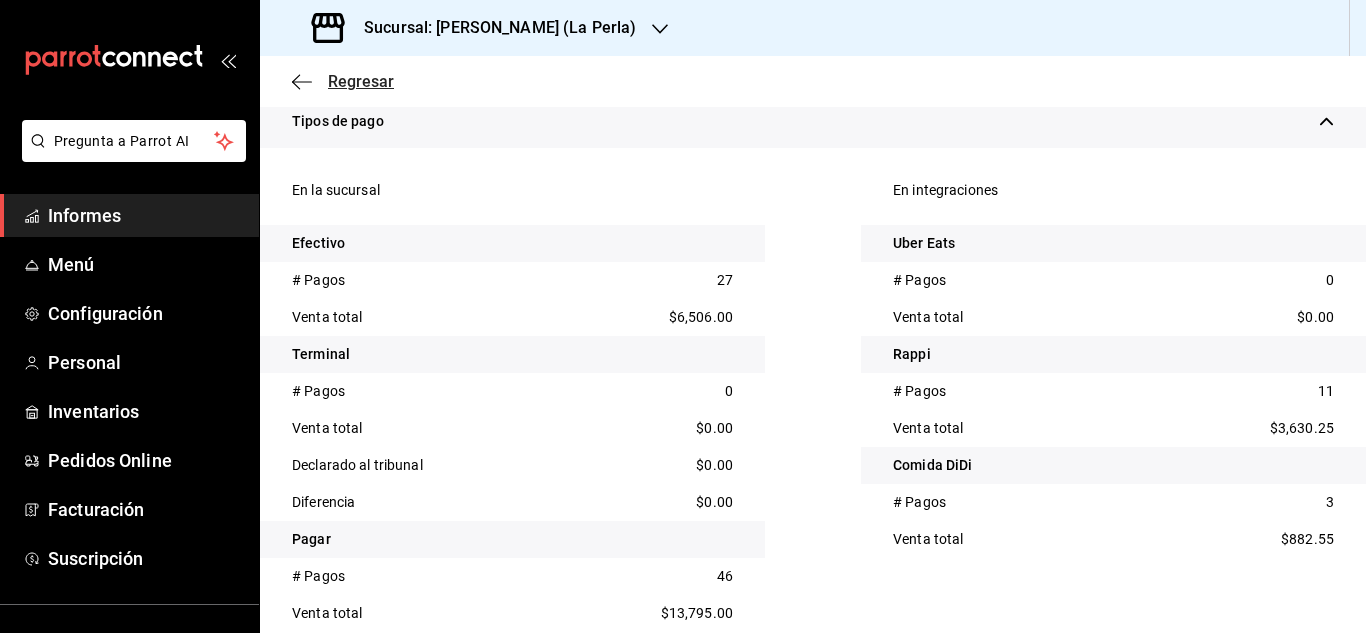 click 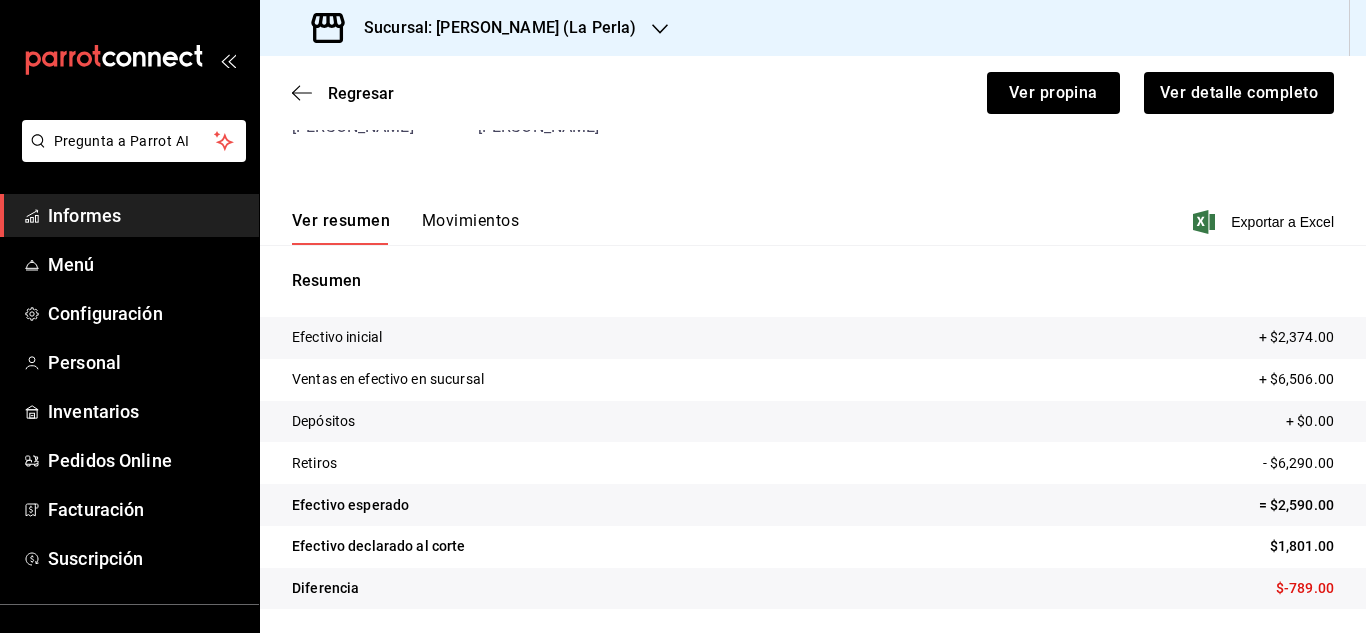 scroll, scrollTop: 183, scrollLeft: 0, axis: vertical 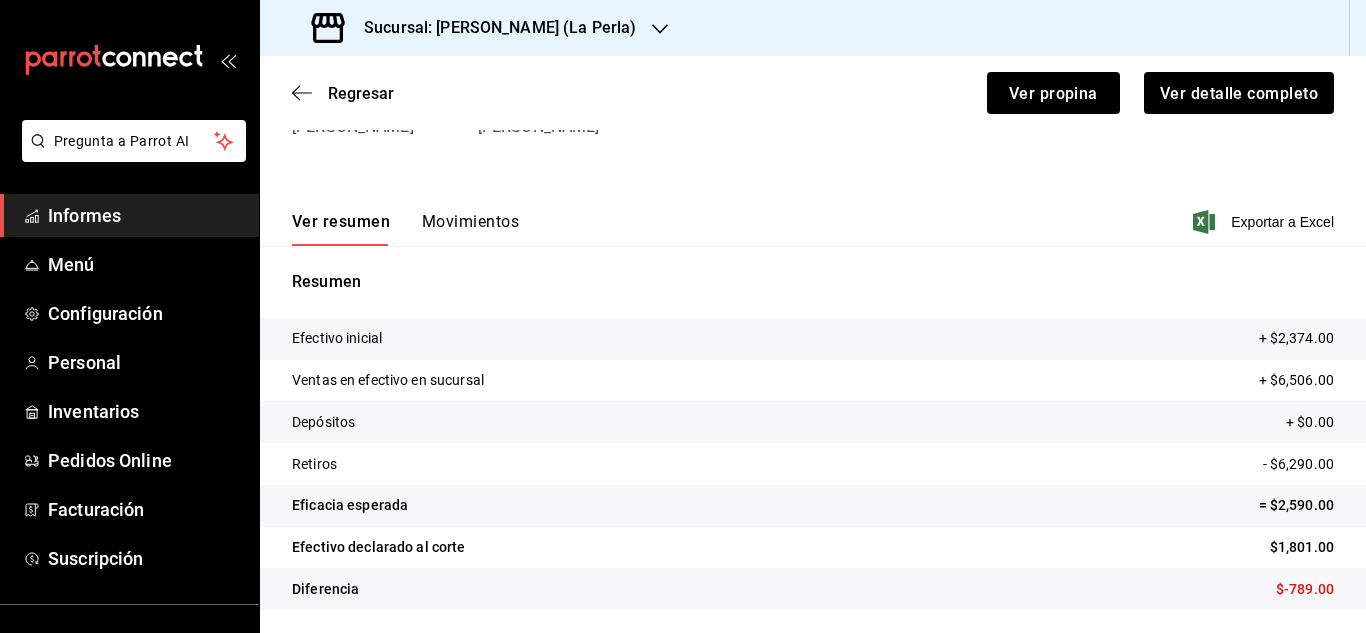 click on "Movimientos" at bounding box center (470, 228) 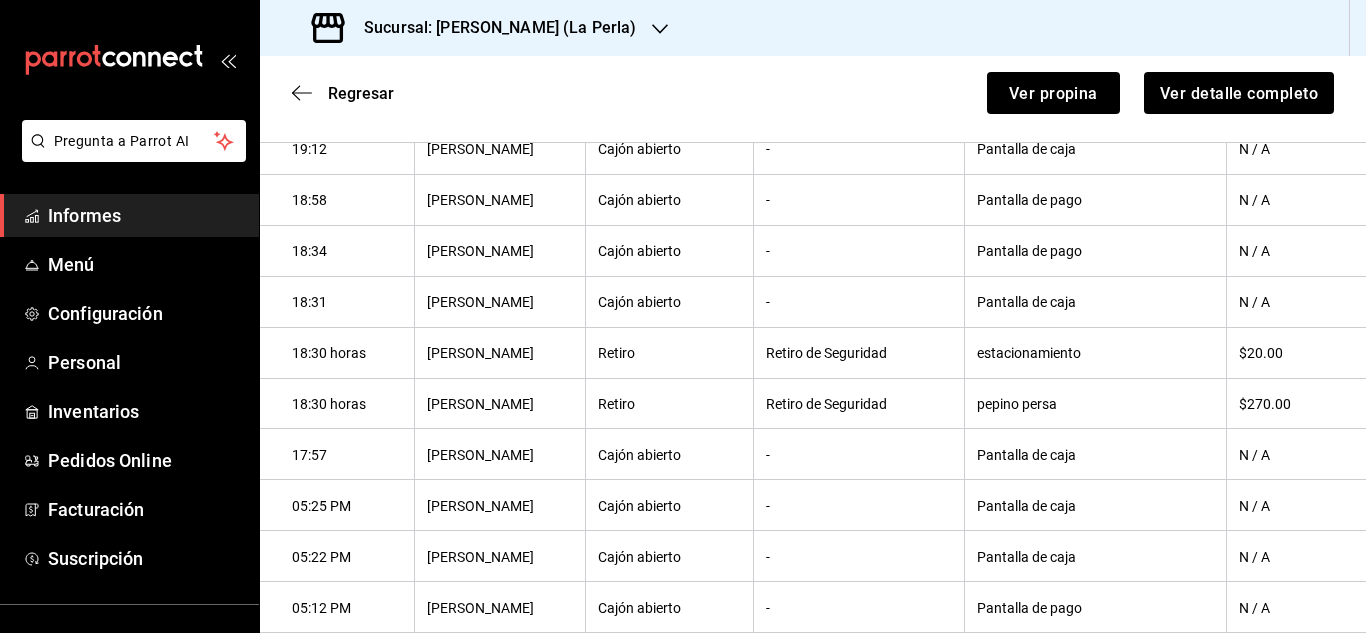scroll, scrollTop: 1104, scrollLeft: 0, axis: vertical 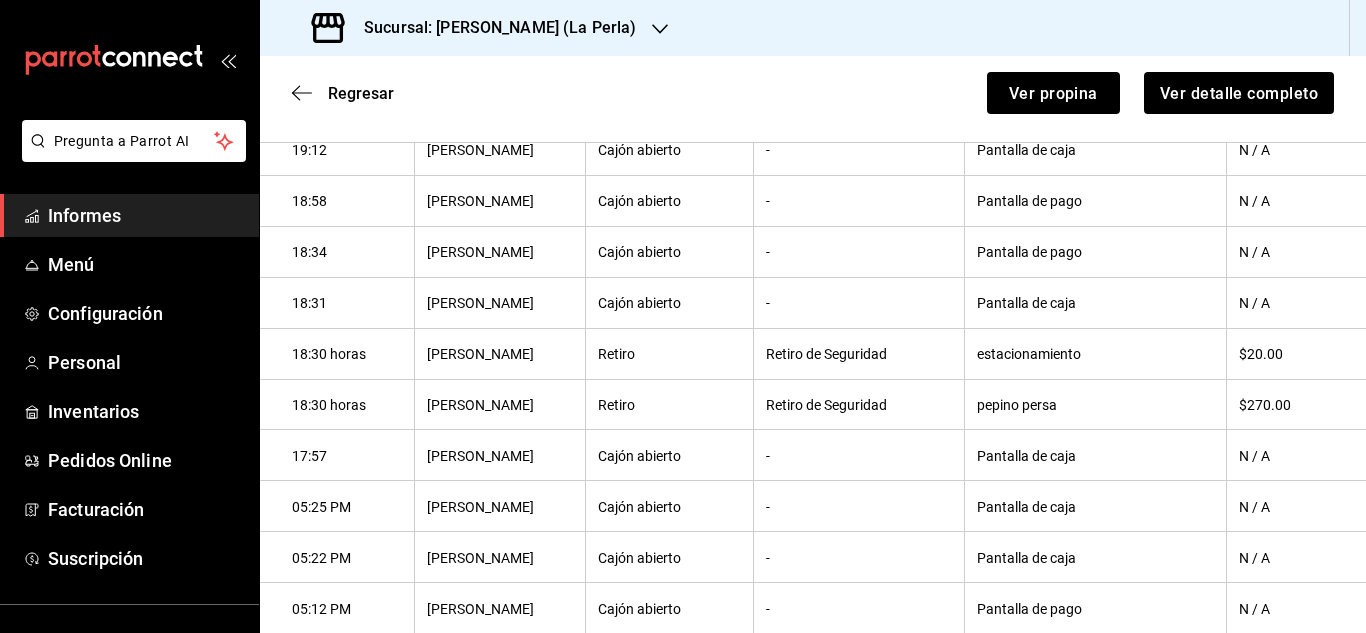 type 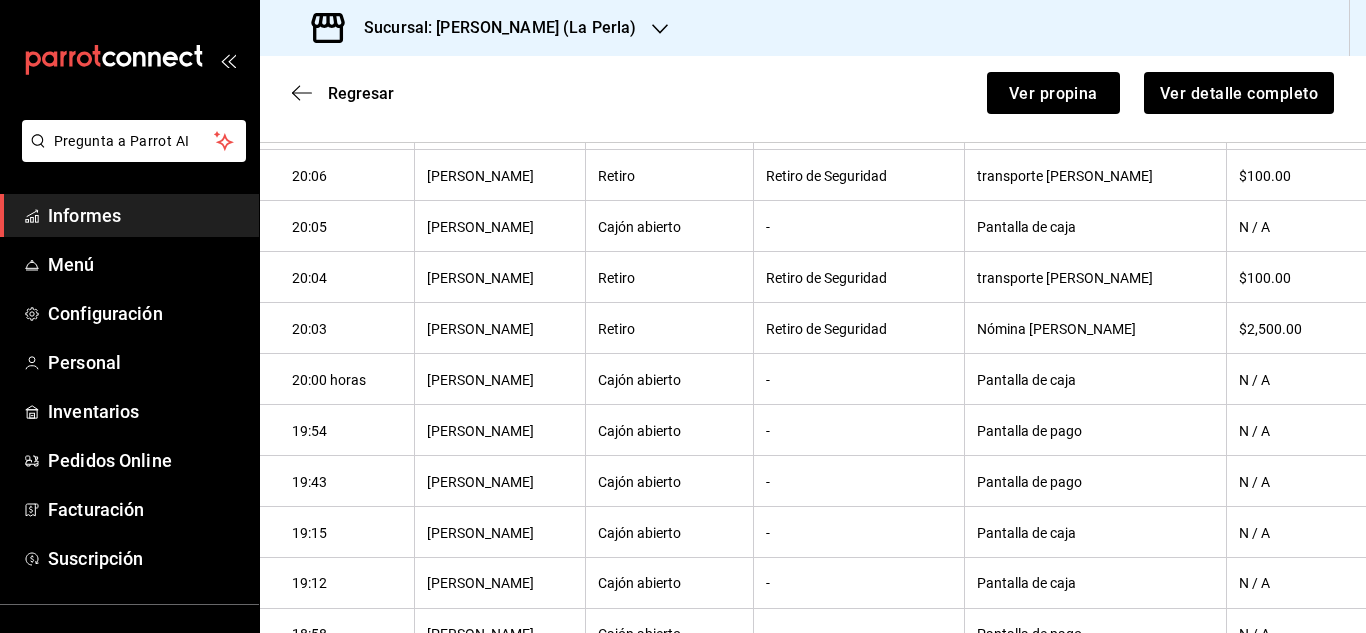 scroll, scrollTop: 670, scrollLeft: 0, axis: vertical 